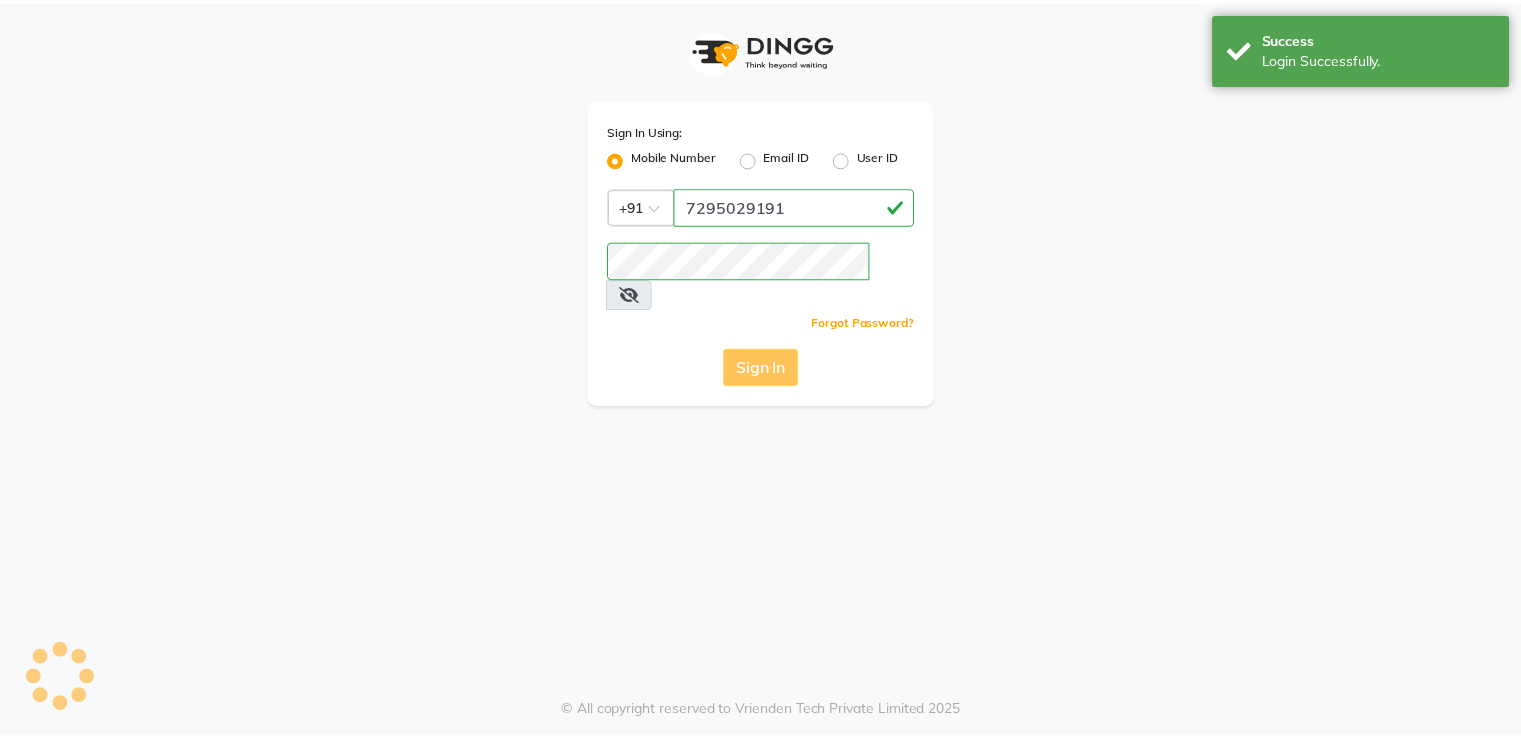 scroll, scrollTop: 0, scrollLeft: 0, axis: both 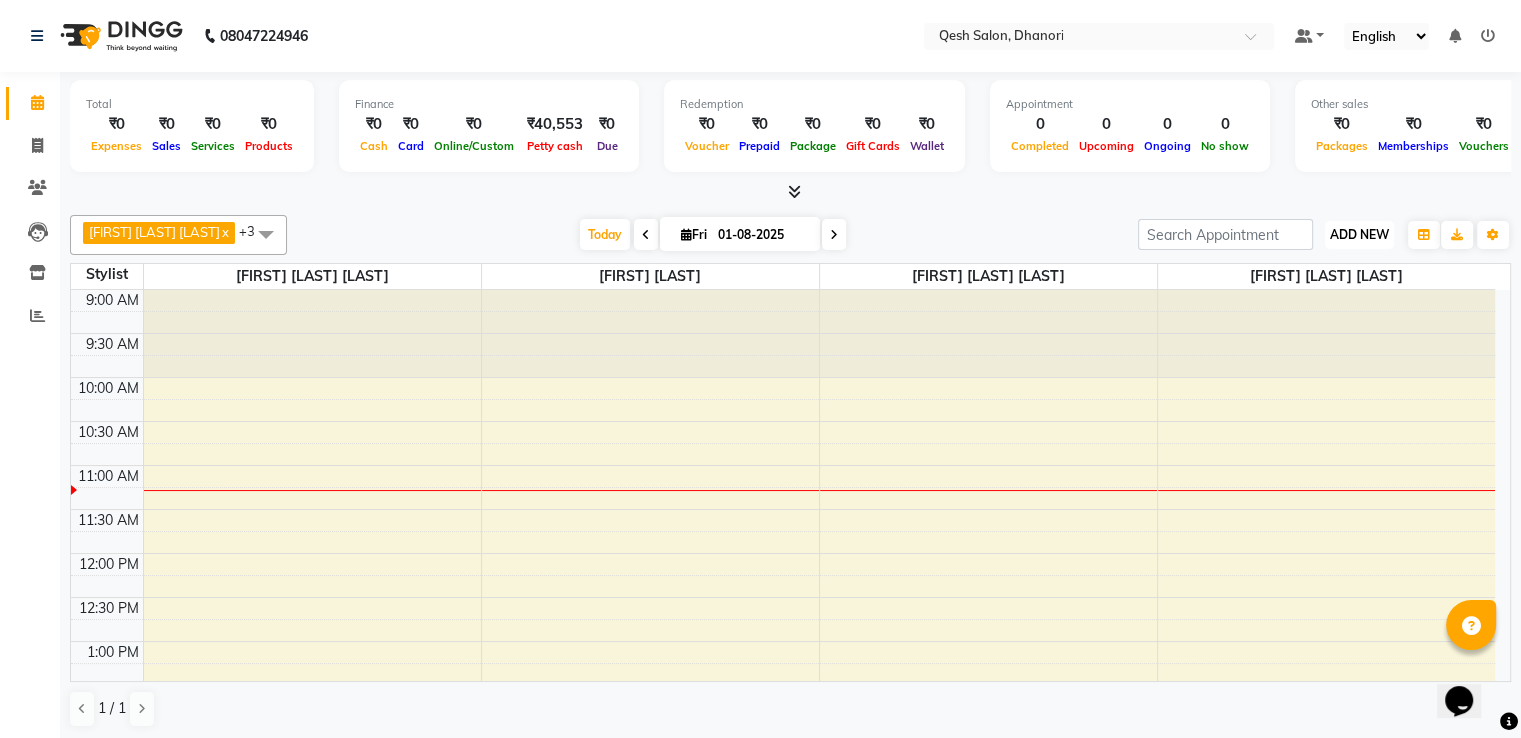 click on "ADD NEW" at bounding box center [1359, 234] 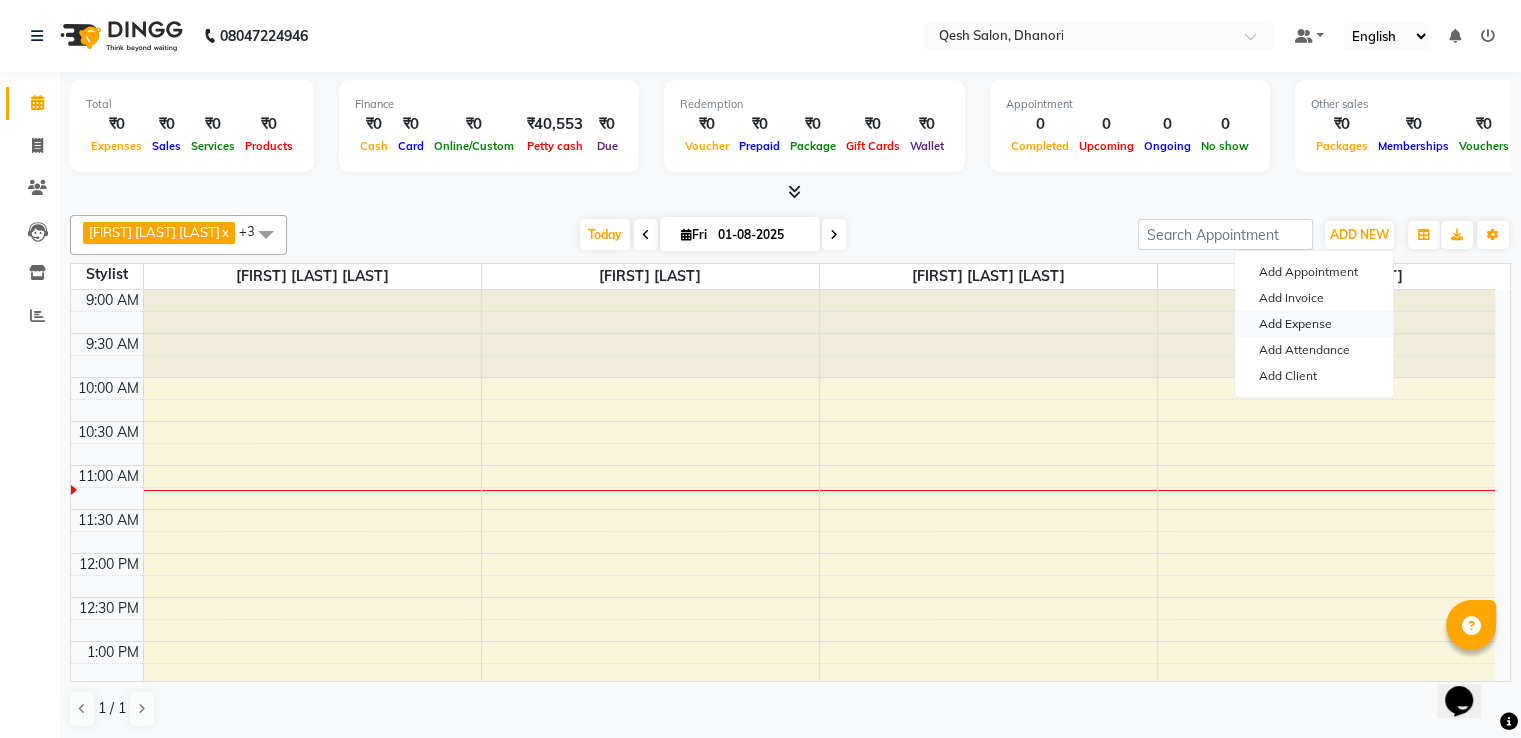 click on "Add Expense" at bounding box center [1314, 324] 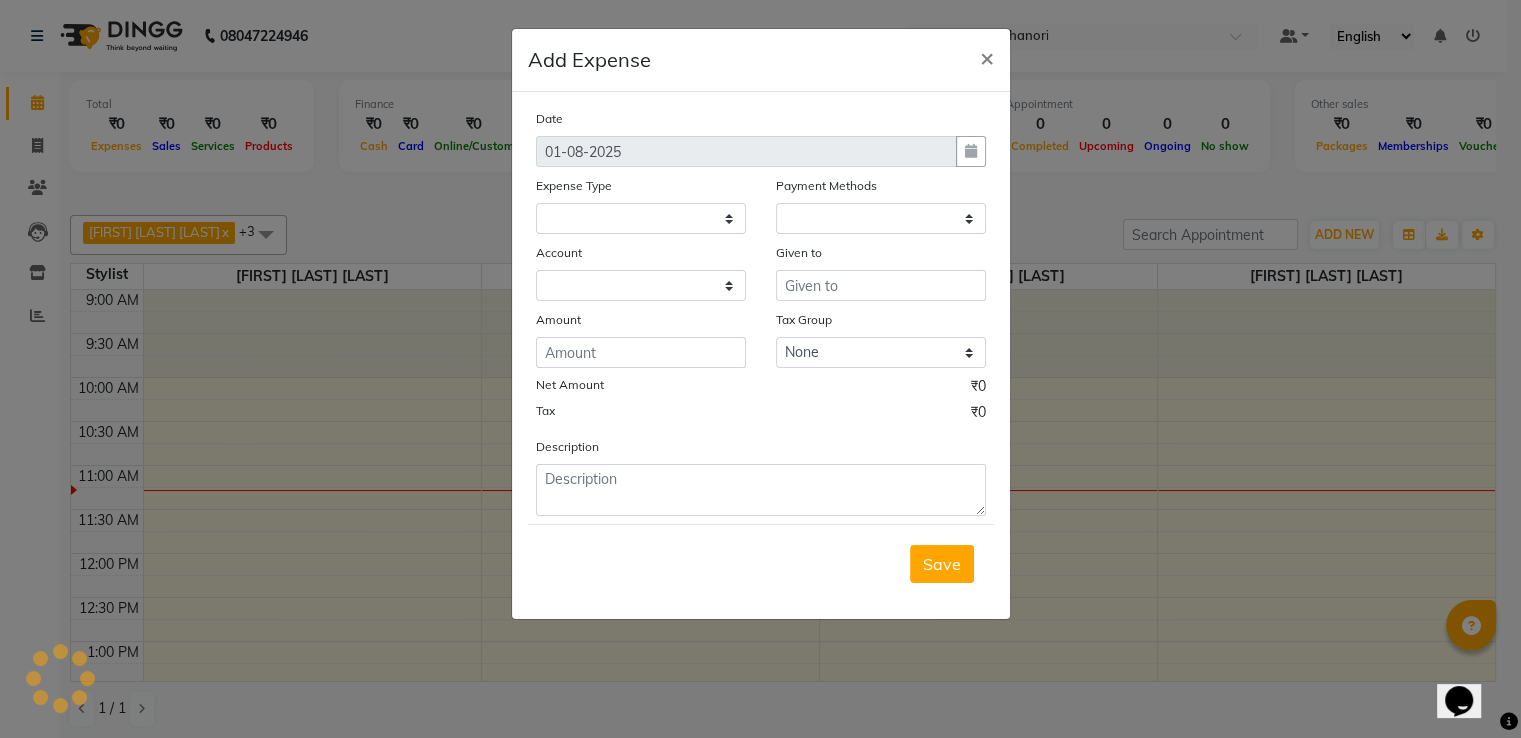 select 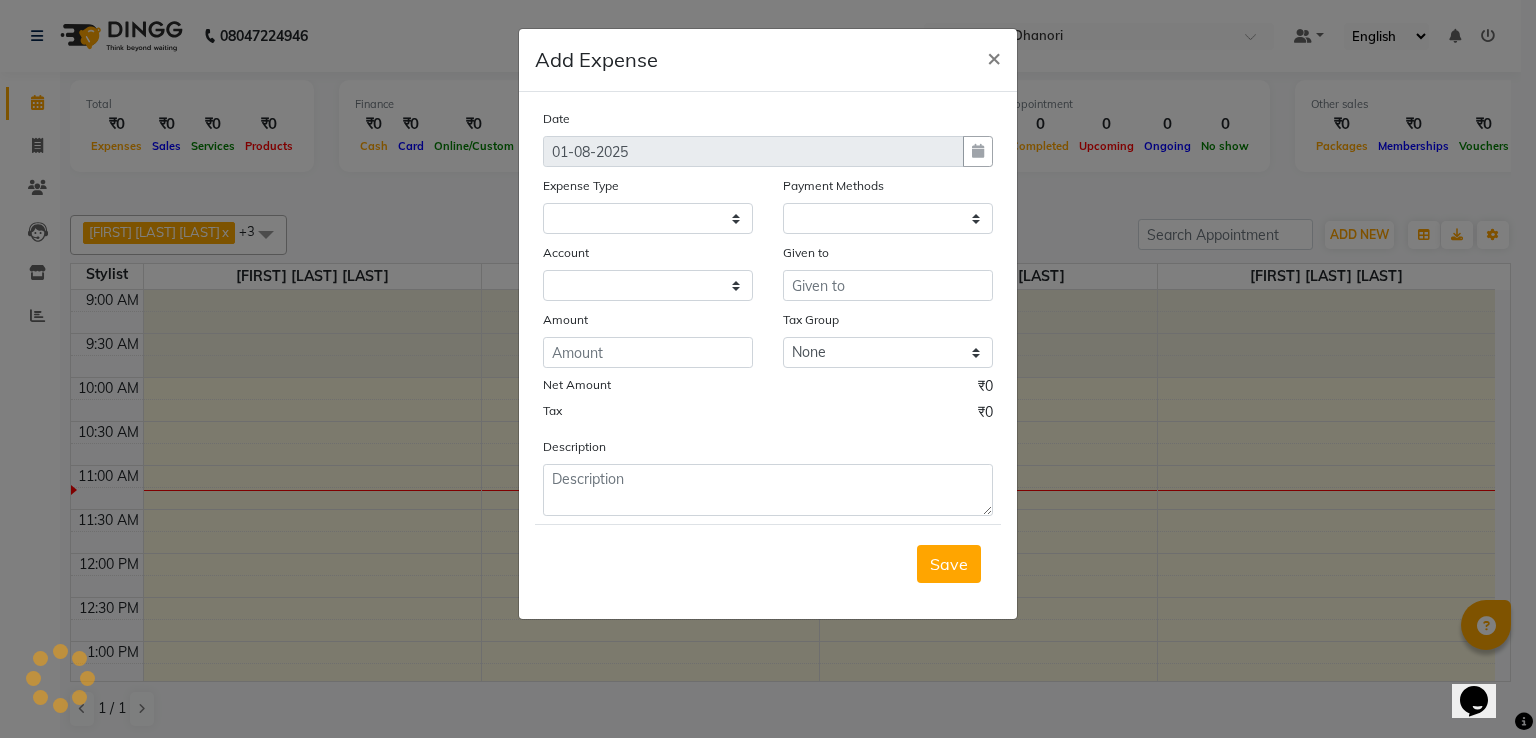 select on "1" 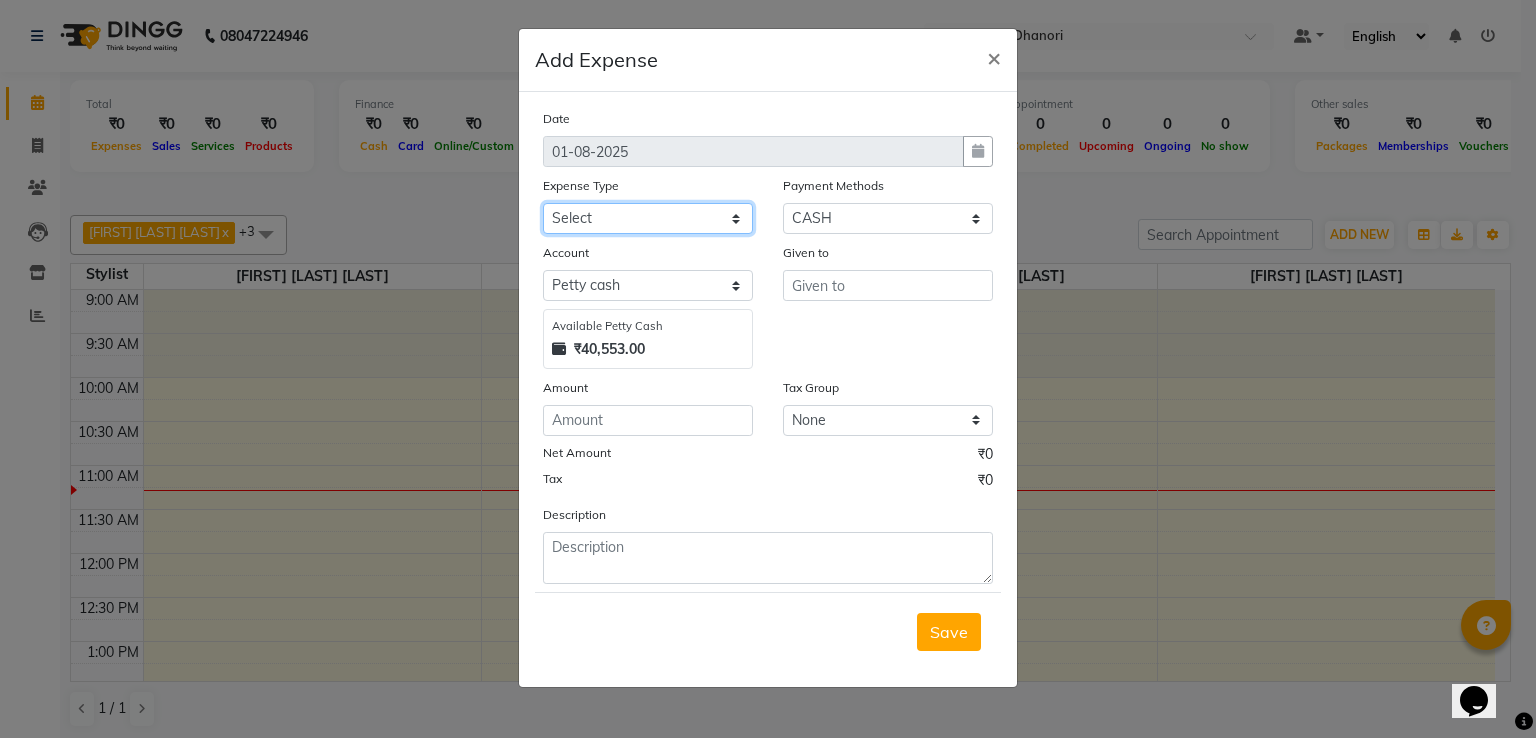 click on "Select Bank Payment charges Cash transfer to bank Client Snacks Consumable Products Govt fee Incentive Insurance Maintenance Marketing Miscellaneous Pantry Professional Fees Rent Retail Products Salary Staff Snacks Tax Tools and Equipment Transport Utilities" 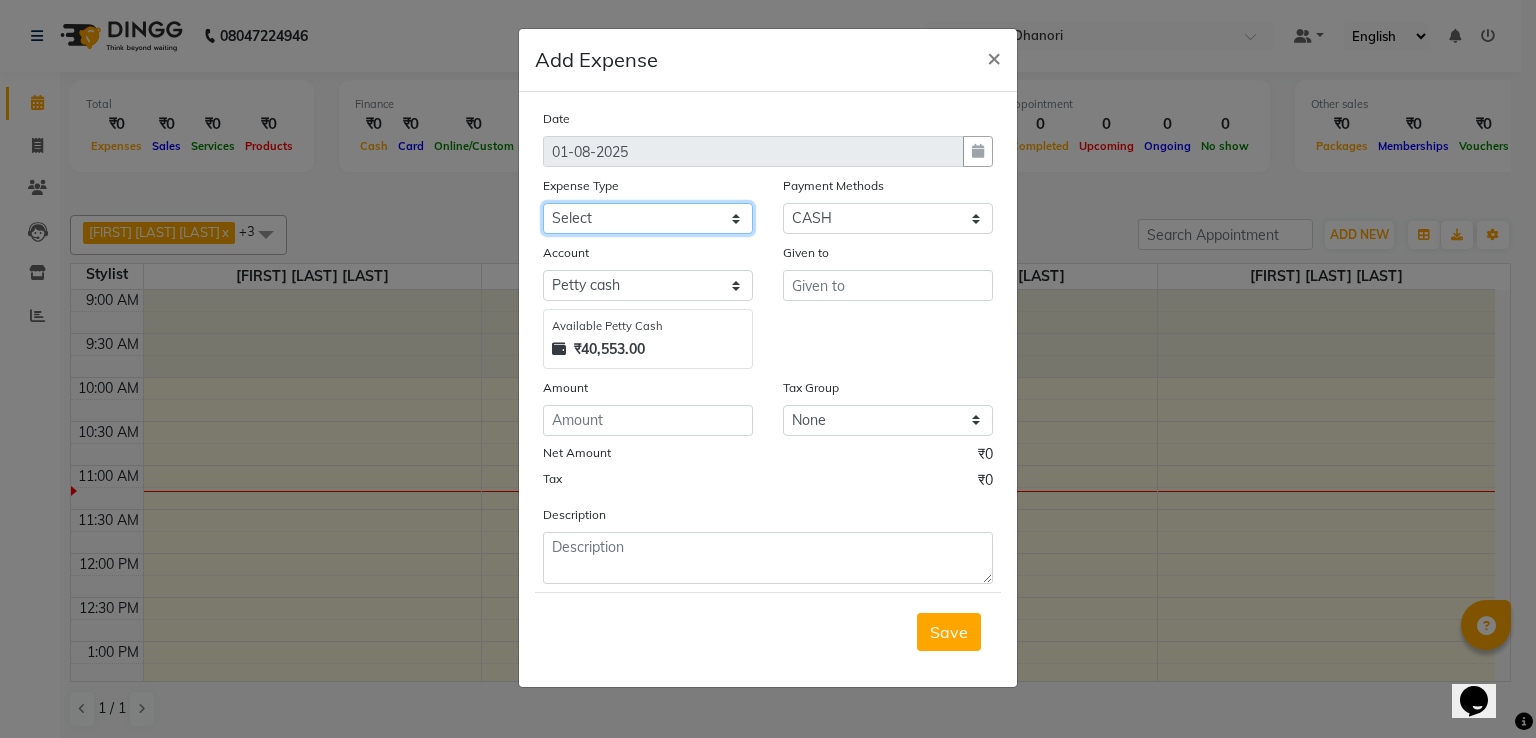 select on "23654" 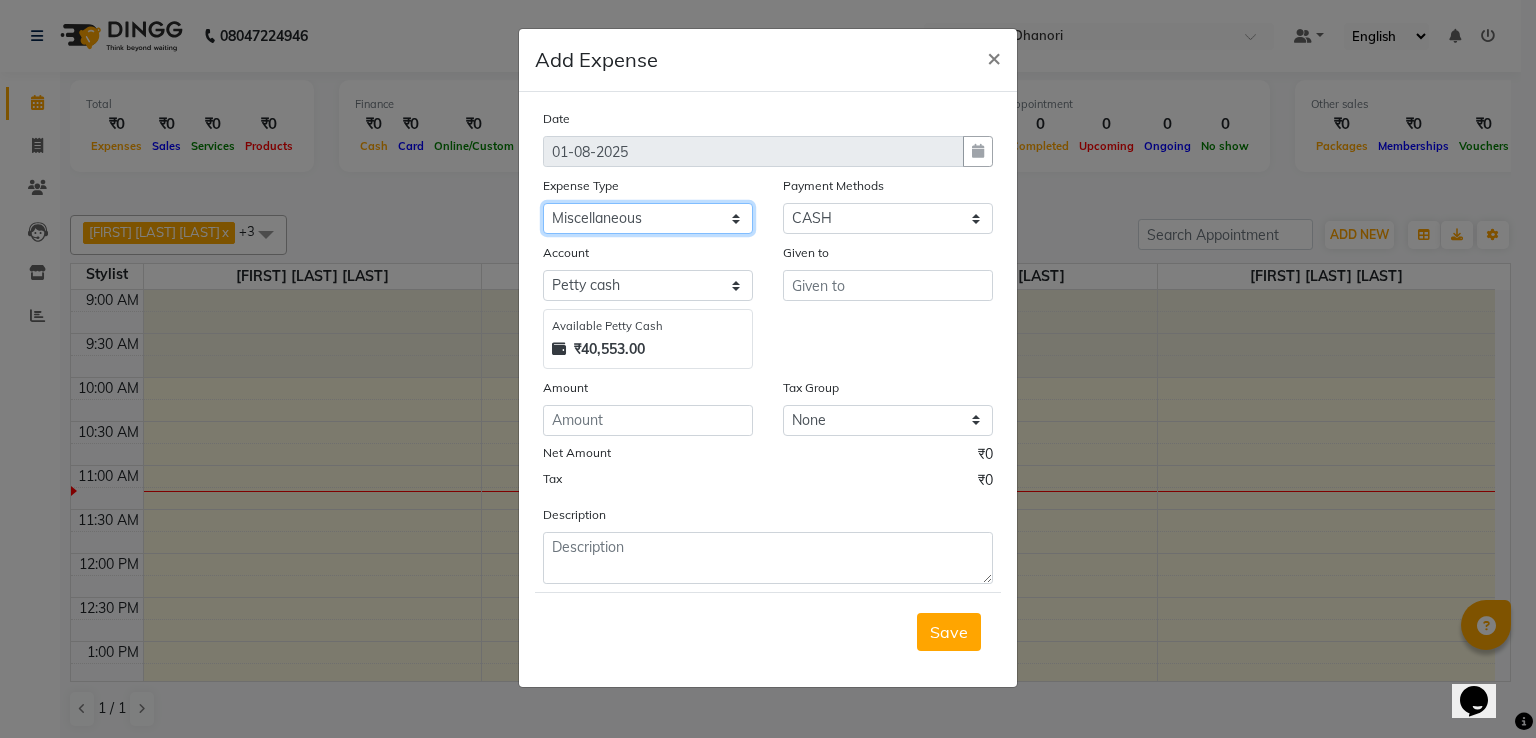click on "Select Bank Payment charges Cash transfer to bank Client Snacks Consumable Products Govt fee Incentive Insurance Maintenance Marketing Miscellaneous Pantry Professional Fees Rent Retail Products Salary Staff Snacks Tax Tools and Equipment Transport Utilities" 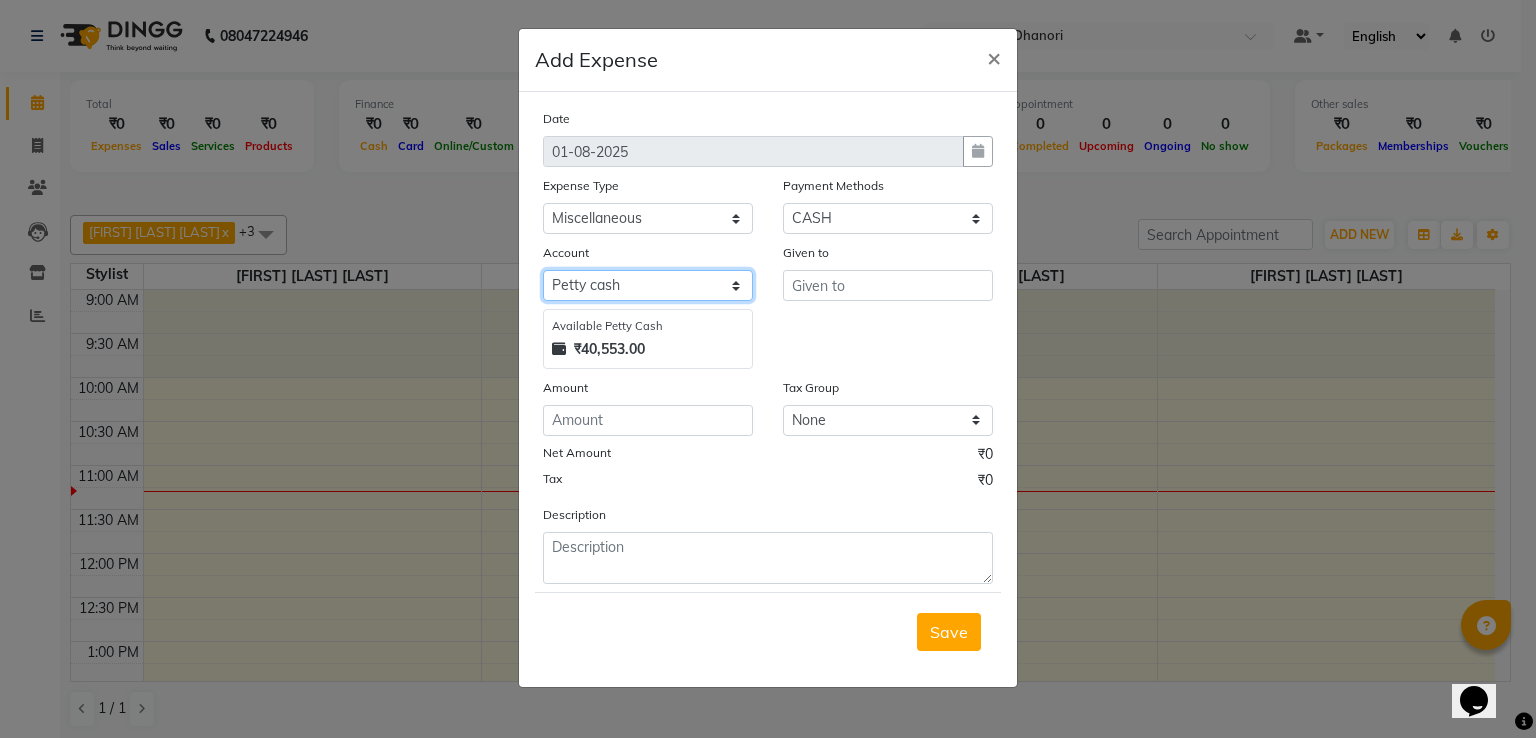 click on "Select Petty cash Expense 8892" 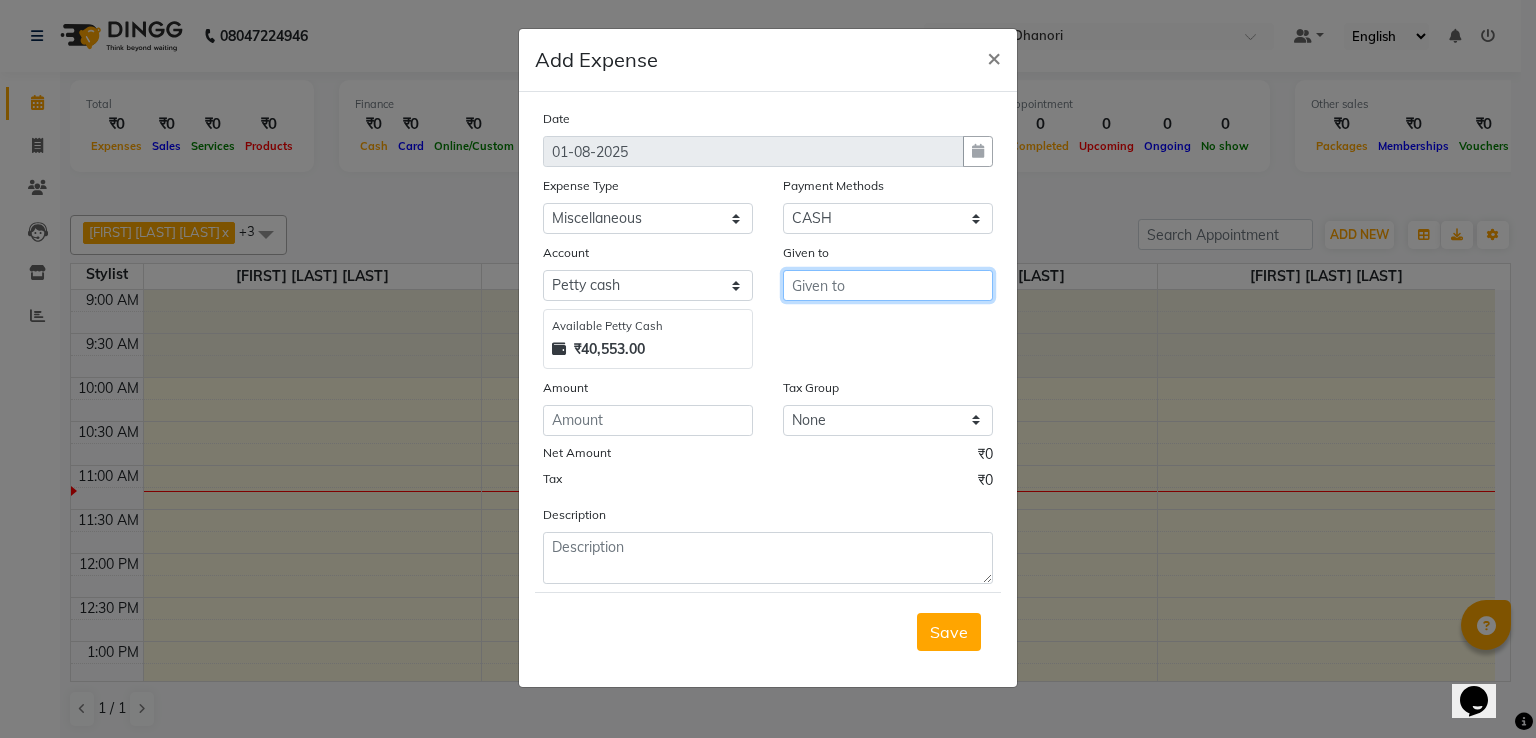 click at bounding box center (888, 285) 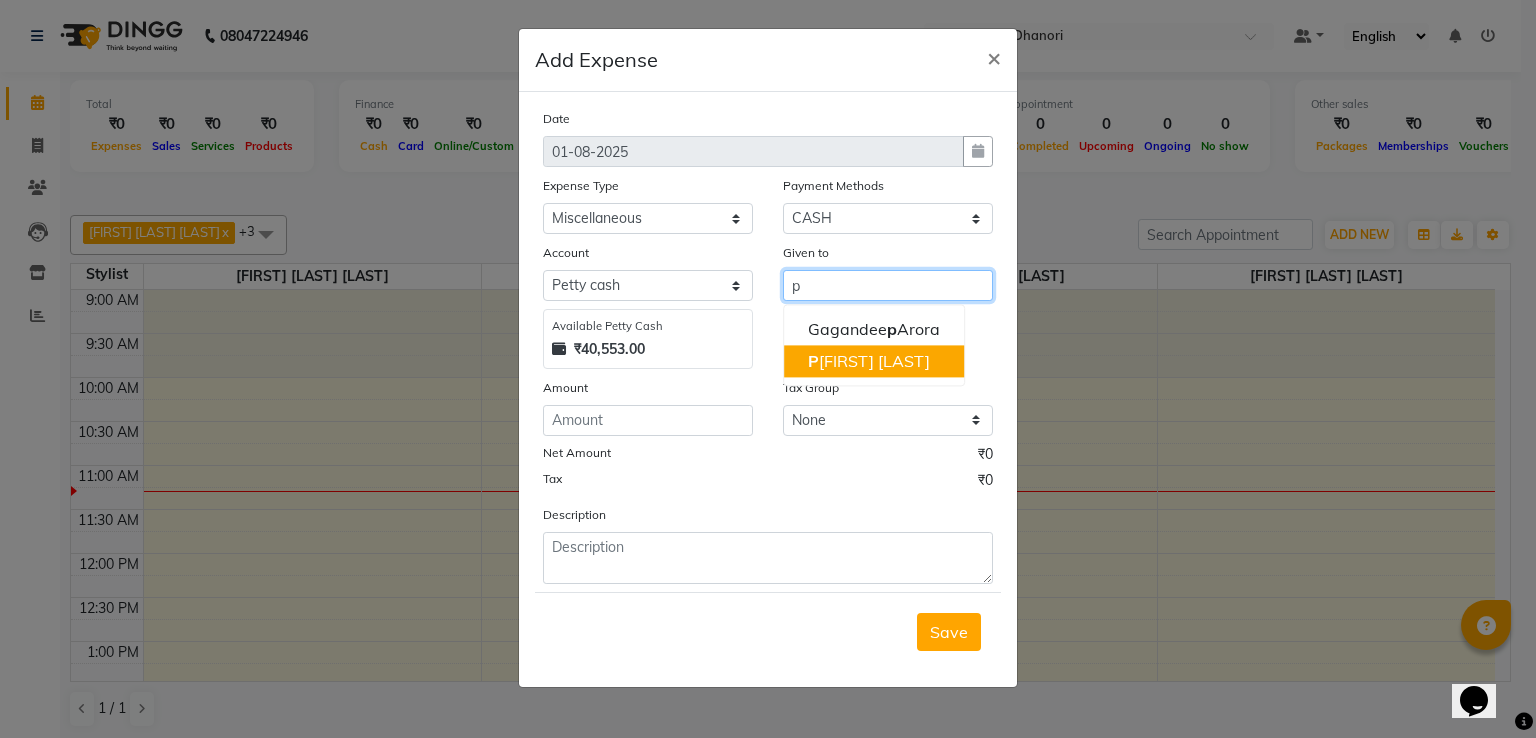 click on "P [LAST] [LAST]" at bounding box center (869, 361) 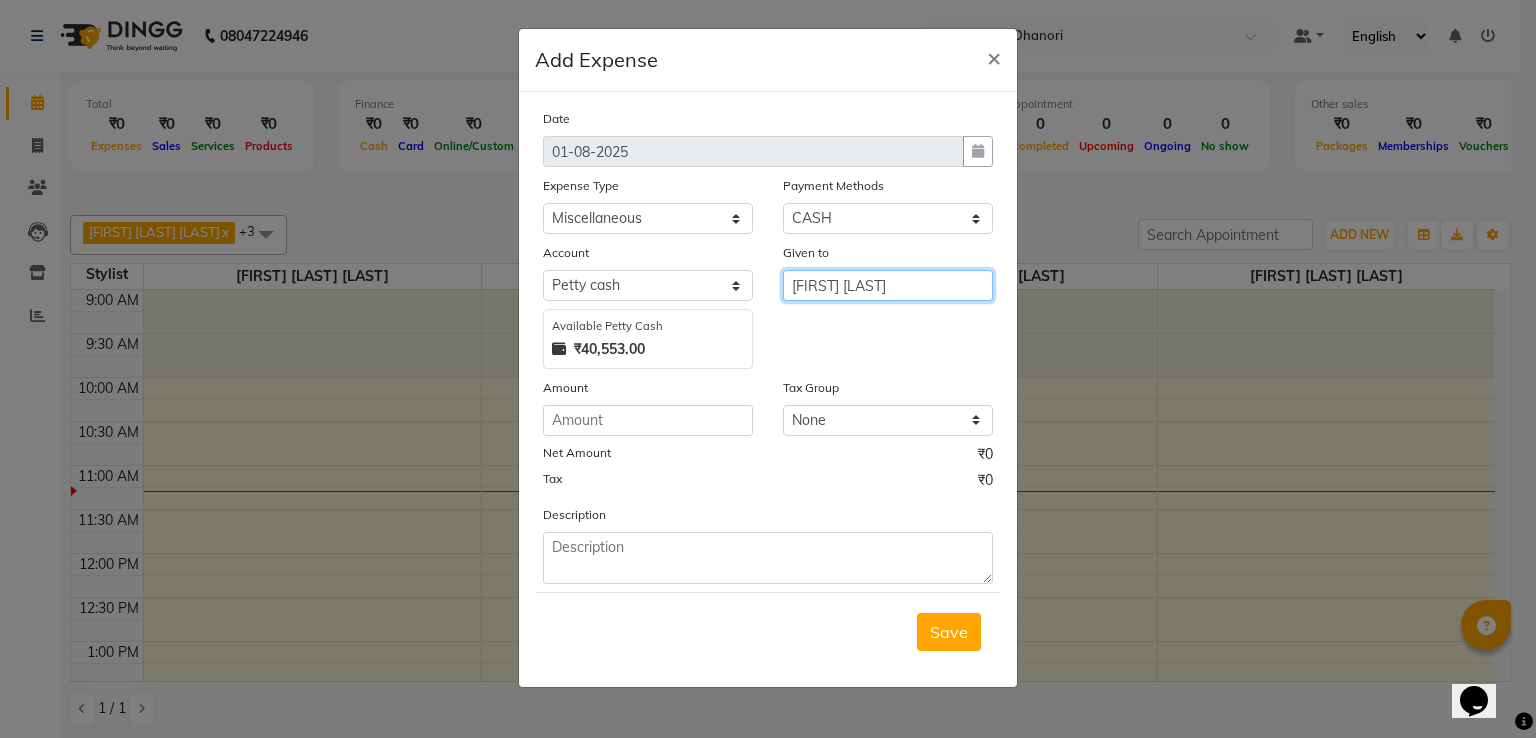 type on "[FIRST] [LAST]" 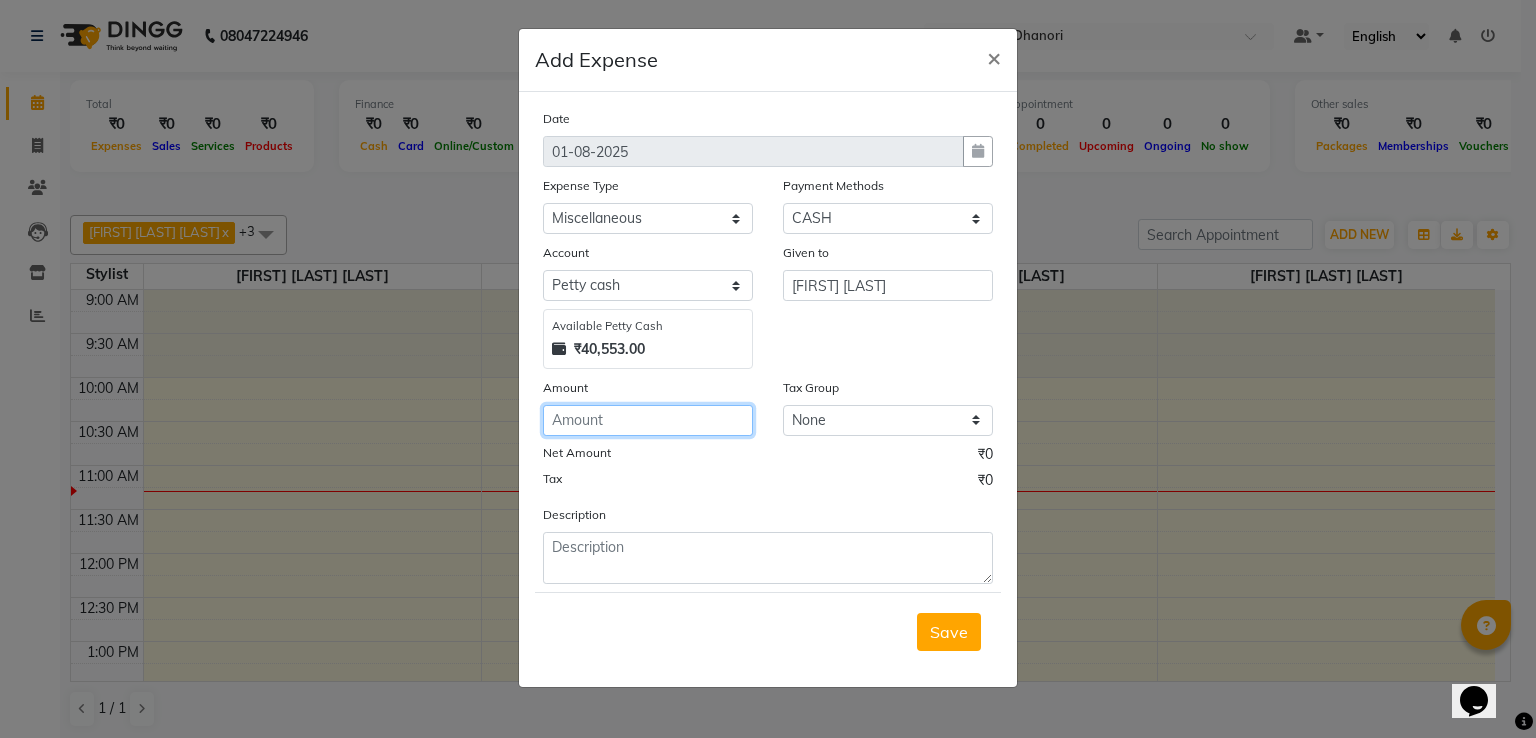 click 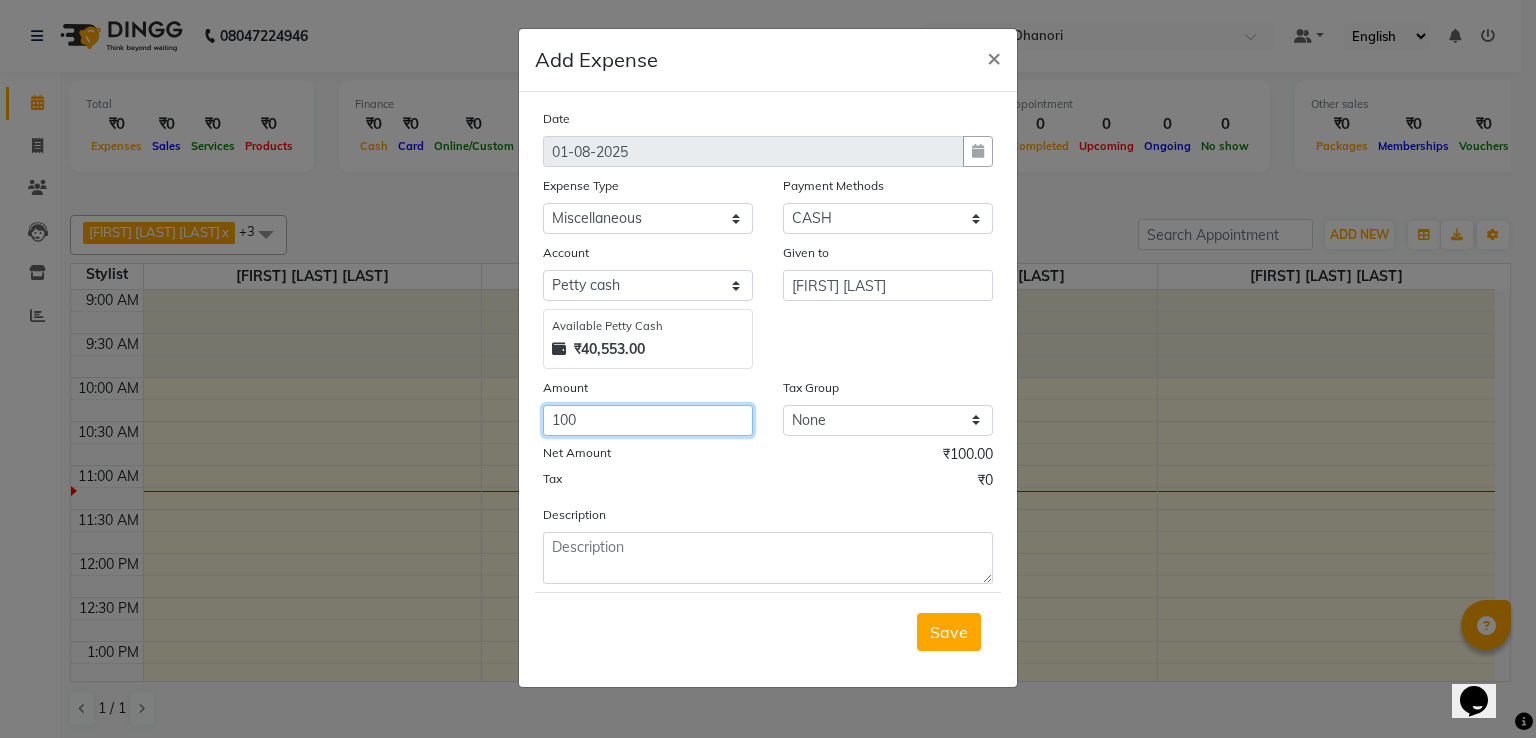 type on "100" 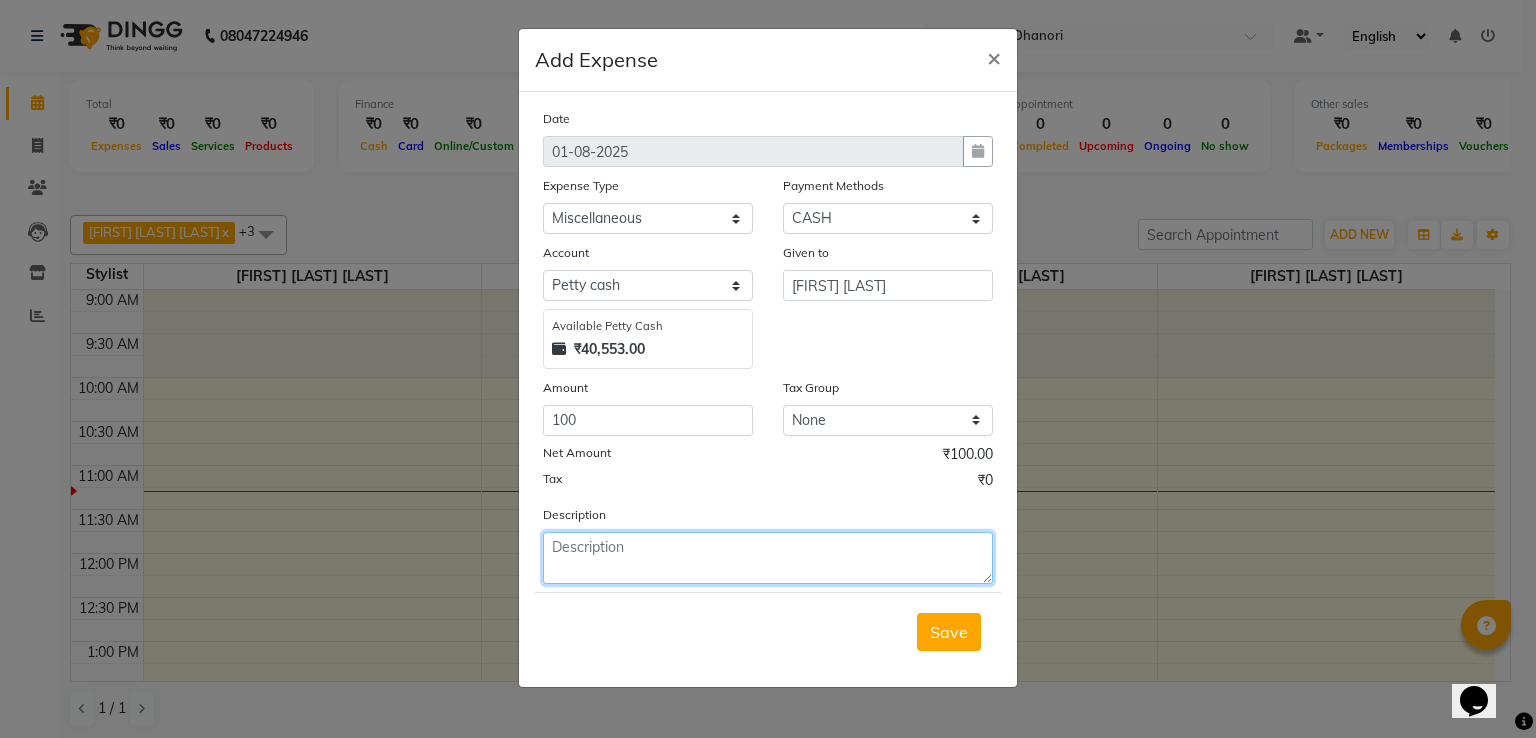 click 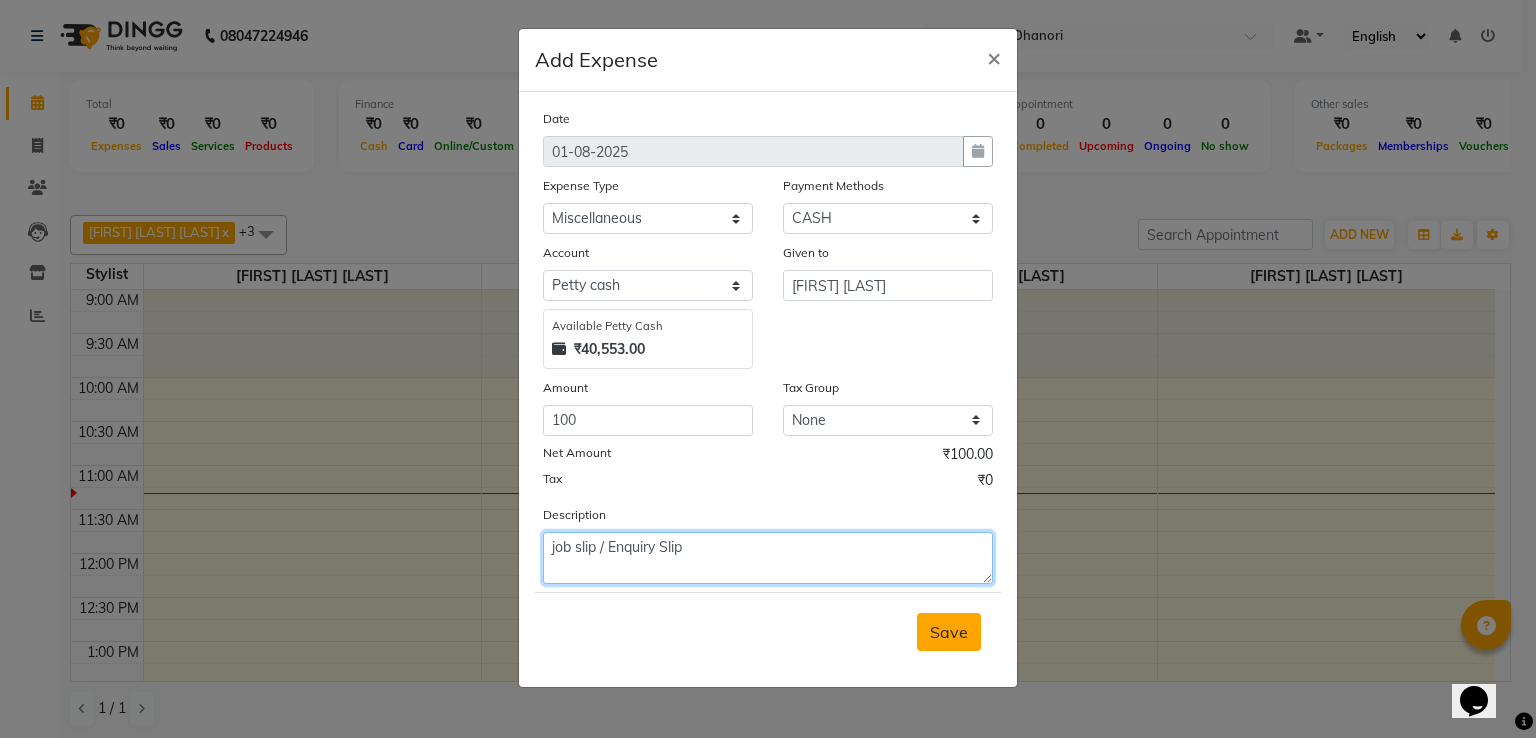 type on "job slip / Enquiry Slip" 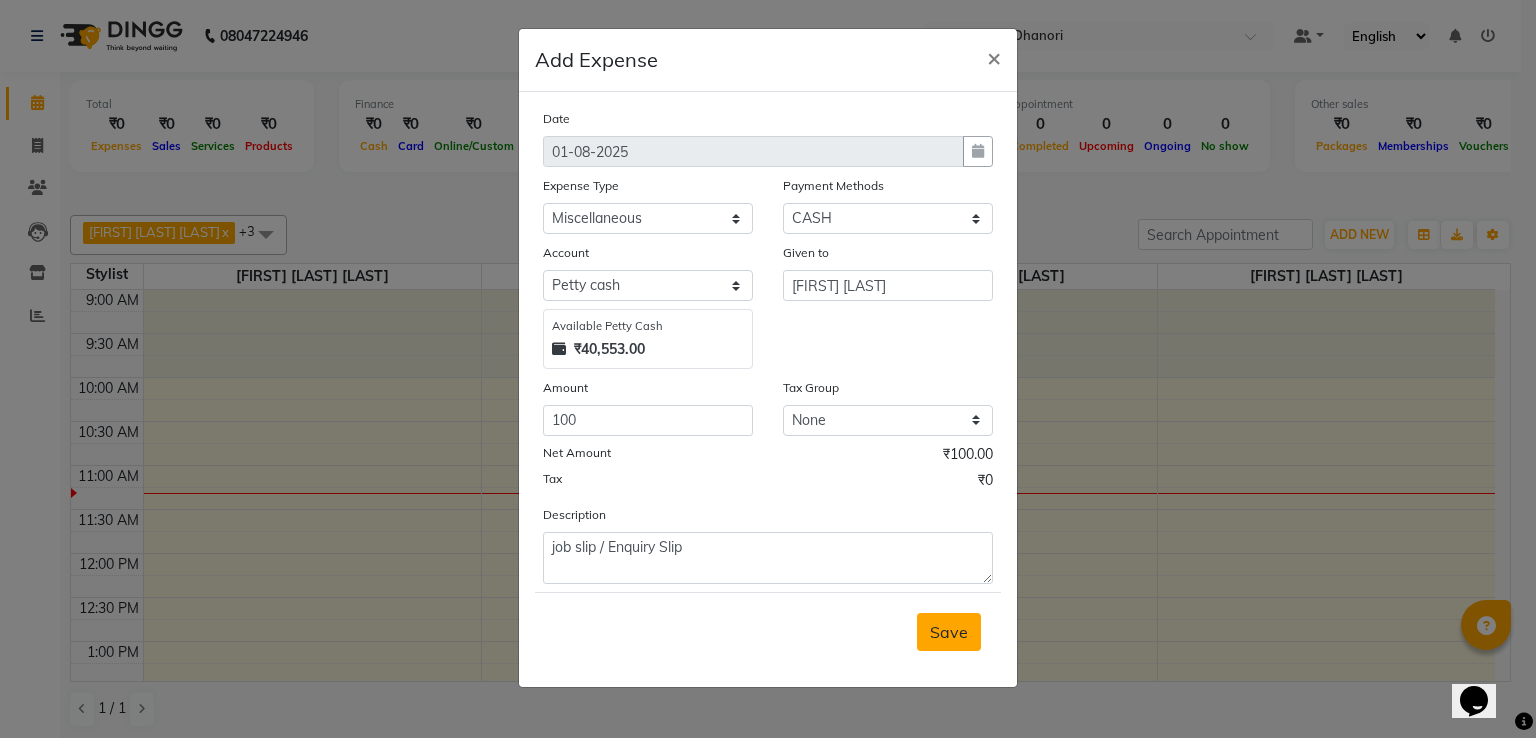 click on "Save" at bounding box center (949, 632) 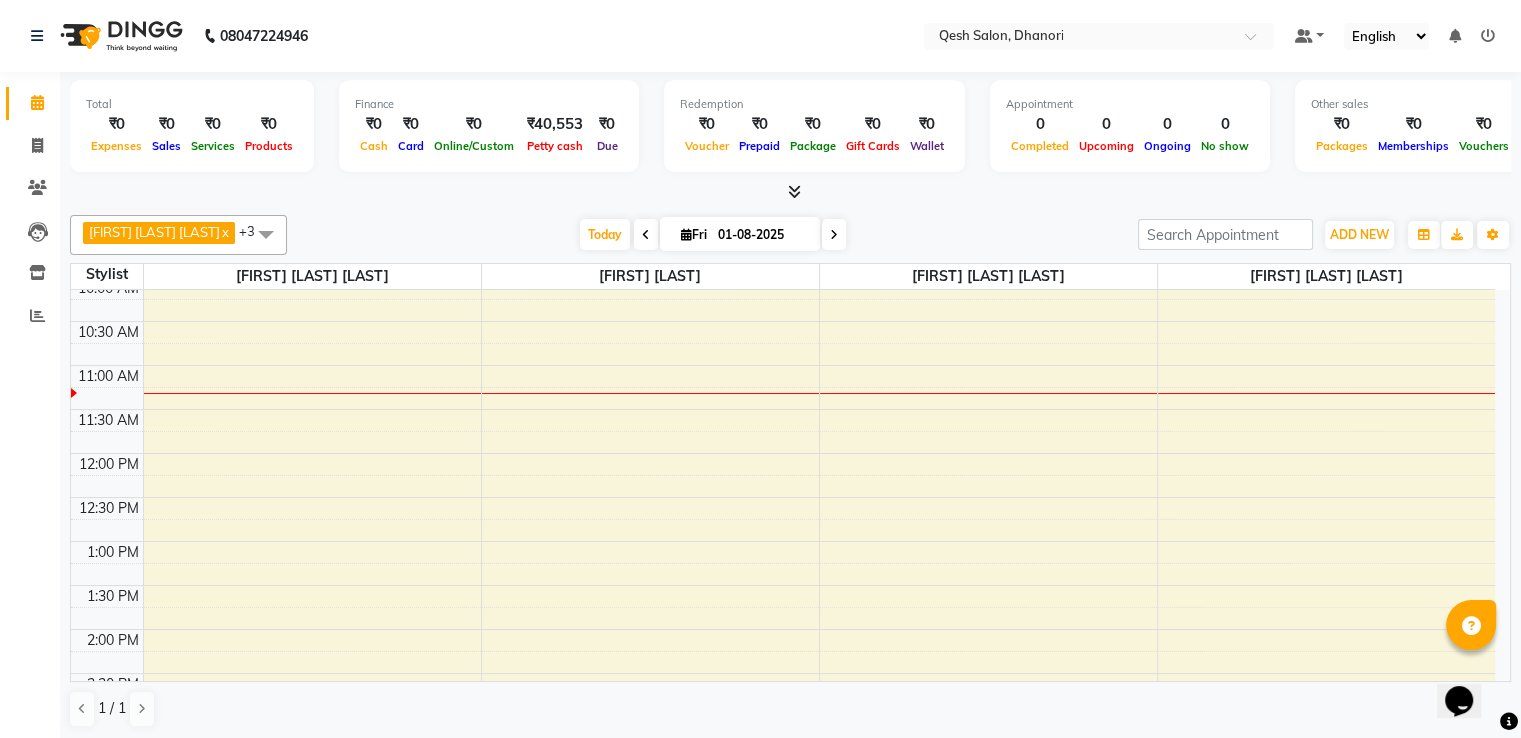 scroll, scrollTop: 0, scrollLeft: 0, axis: both 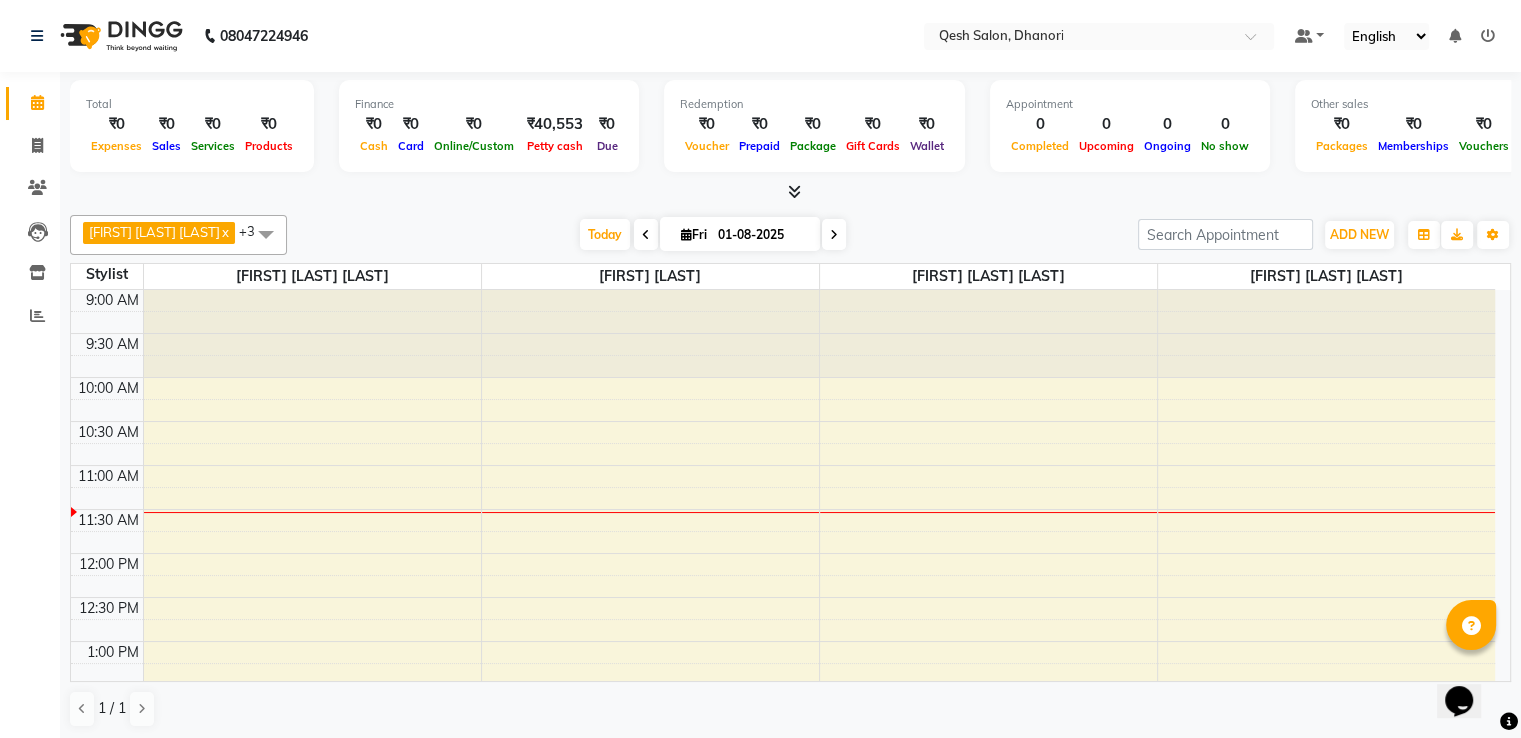 click on "9:00 AM 9:30 AM 10:00 AM 10:30 AM 11:00 AM 11:30 AM 12:00 PM 12:30 PM 1:00 PM 1:30 PM 2:00 PM 2:30 PM 3:00 PM 3:30 PM 4:00 PM 4:30 PM 5:00 PM 5:30 PM 6:00 PM 6:30 PM 7:00 PM 7:30 PM 8:00 PM 8:30 PM 9:00 PM 9:30 PM 10:00 PM 10:30 PM" at bounding box center (783, 905) 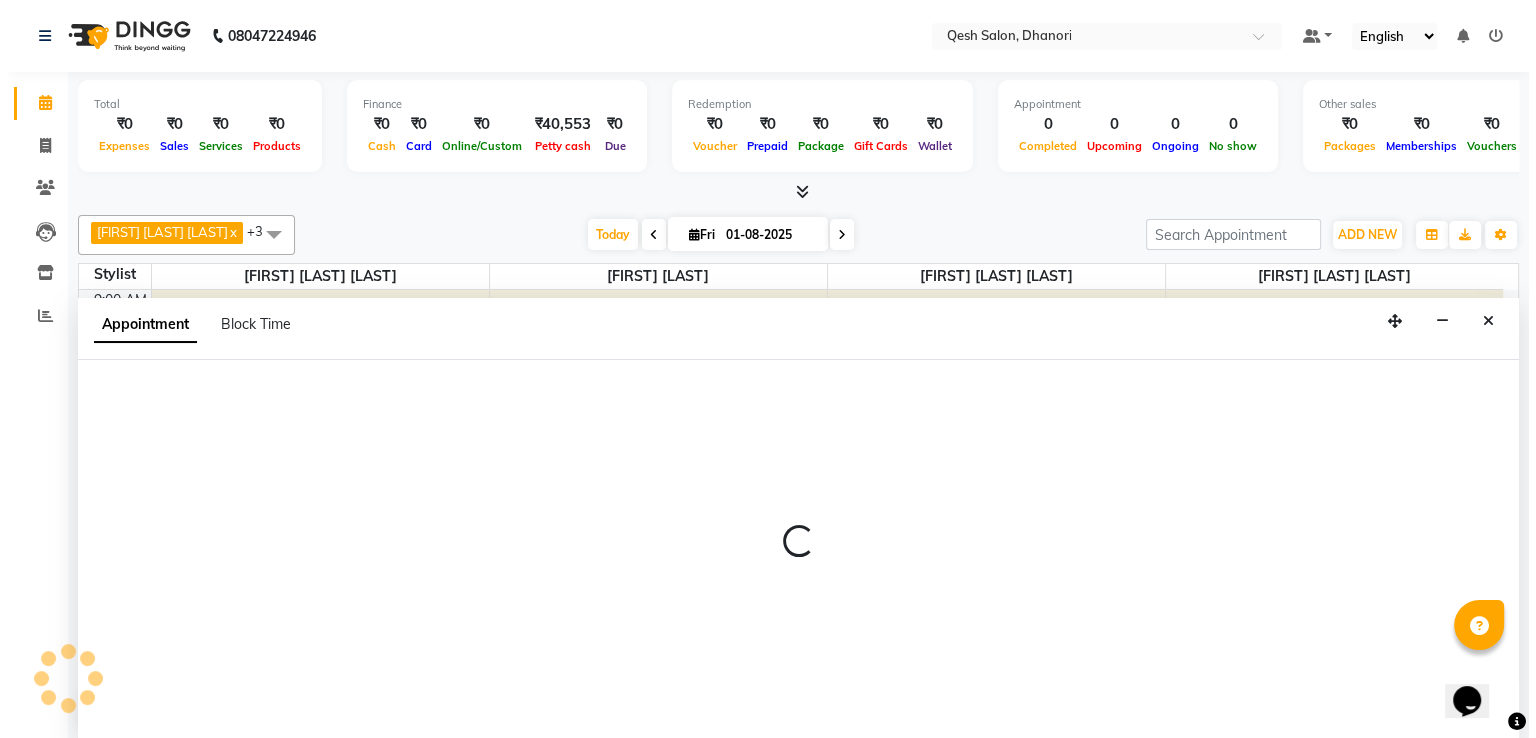 scroll, scrollTop: 1, scrollLeft: 0, axis: vertical 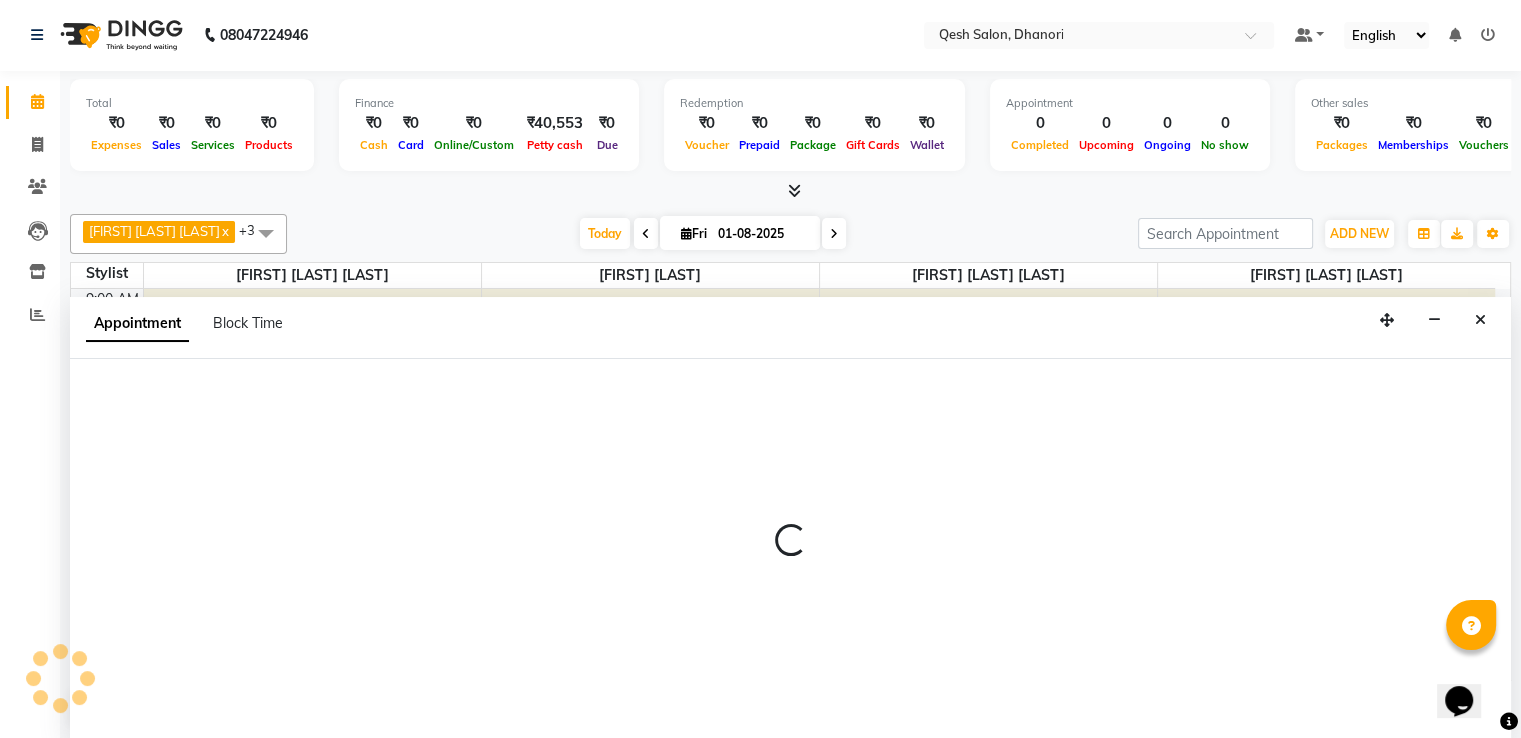 select on "85050" 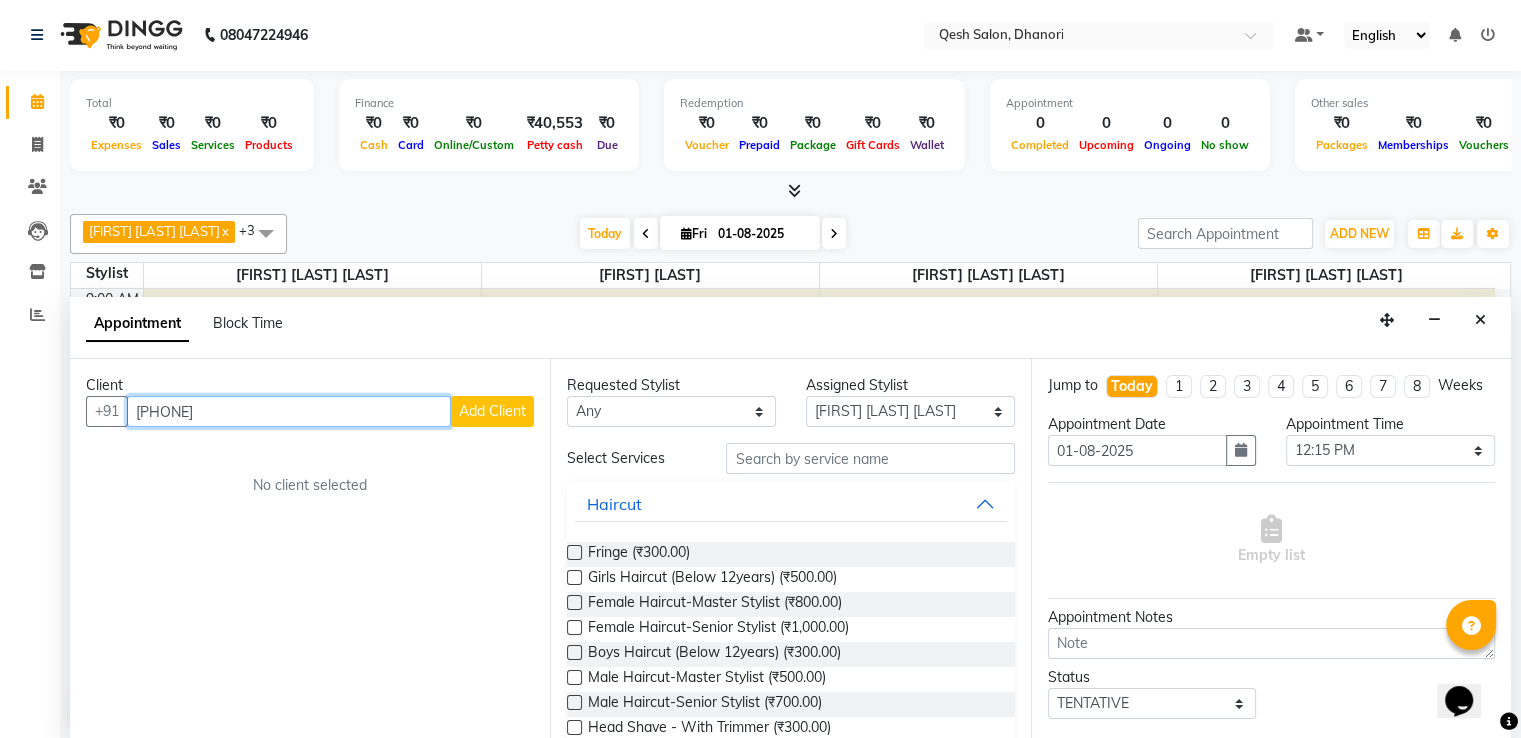 type on "[PHONE]" 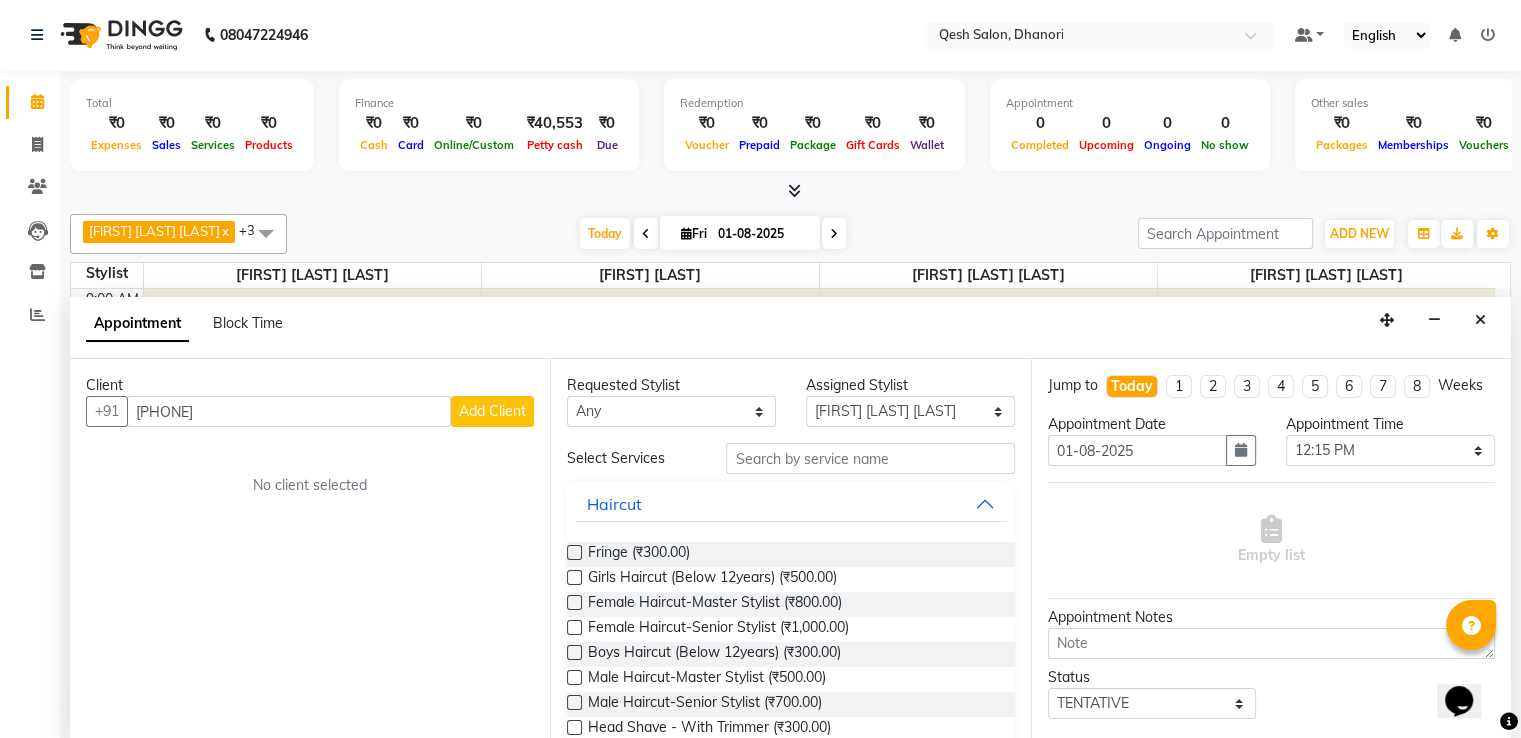 click on "Add Client" at bounding box center (492, 411) 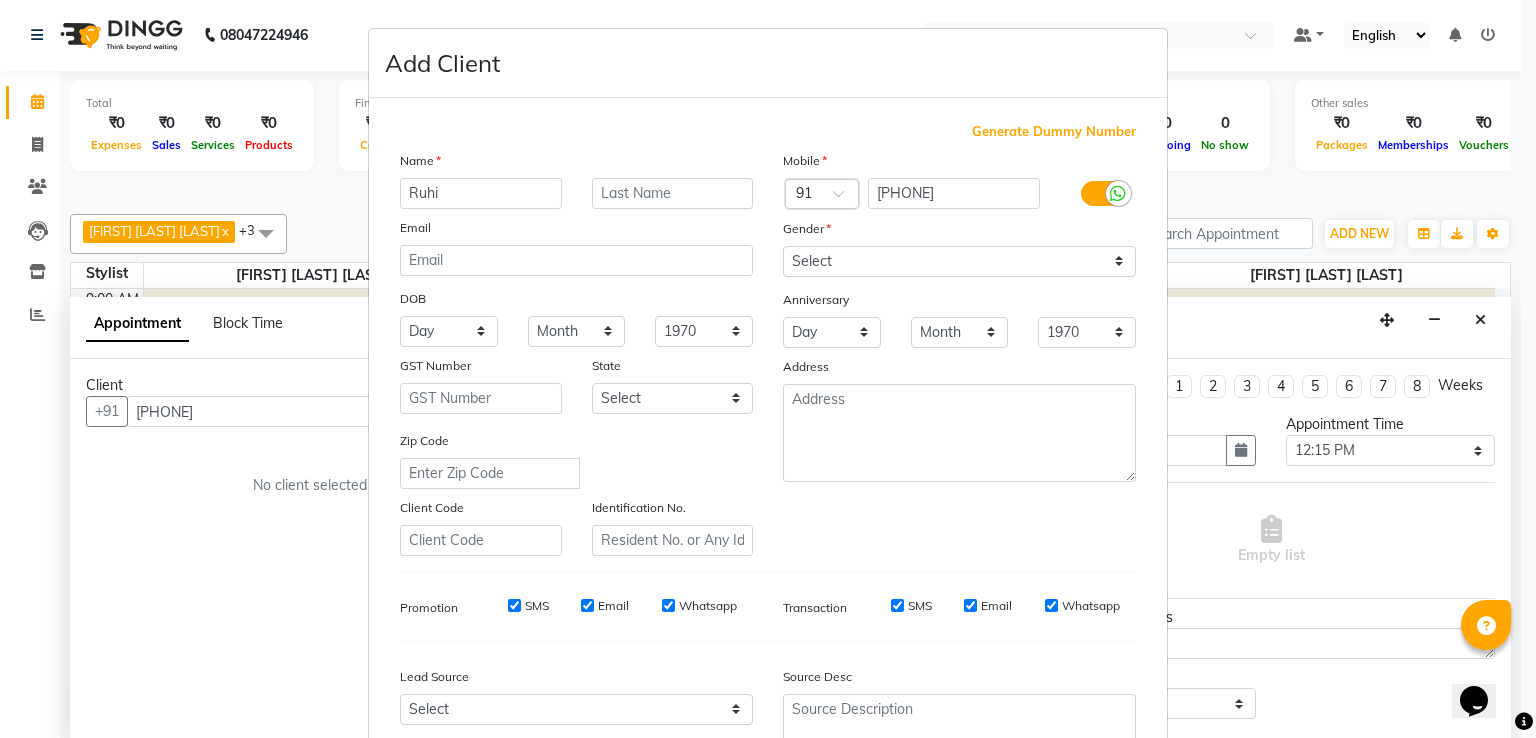 type on "Ruhi" 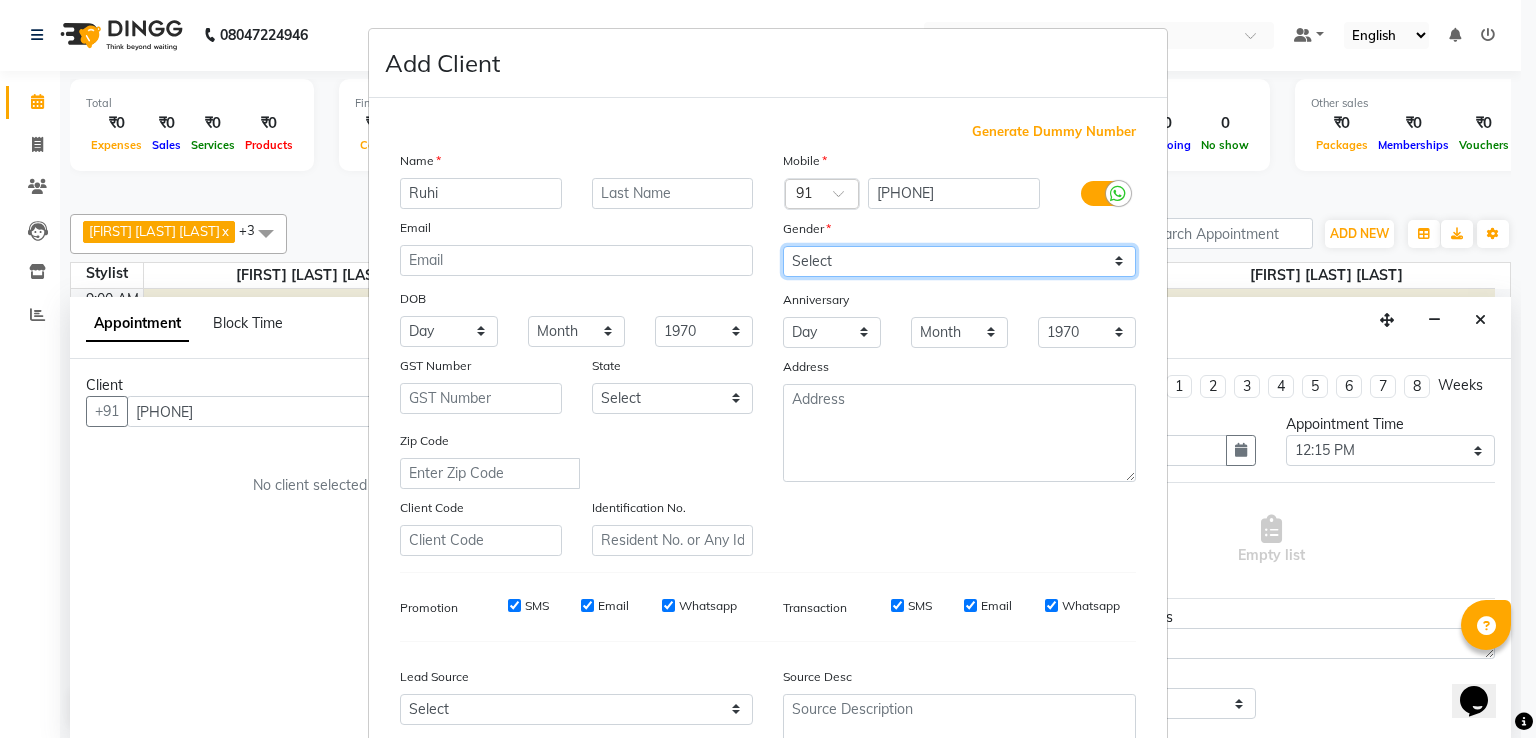 click on "Select Male Female Other Prefer Not To Say" at bounding box center [959, 261] 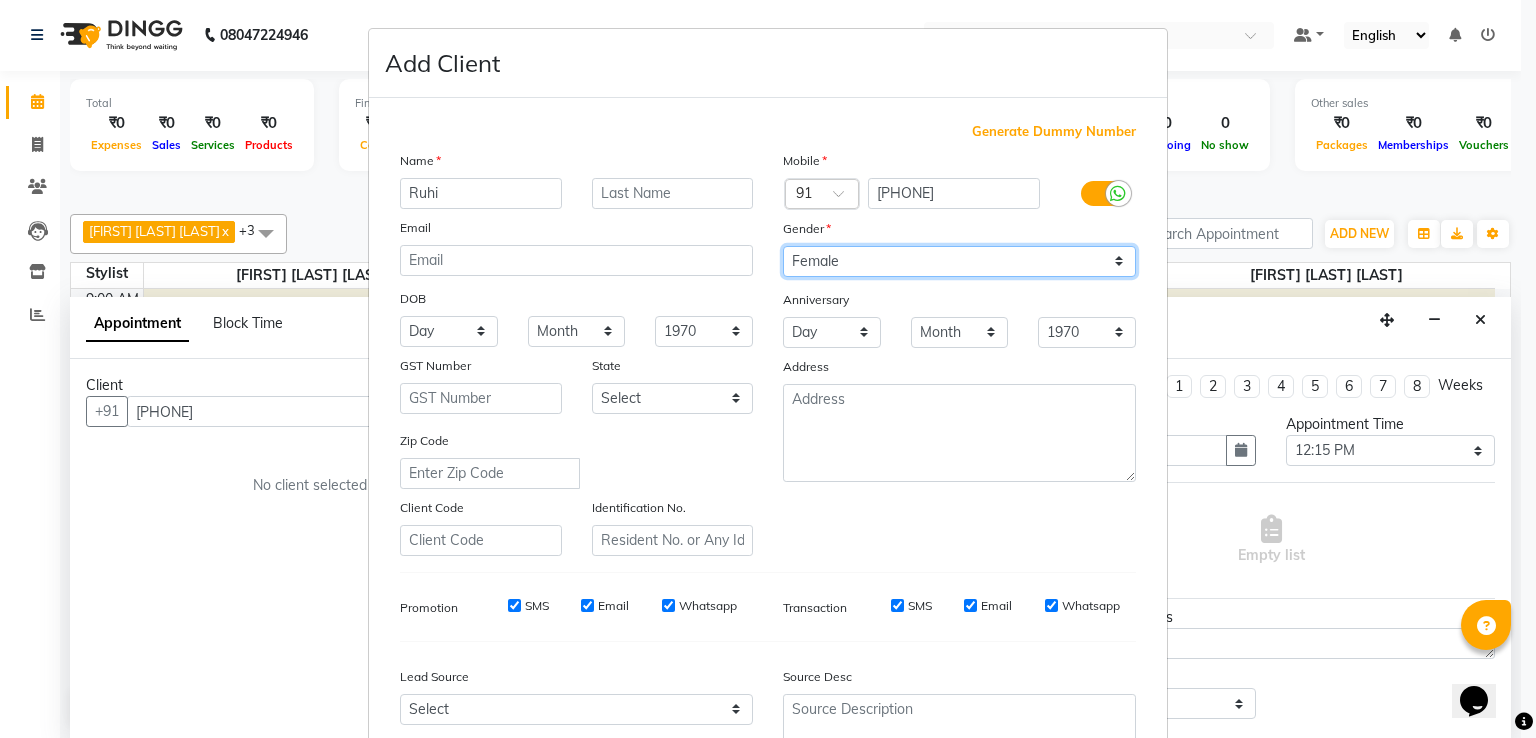 click on "Select Male Female Other Prefer Not To Say" at bounding box center [959, 261] 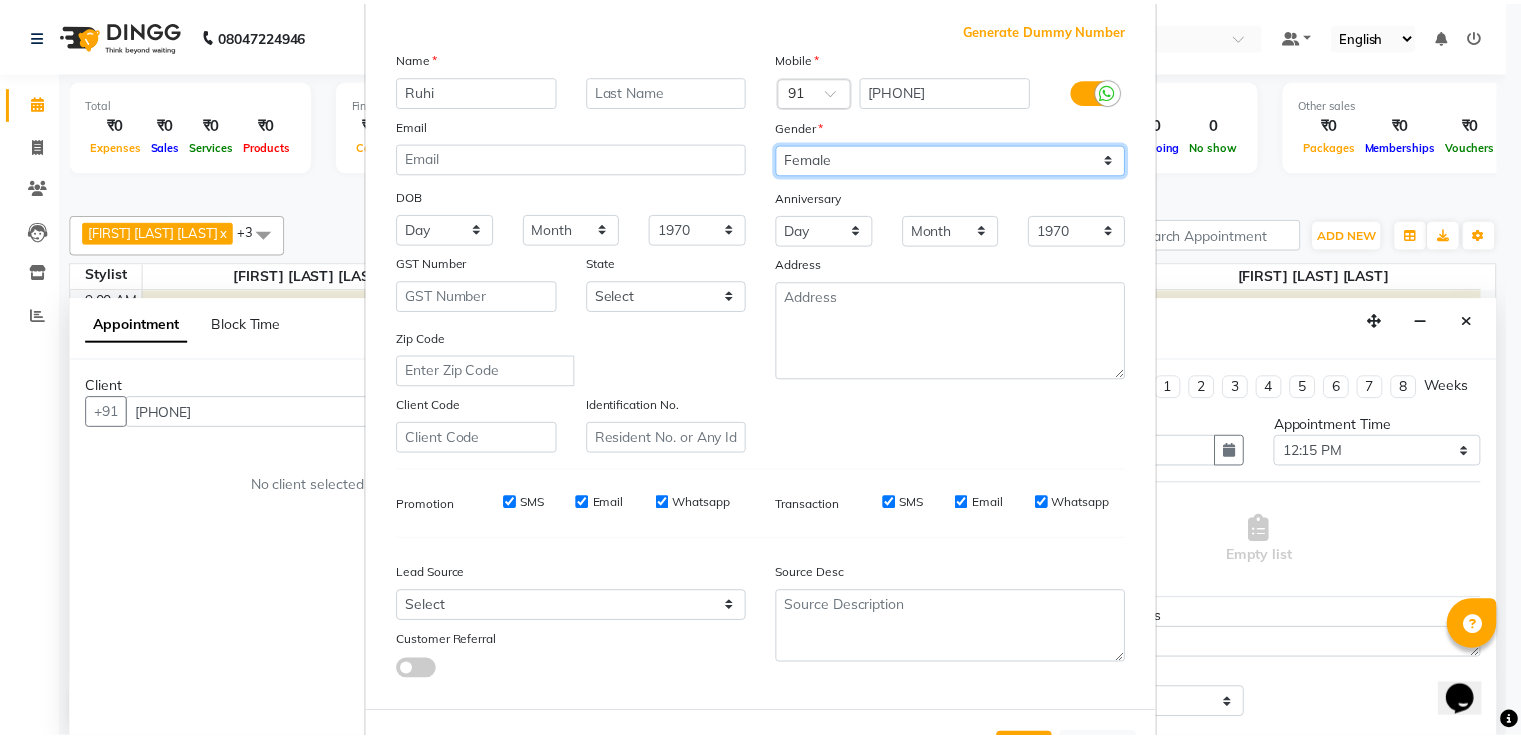 scroll, scrollTop: 195, scrollLeft: 0, axis: vertical 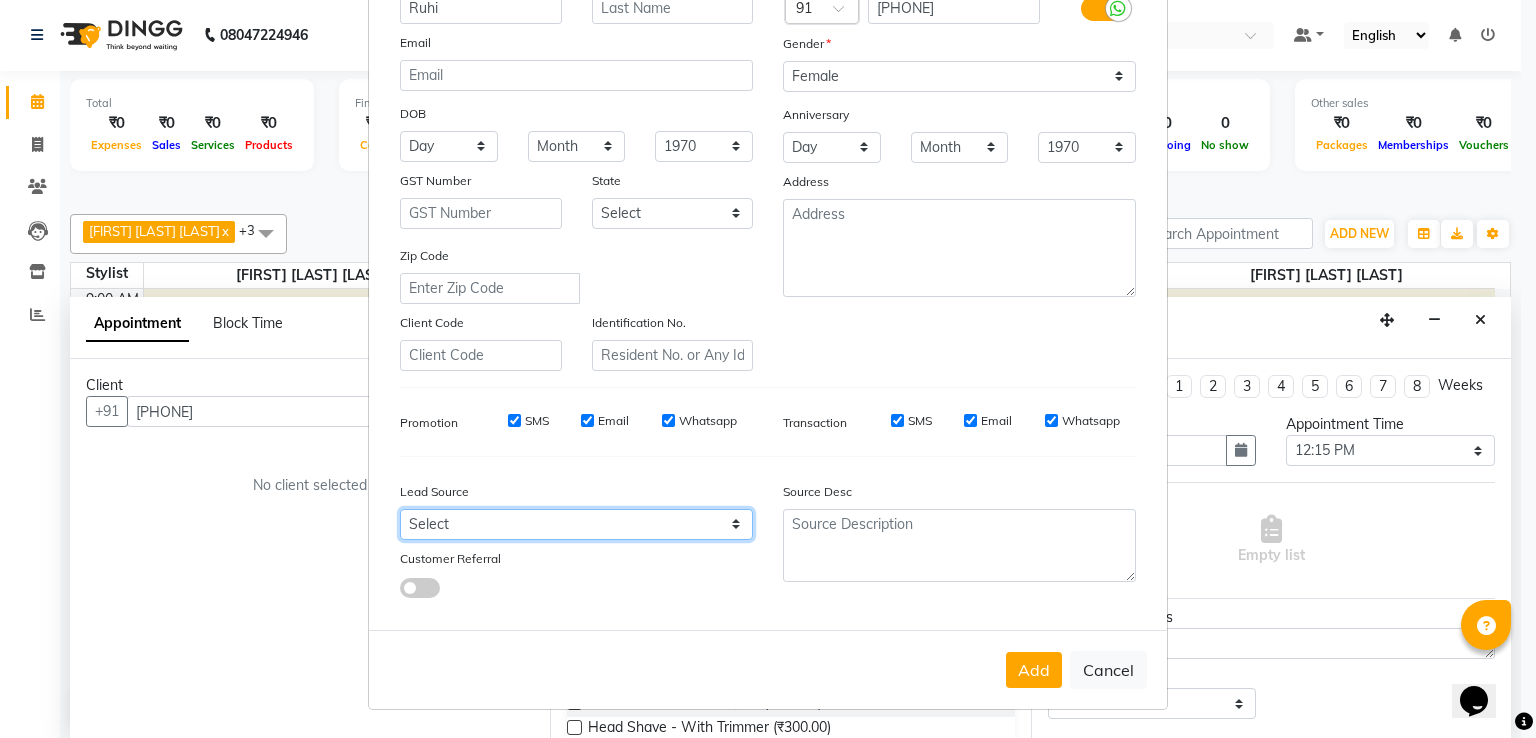 click on "Select Walk-in Referral Internet Friend Word of Mouth Advertisement Facebook JustDial Google Other" at bounding box center (576, 524) 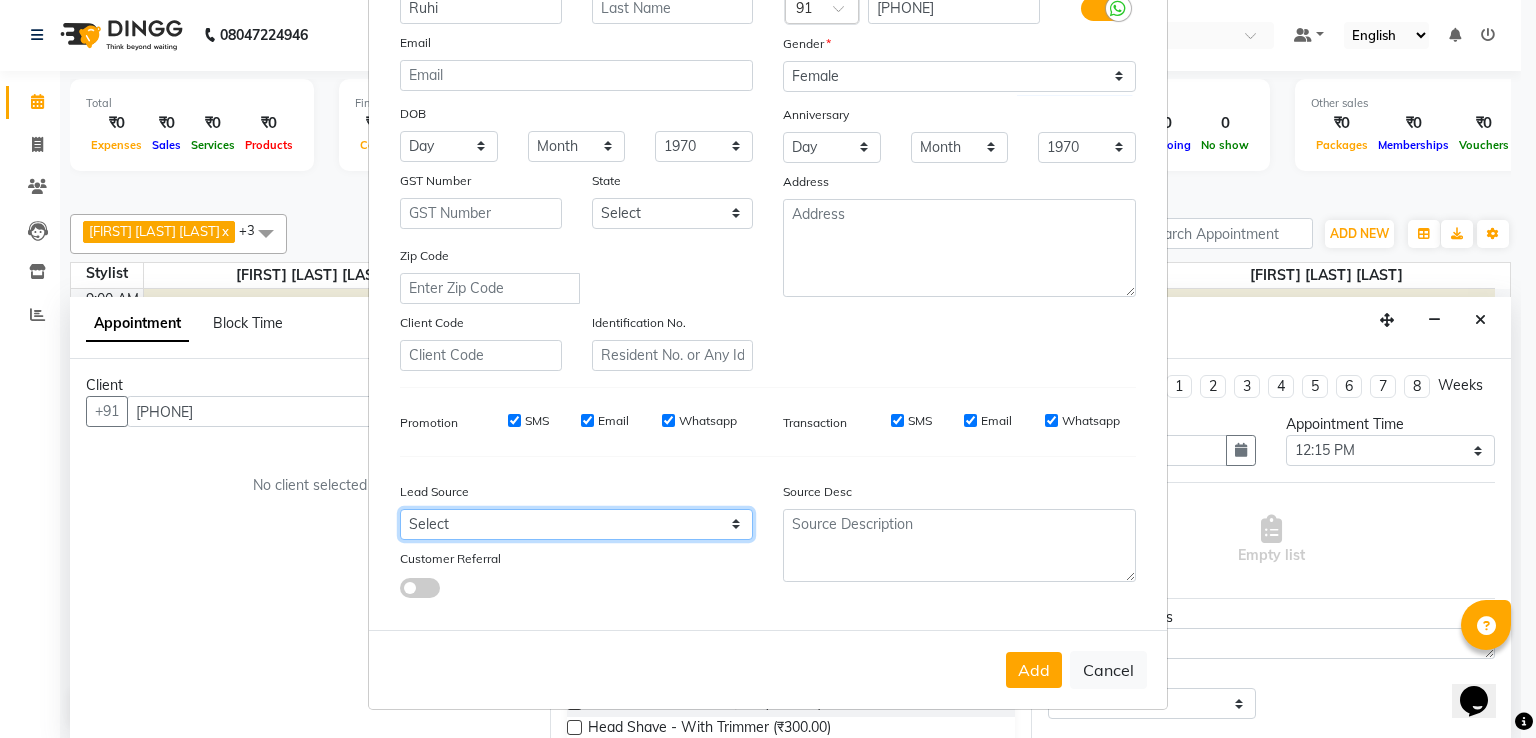 select on "51694" 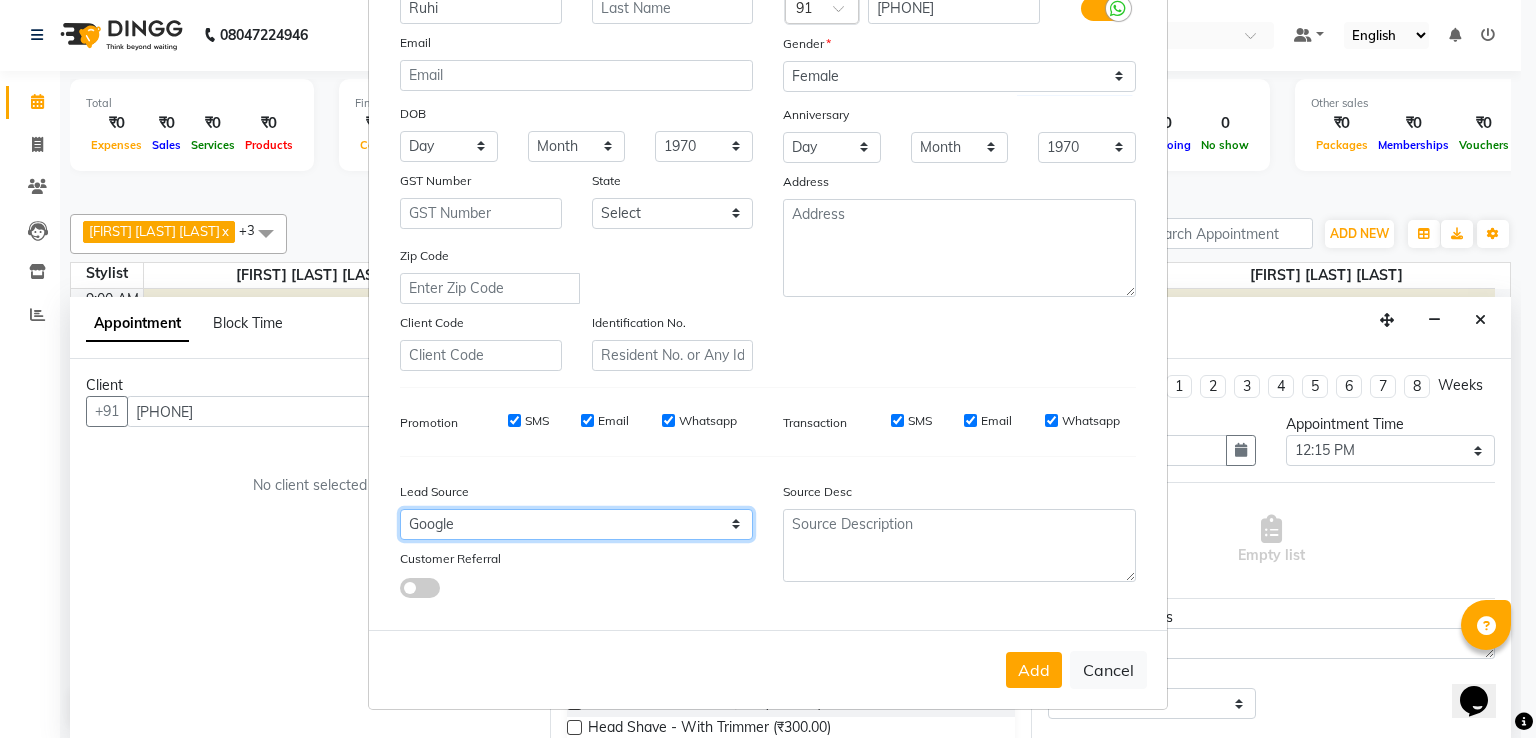 click on "Select Walk-in Referral Internet Friend Word of Mouth Advertisement Facebook JustDial Google Other" at bounding box center (576, 524) 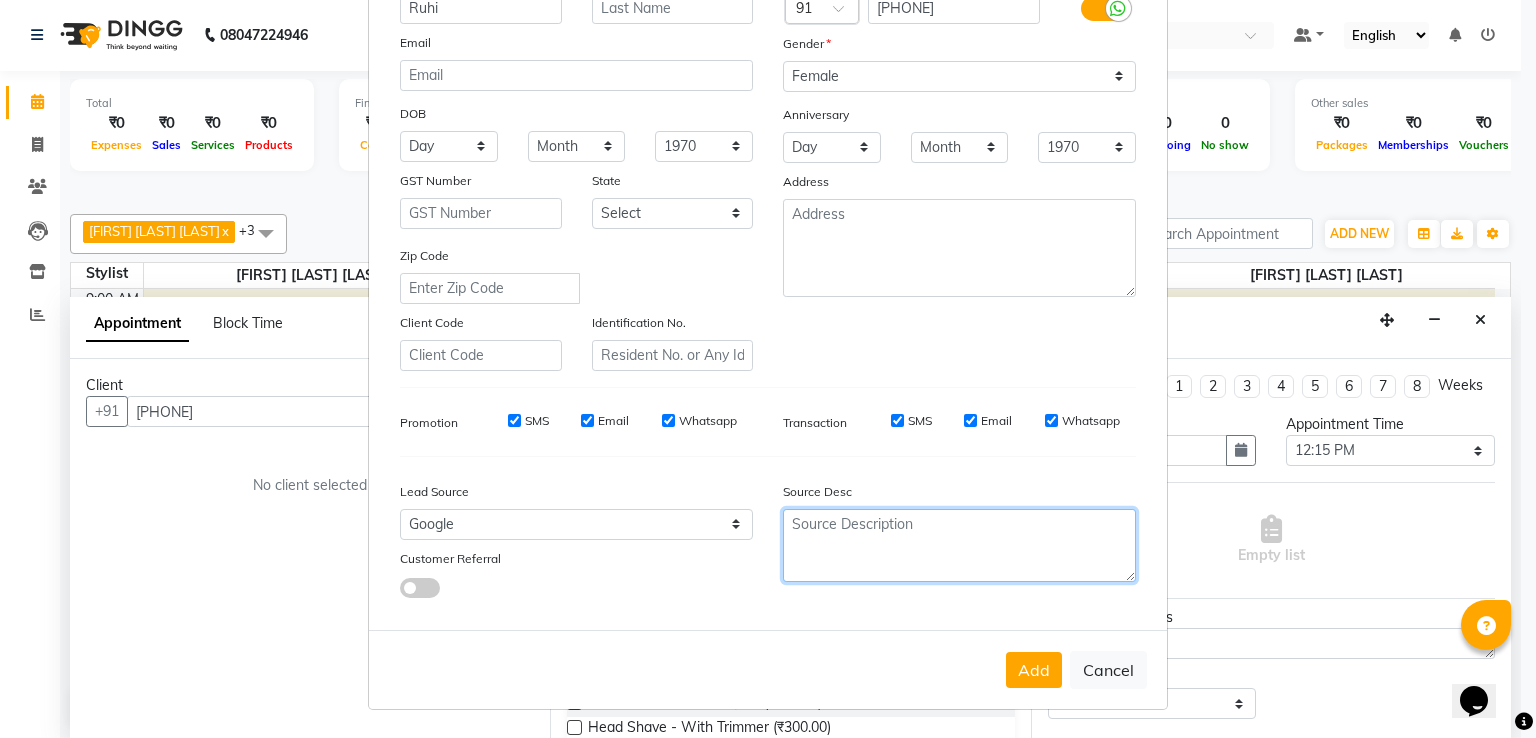 click at bounding box center (959, 545) 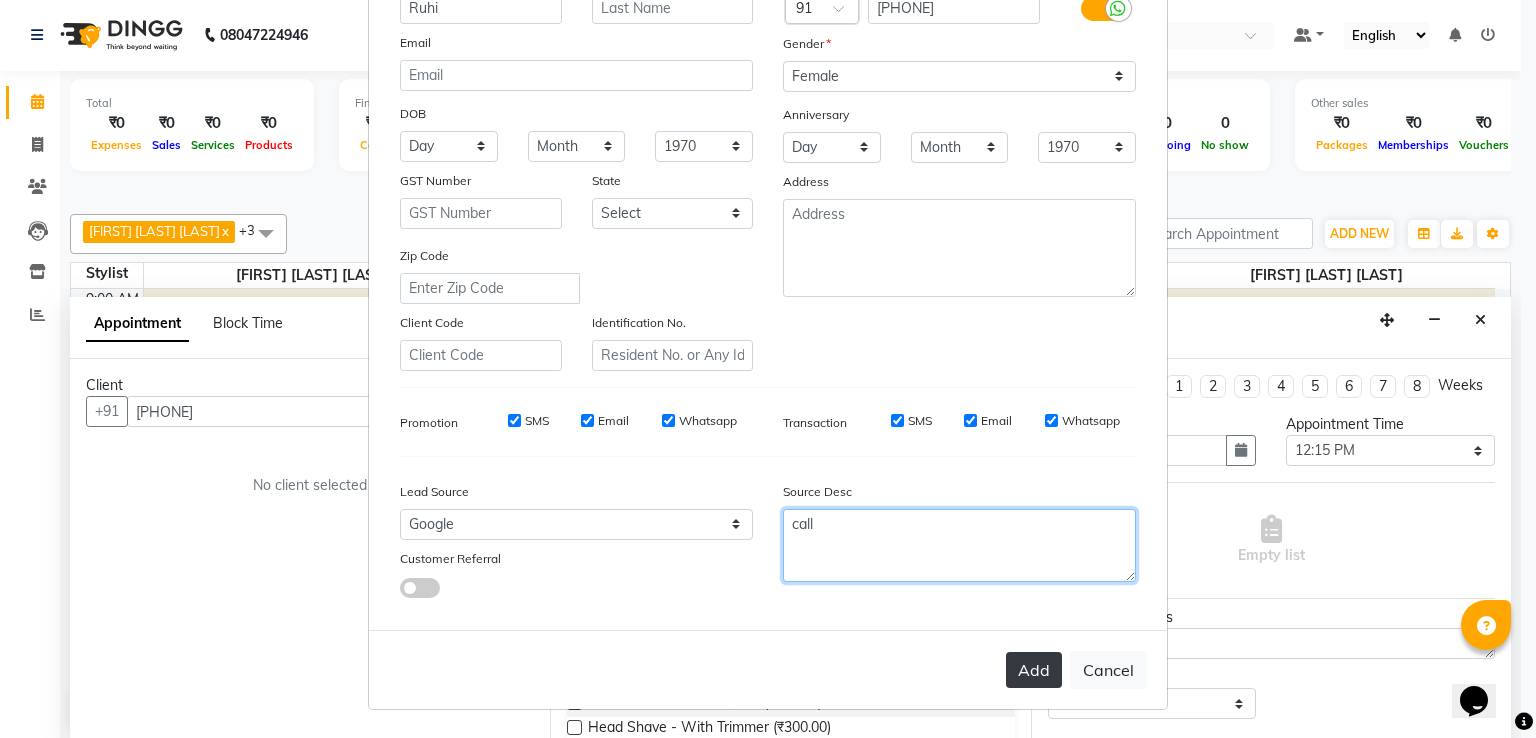 type on "call" 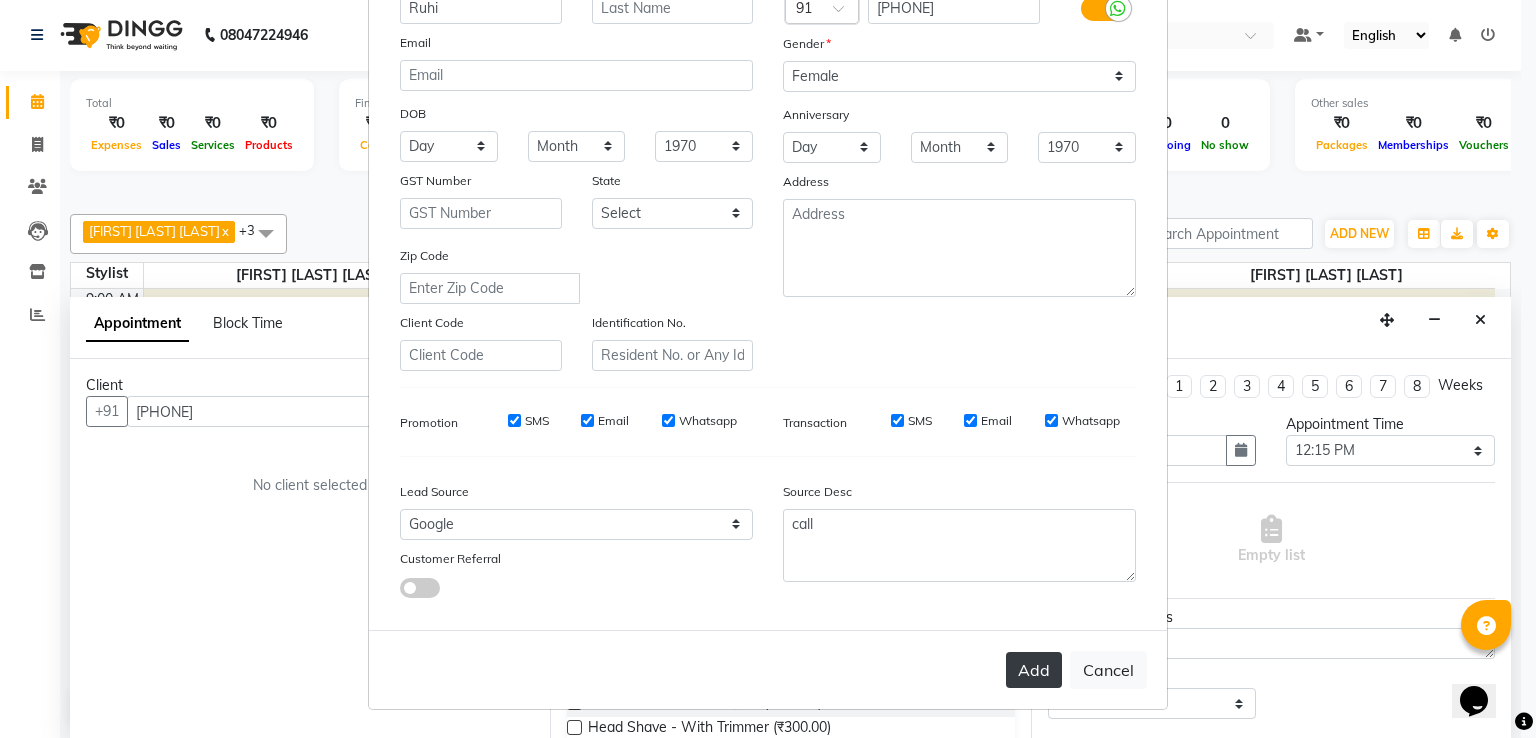 click on "Add" at bounding box center (1034, 670) 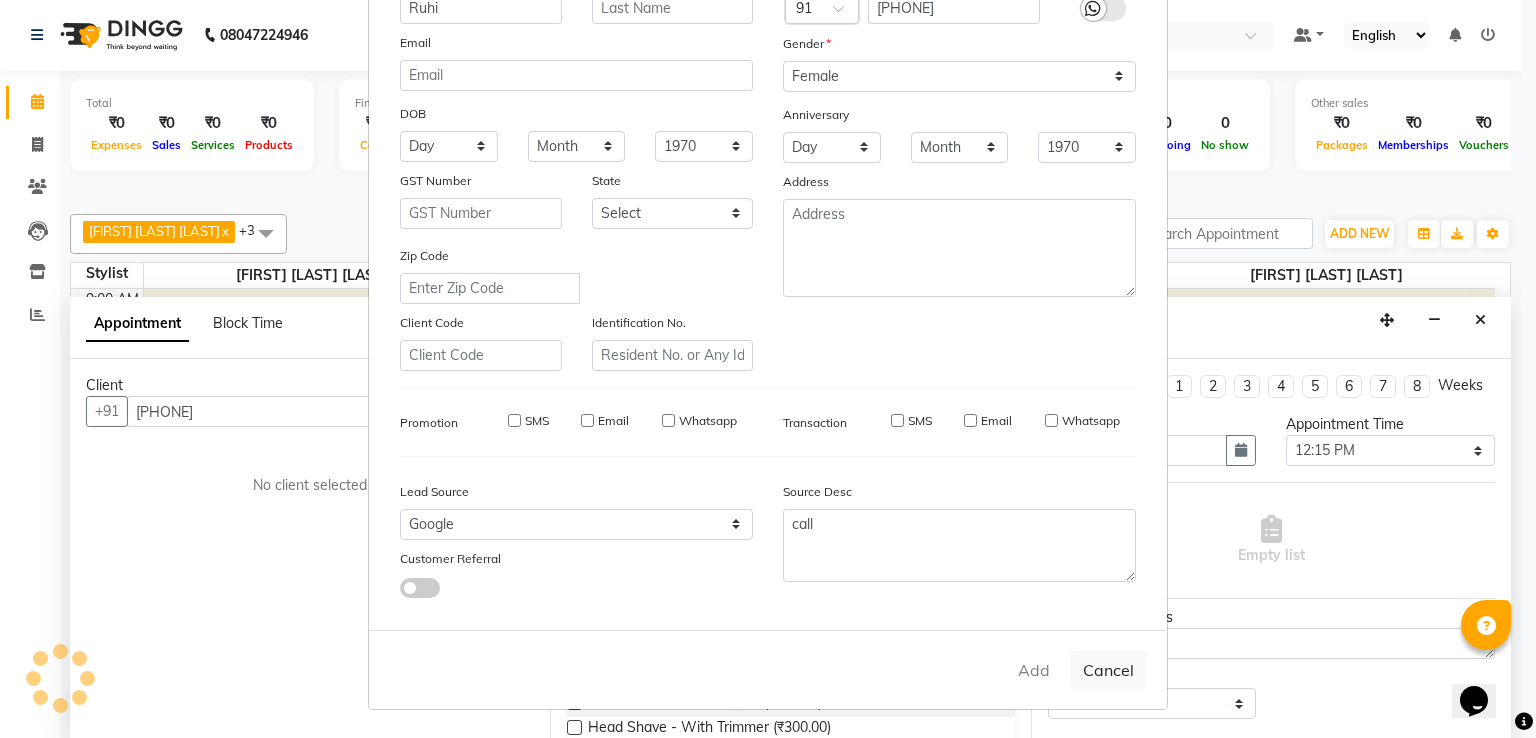 type on "87******78" 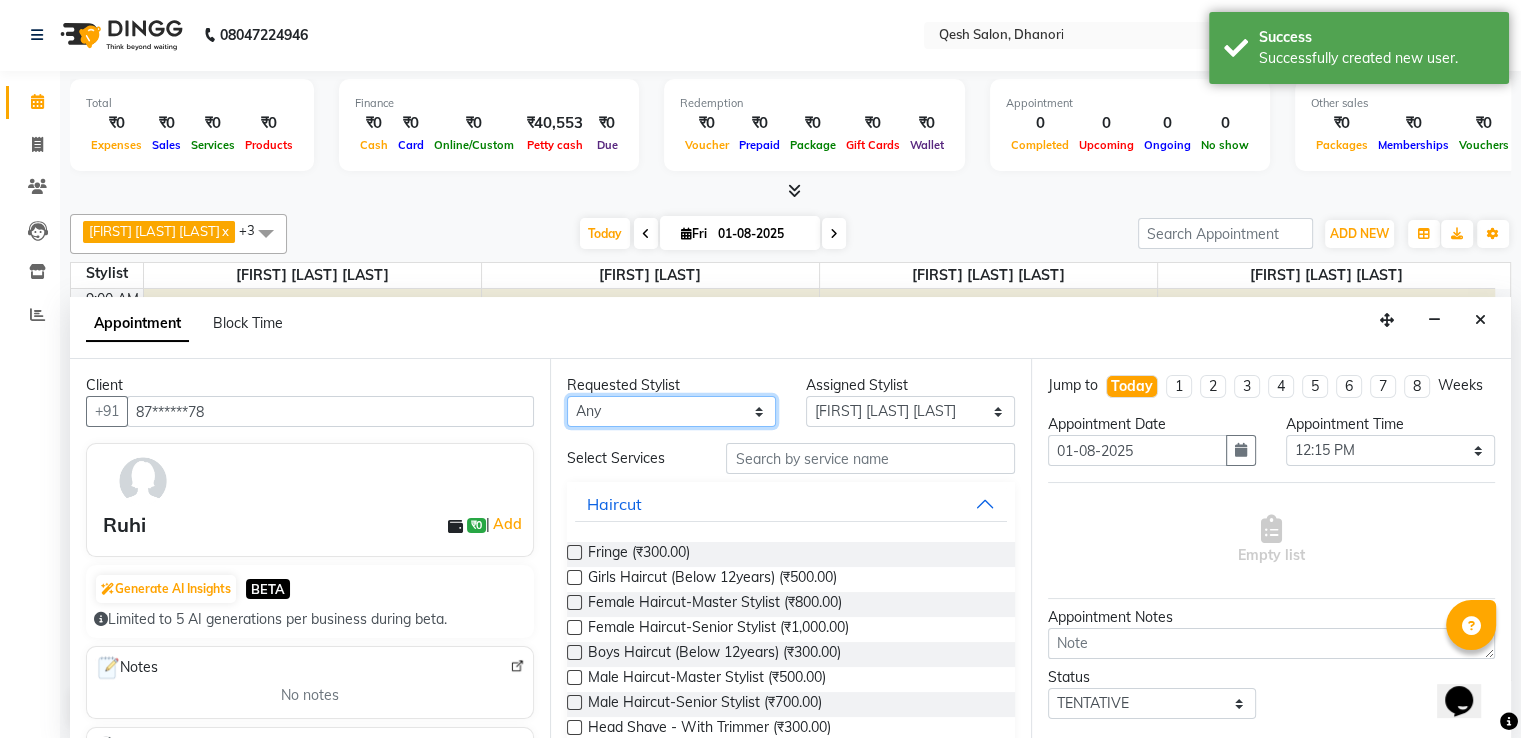click on "Any [FIRST] [LAST] [FIRST] [LAST] Salon [FIRST] [LAST] [FIRST] [LAST] [FIRST] [LAST]" at bounding box center (671, 411) 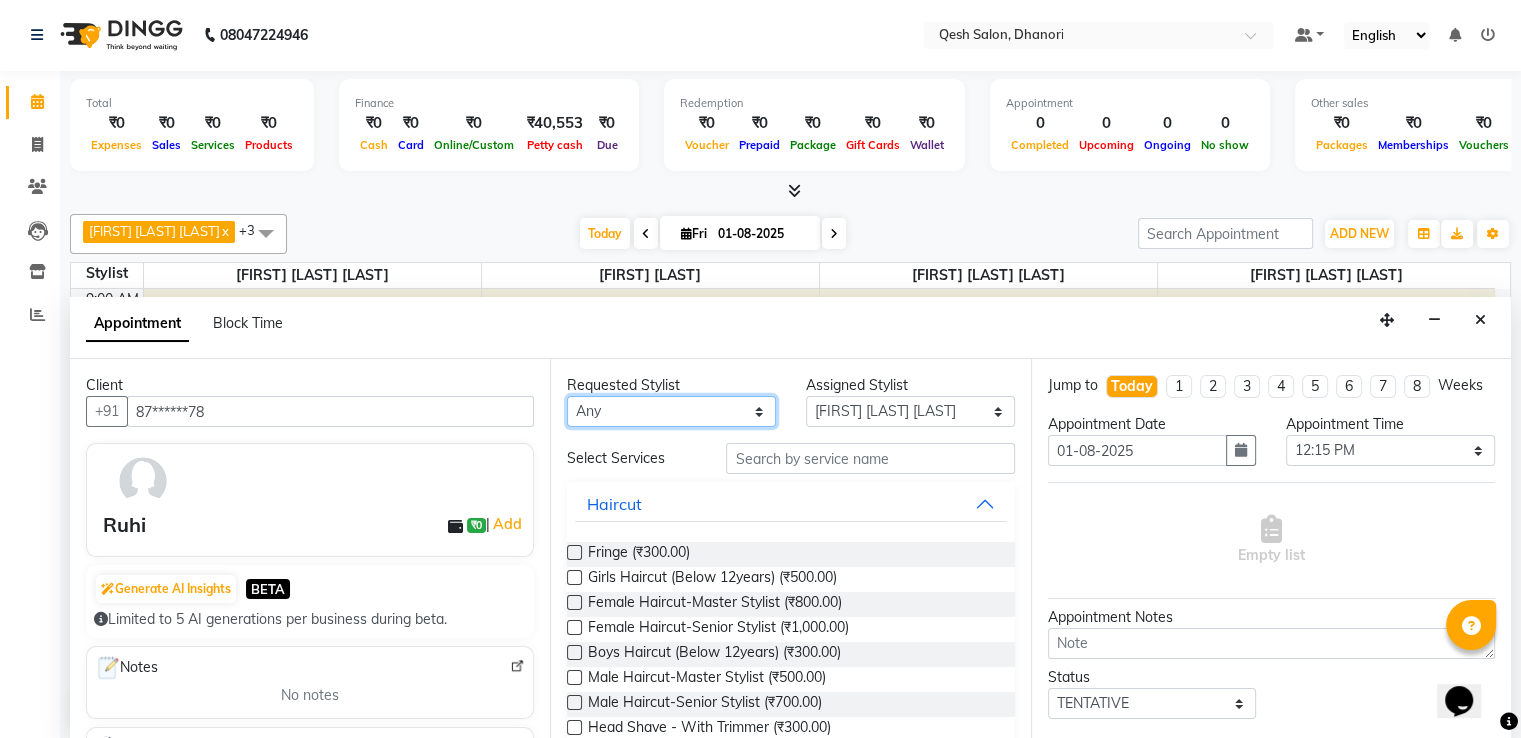 select on "85050" 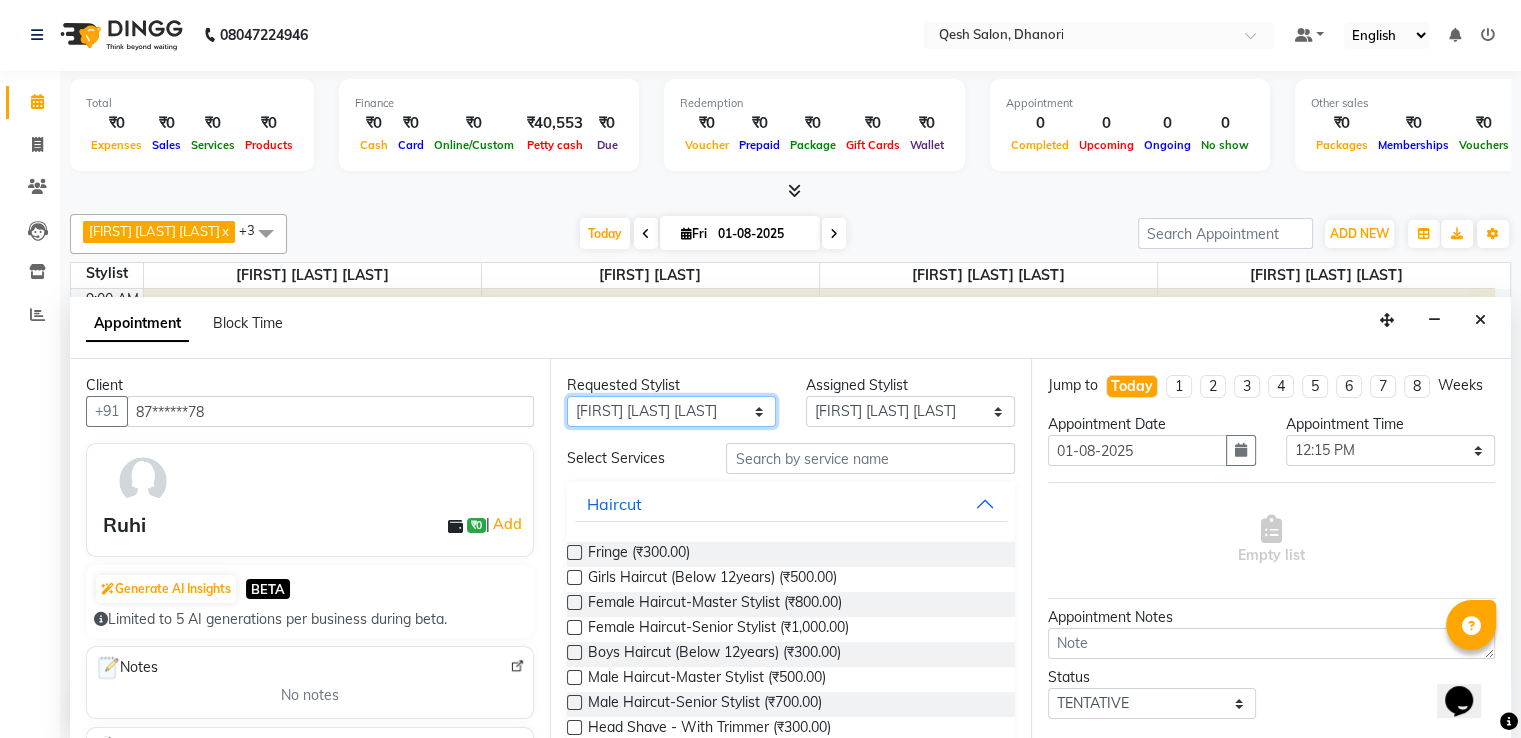 click on "Any [FIRST] [LAST] [FIRST] [LAST] Salon [FIRST] [LAST] [FIRST] [LAST] [FIRST] [LAST]" at bounding box center [671, 411] 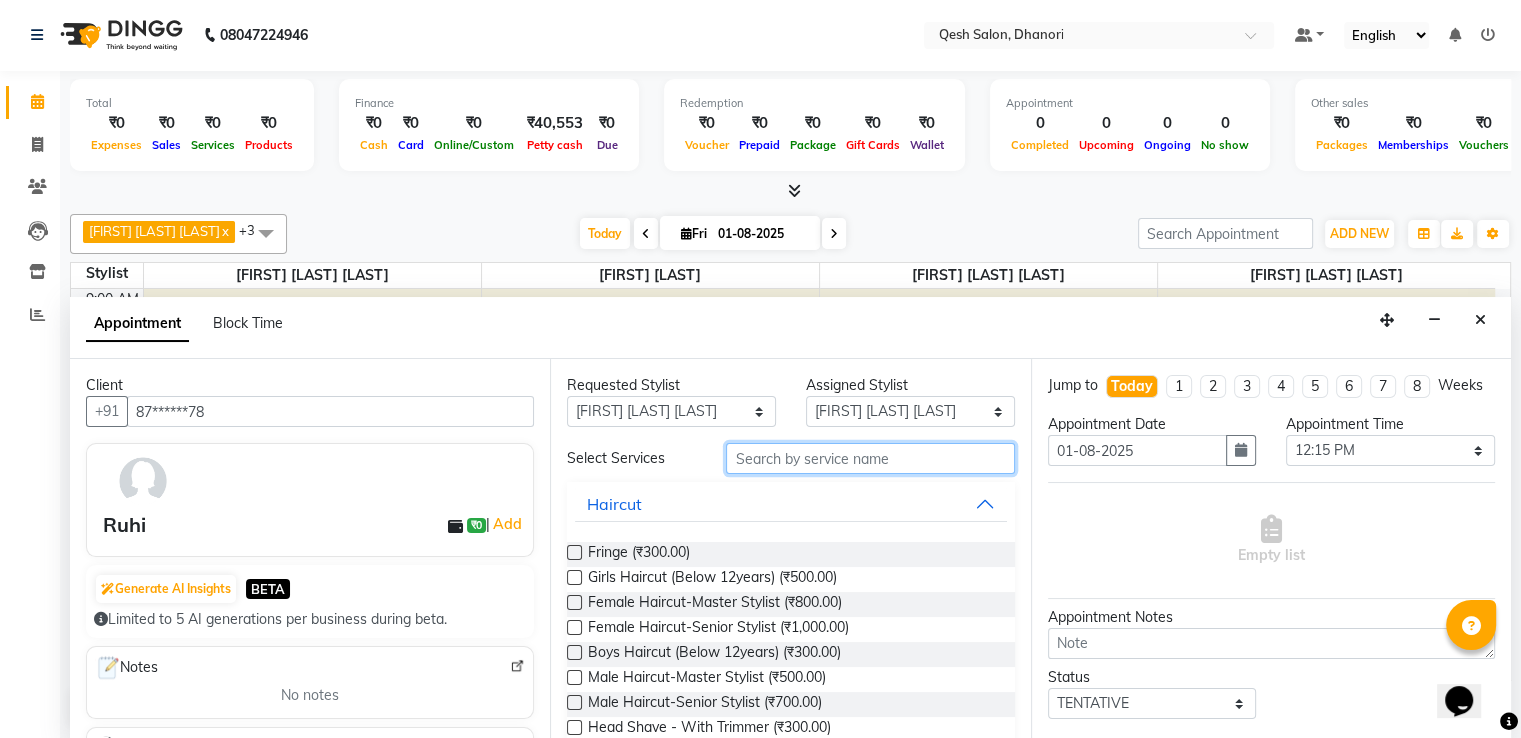 click at bounding box center [870, 458] 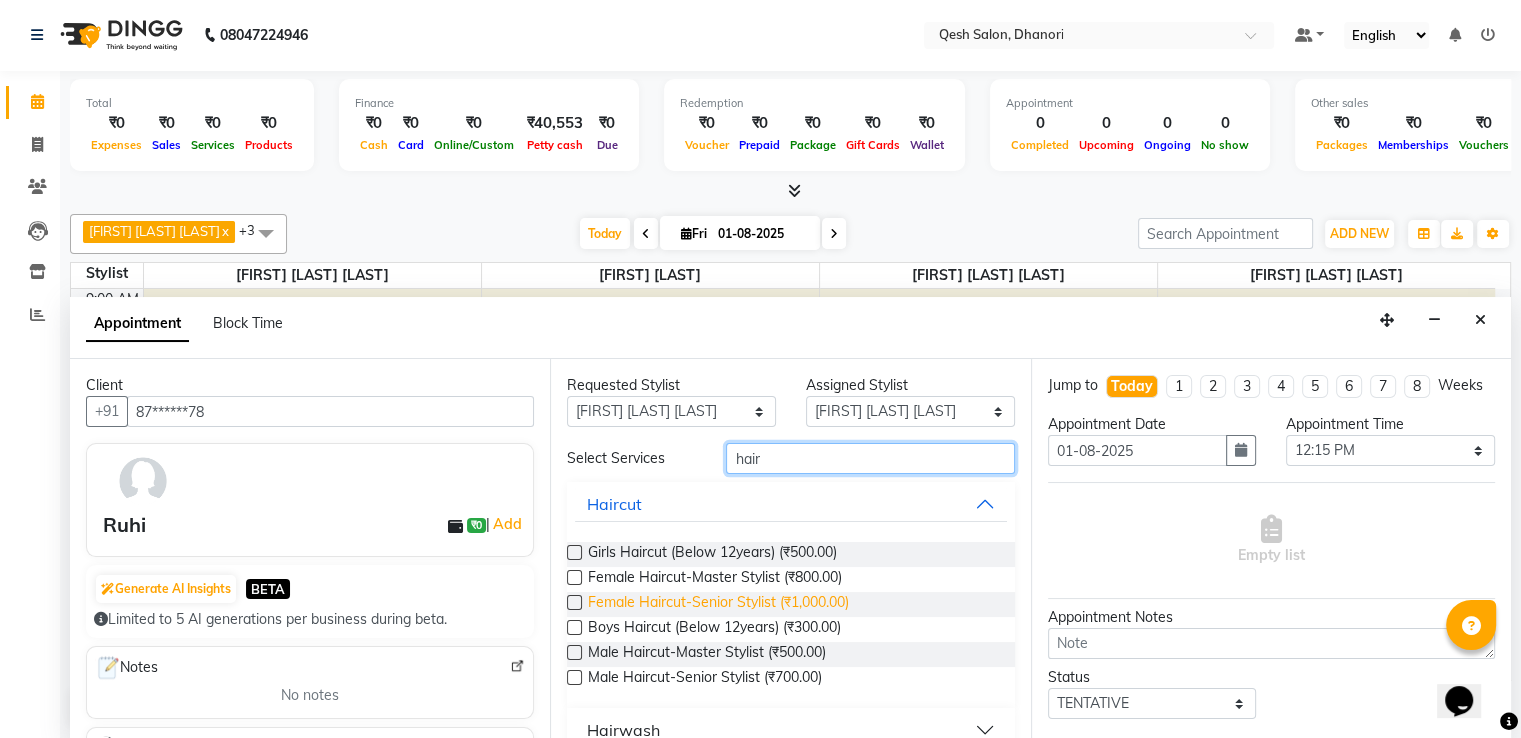 type on "hair" 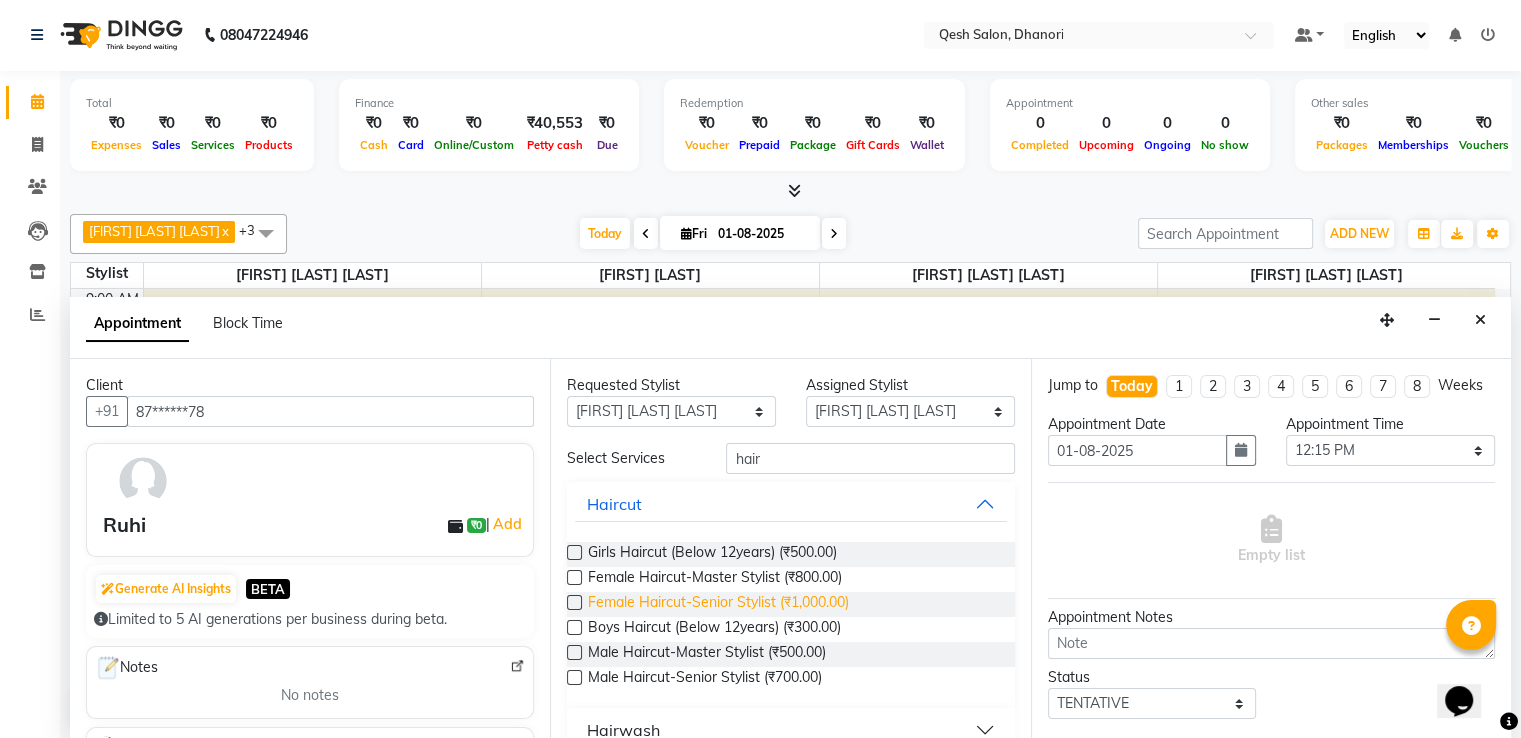 click on "Female Haircut-Senior Stylist (₹1,000.00)" at bounding box center [718, 604] 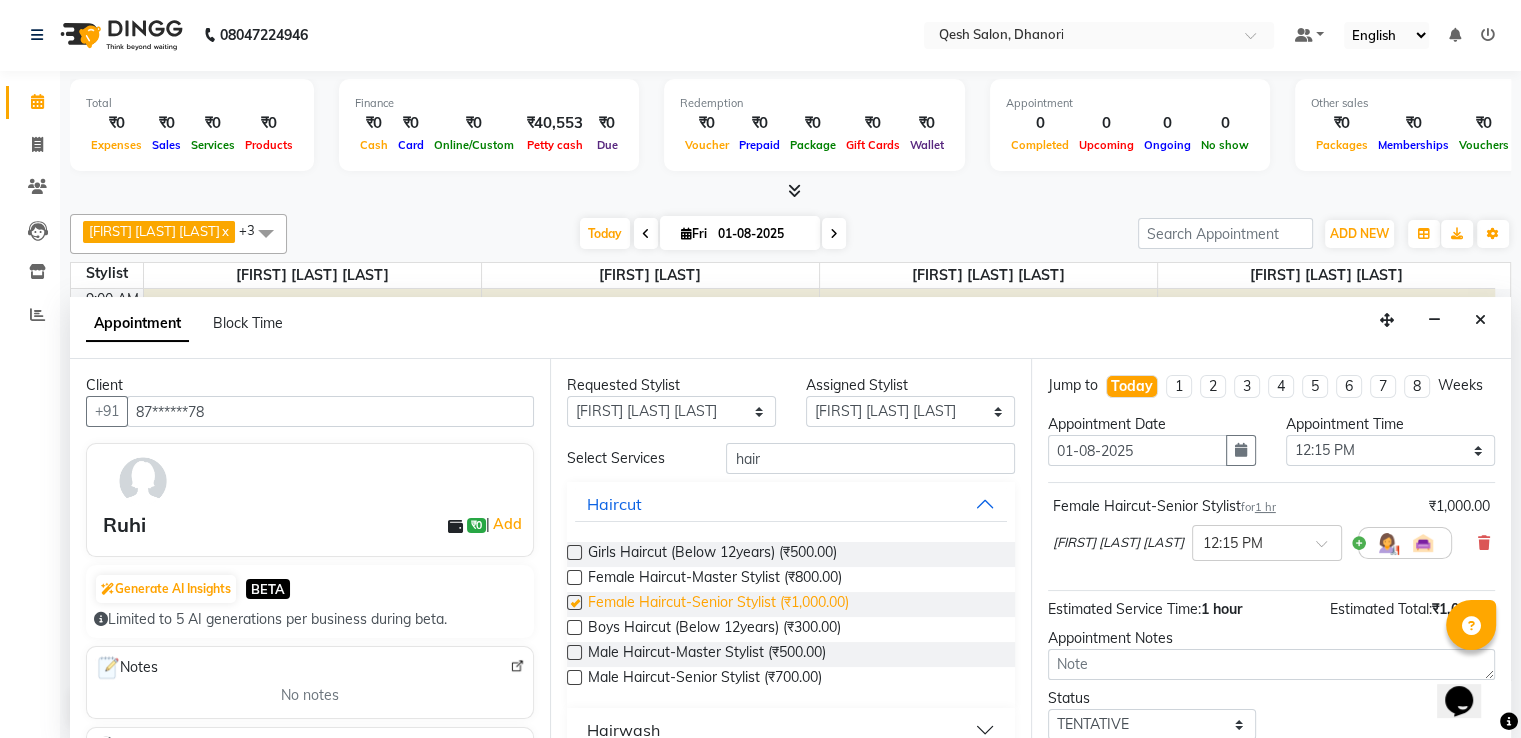 checkbox on "false" 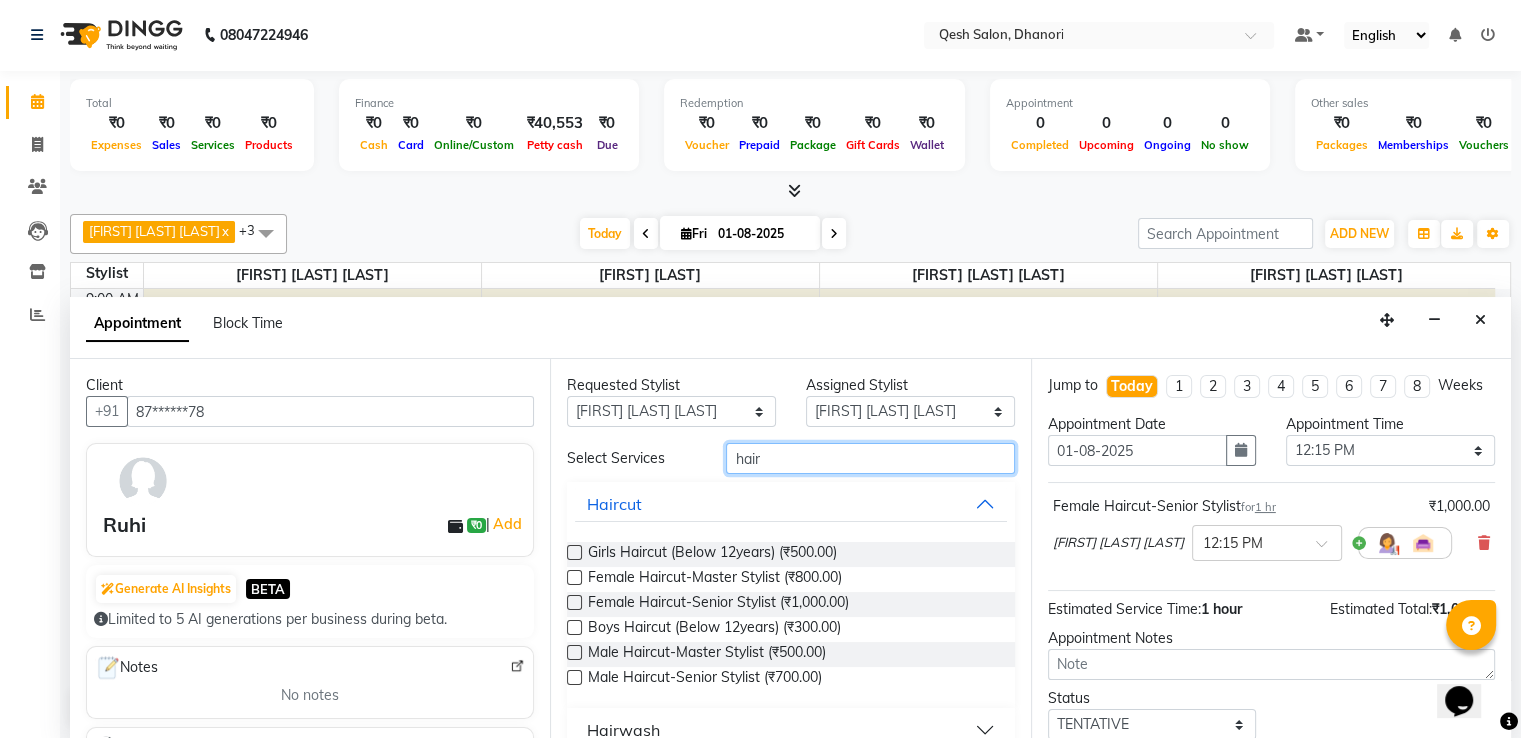 click on "hair" at bounding box center [870, 458] 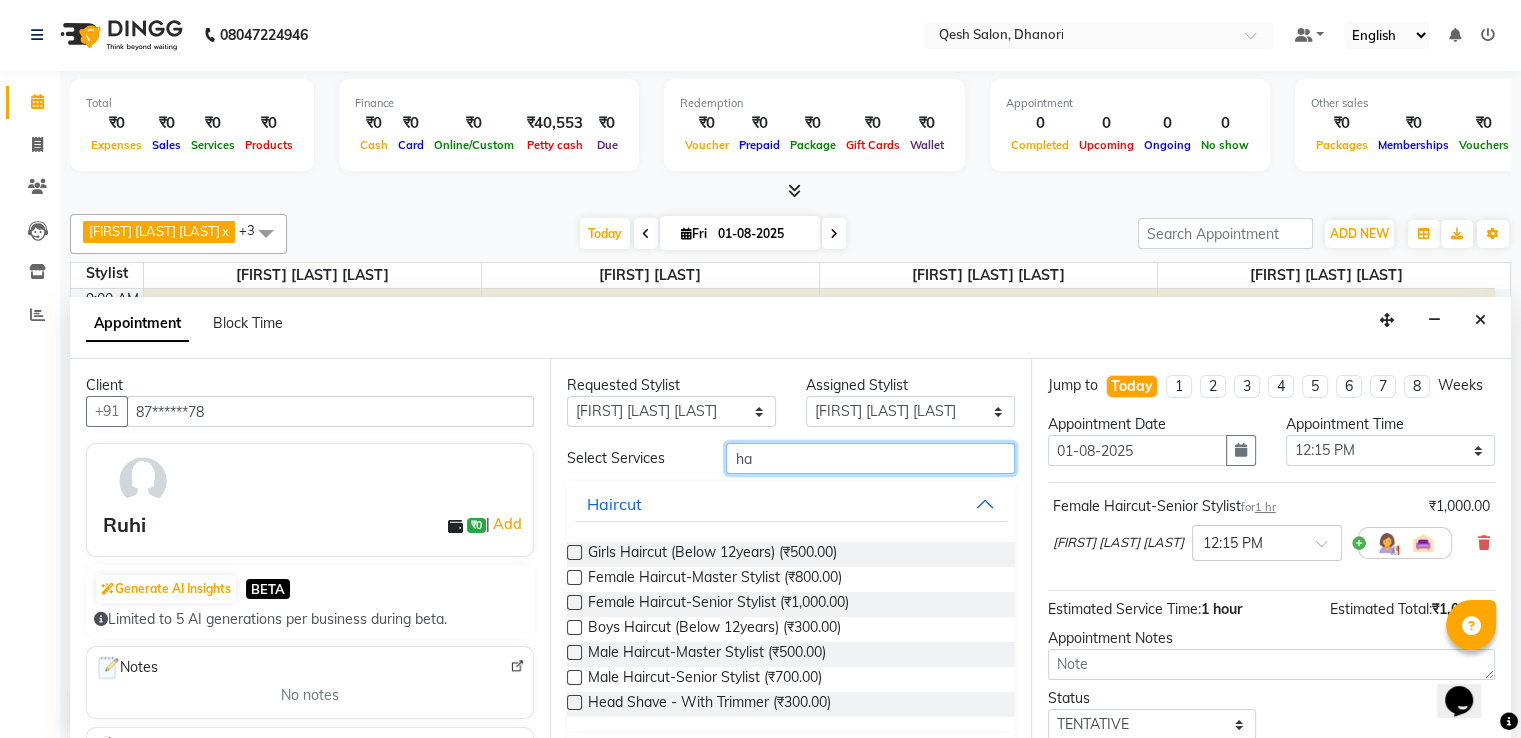 type on "h" 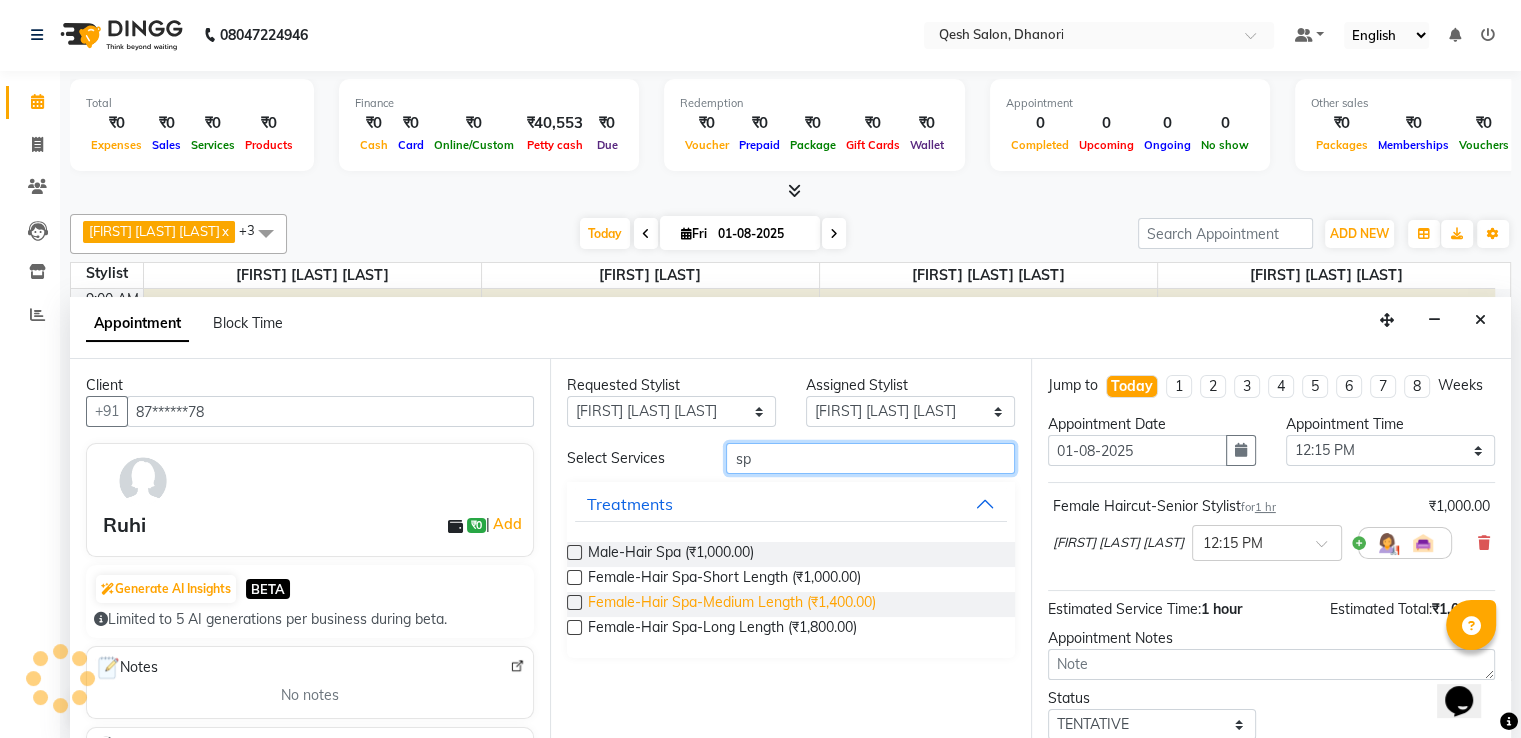 type on "sp" 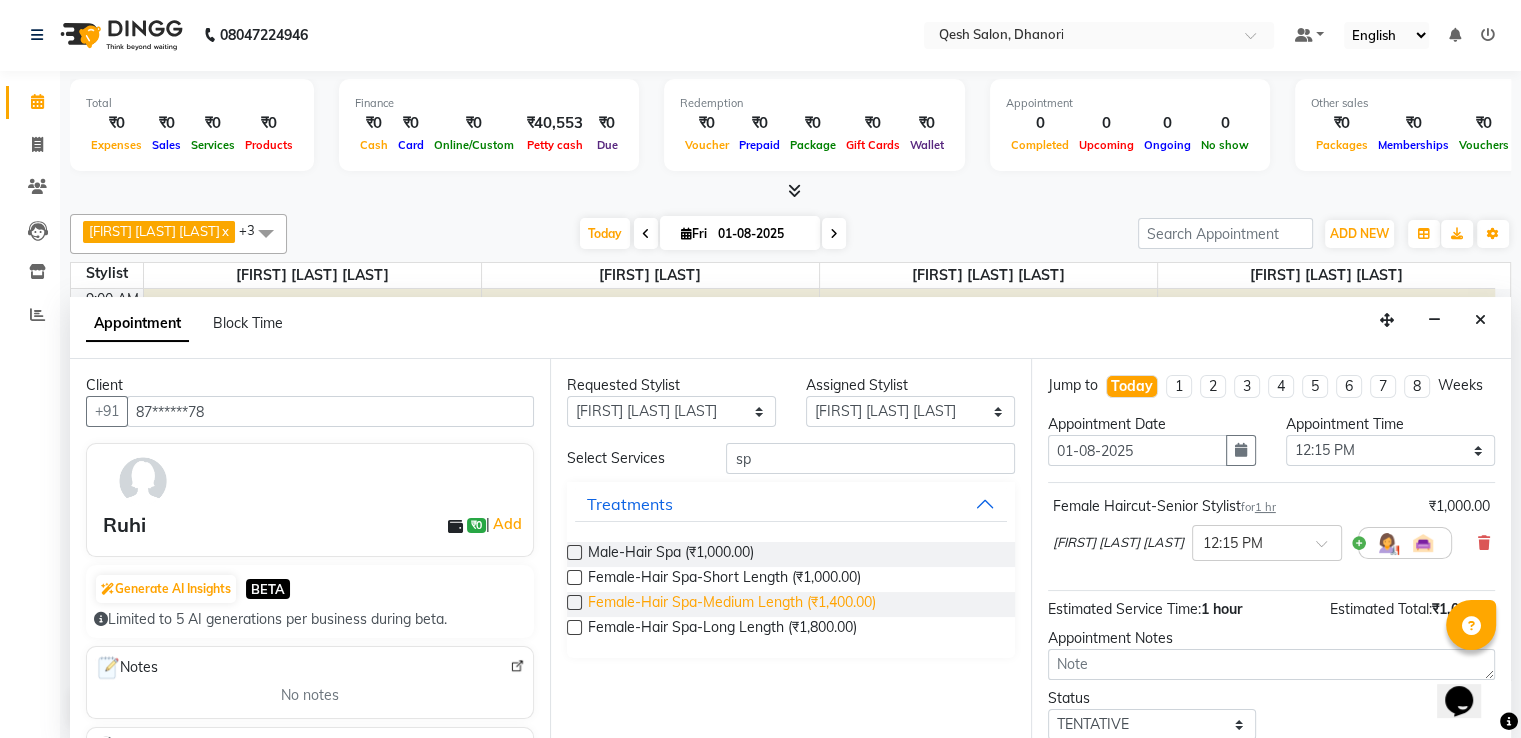 click on "Female-Hair Spa-Medium Length (₹1,400.00)" at bounding box center [732, 604] 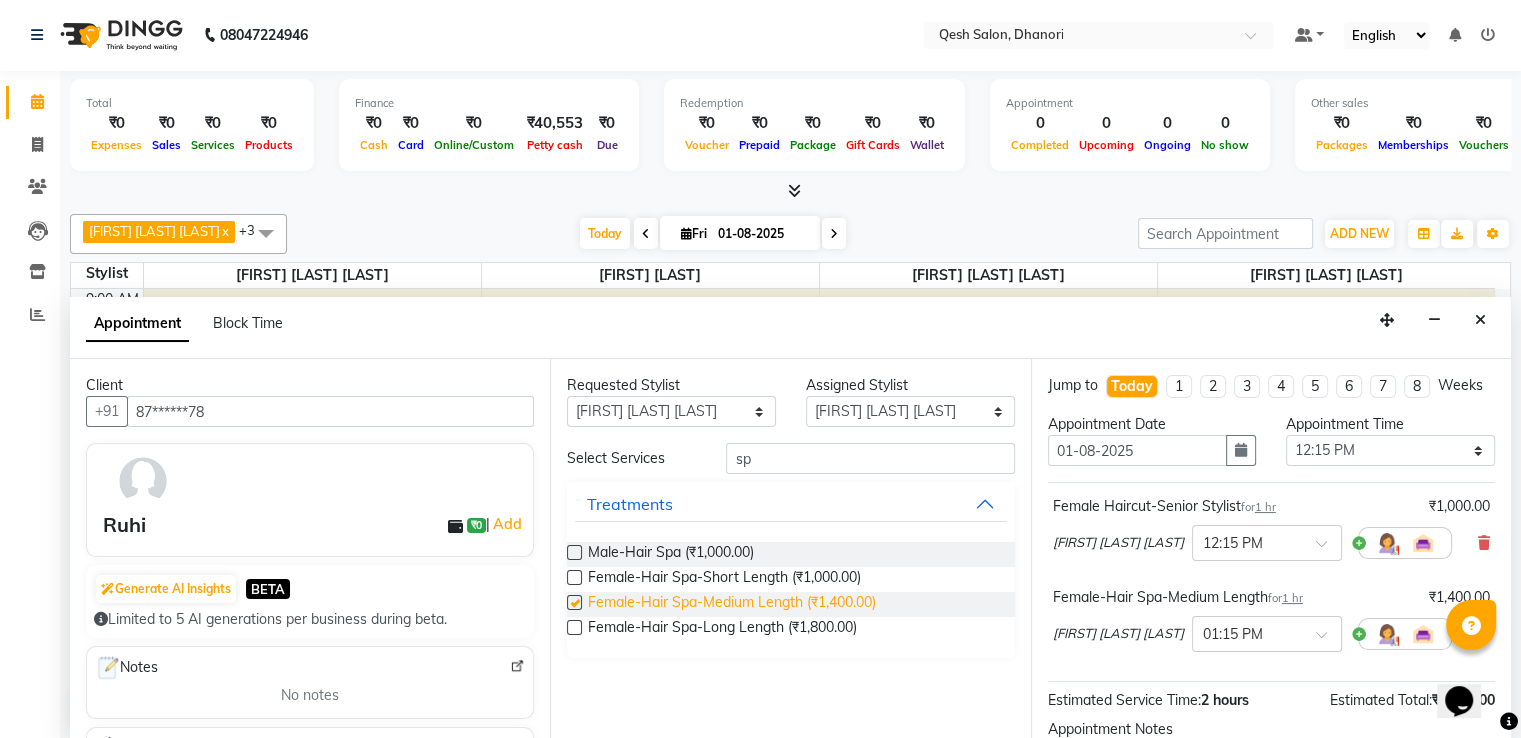 checkbox on "false" 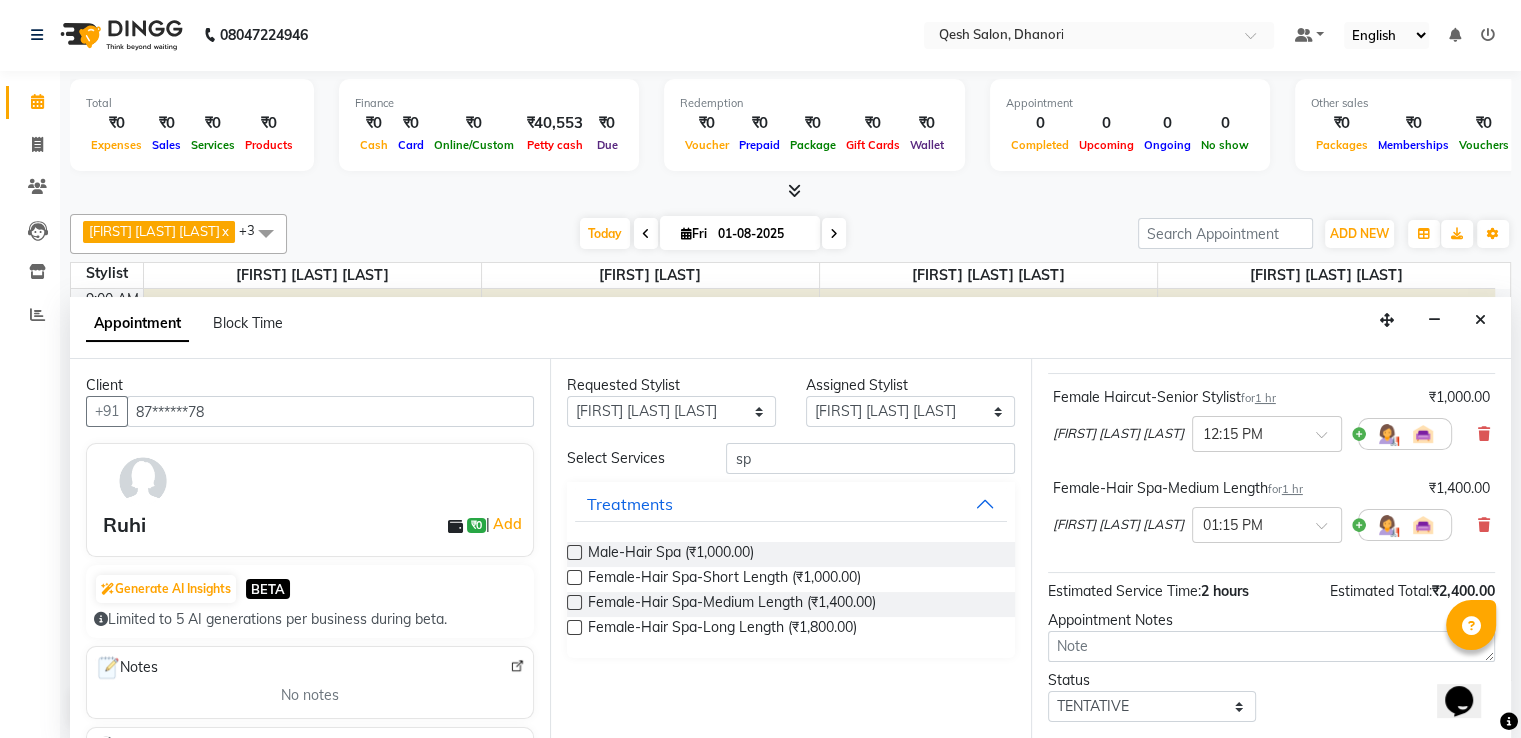 scroll, scrollTop: 236, scrollLeft: 0, axis: vertical 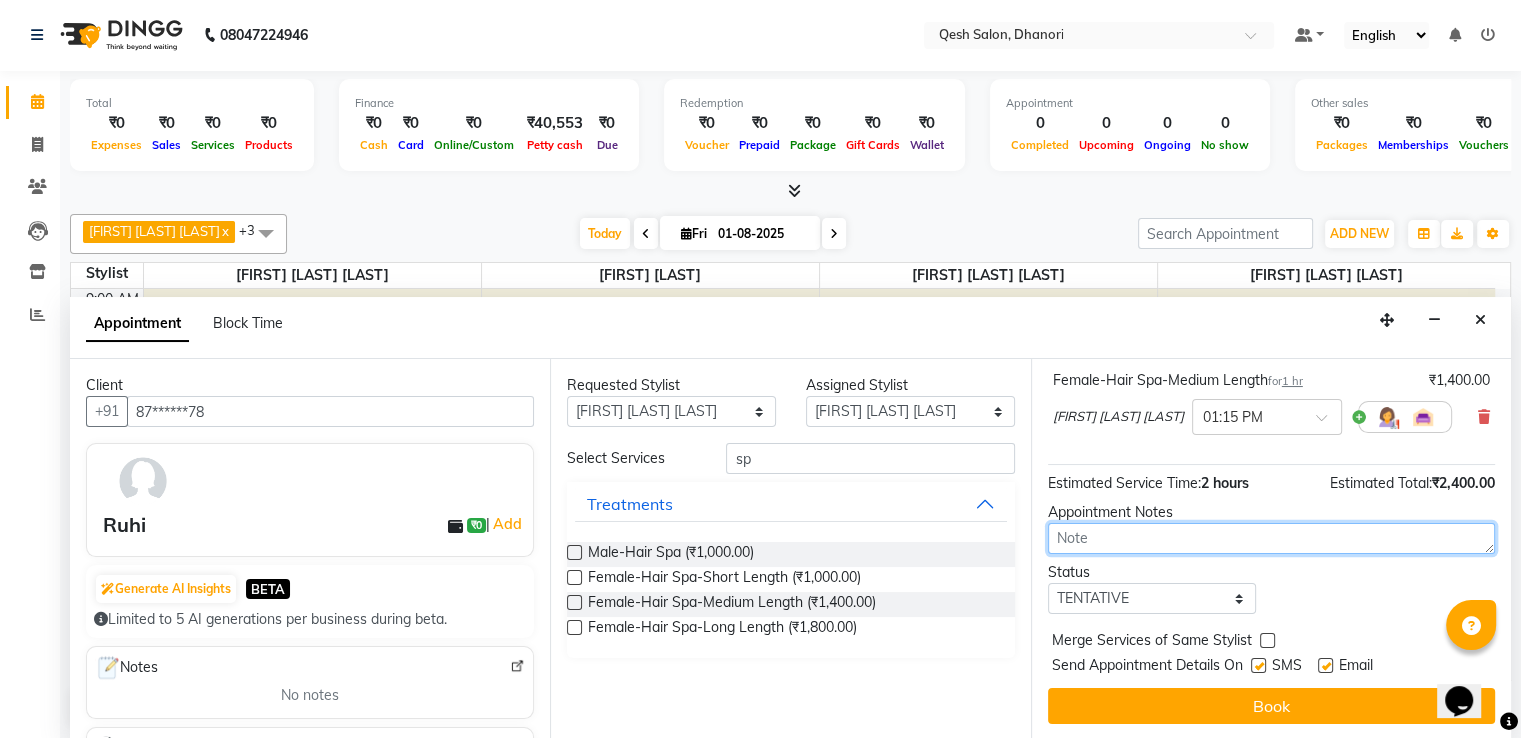 click at bounding box center (1271, 538) 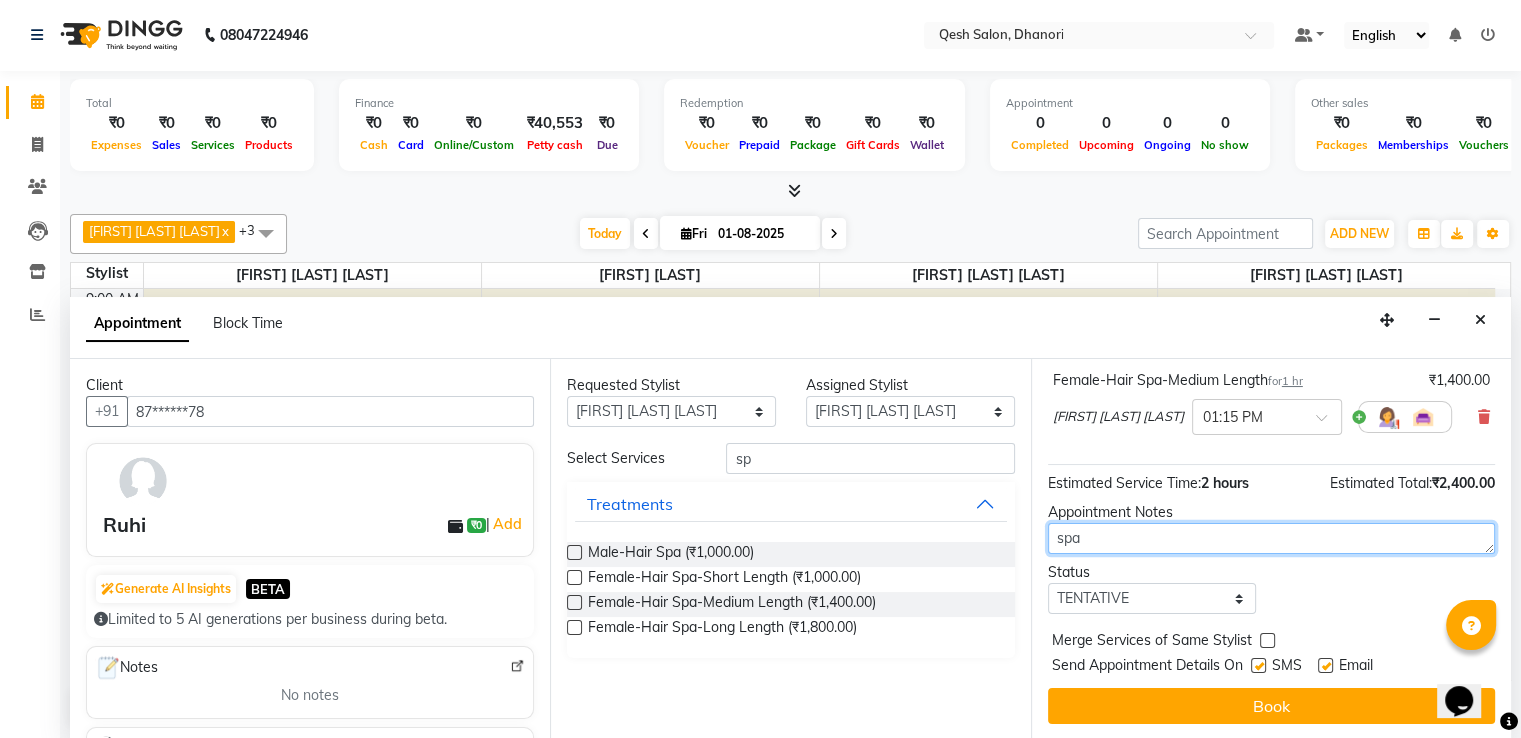 type on "spa" 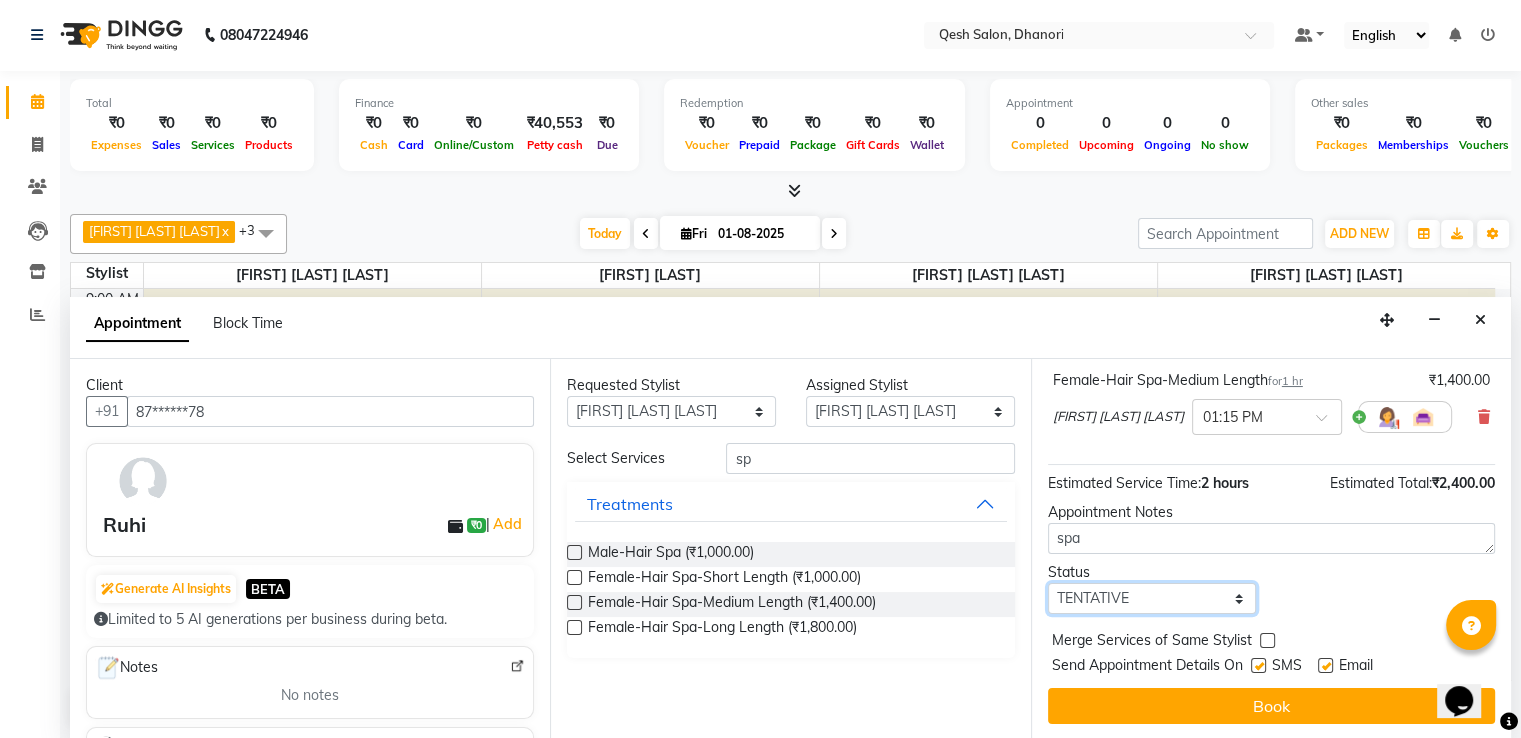 click on "Select TENTATIVE CONFIRM CHECK-IN UPCOMING" at bounding box center [1152, 598] 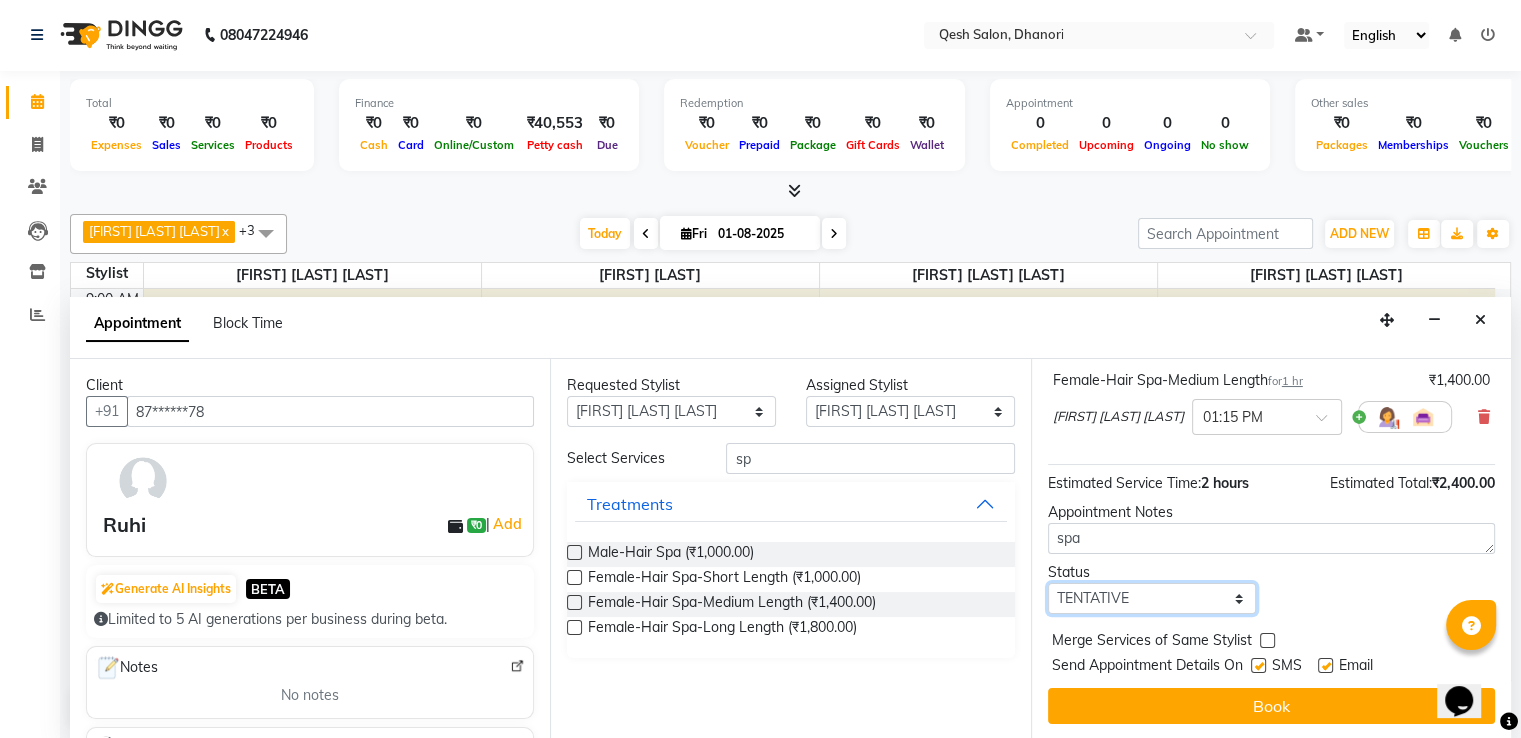 select on "upcoming" 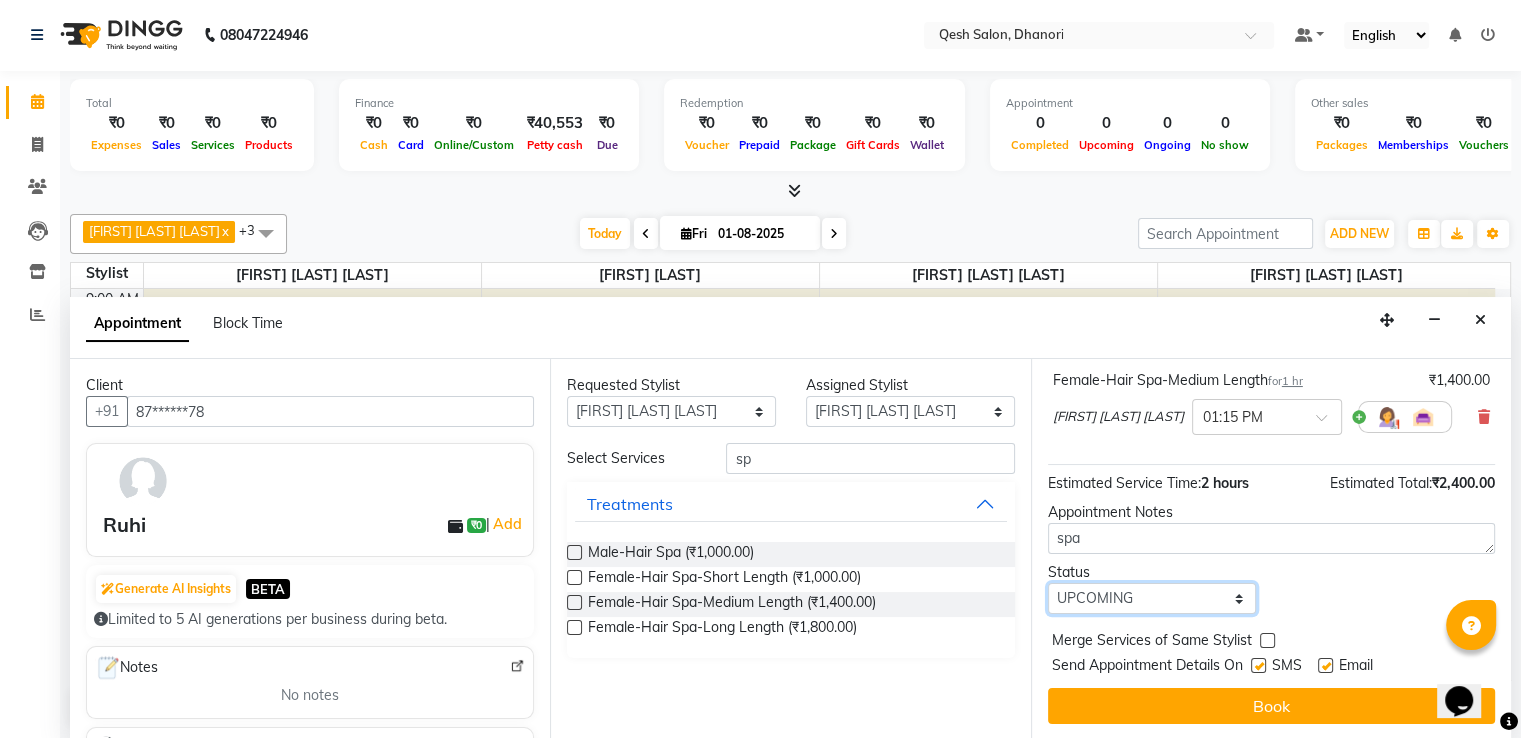 click on "Select TENTATIVE CONFIRM CHECK-IN UPCOMING" at bounding box center [1152, 598] 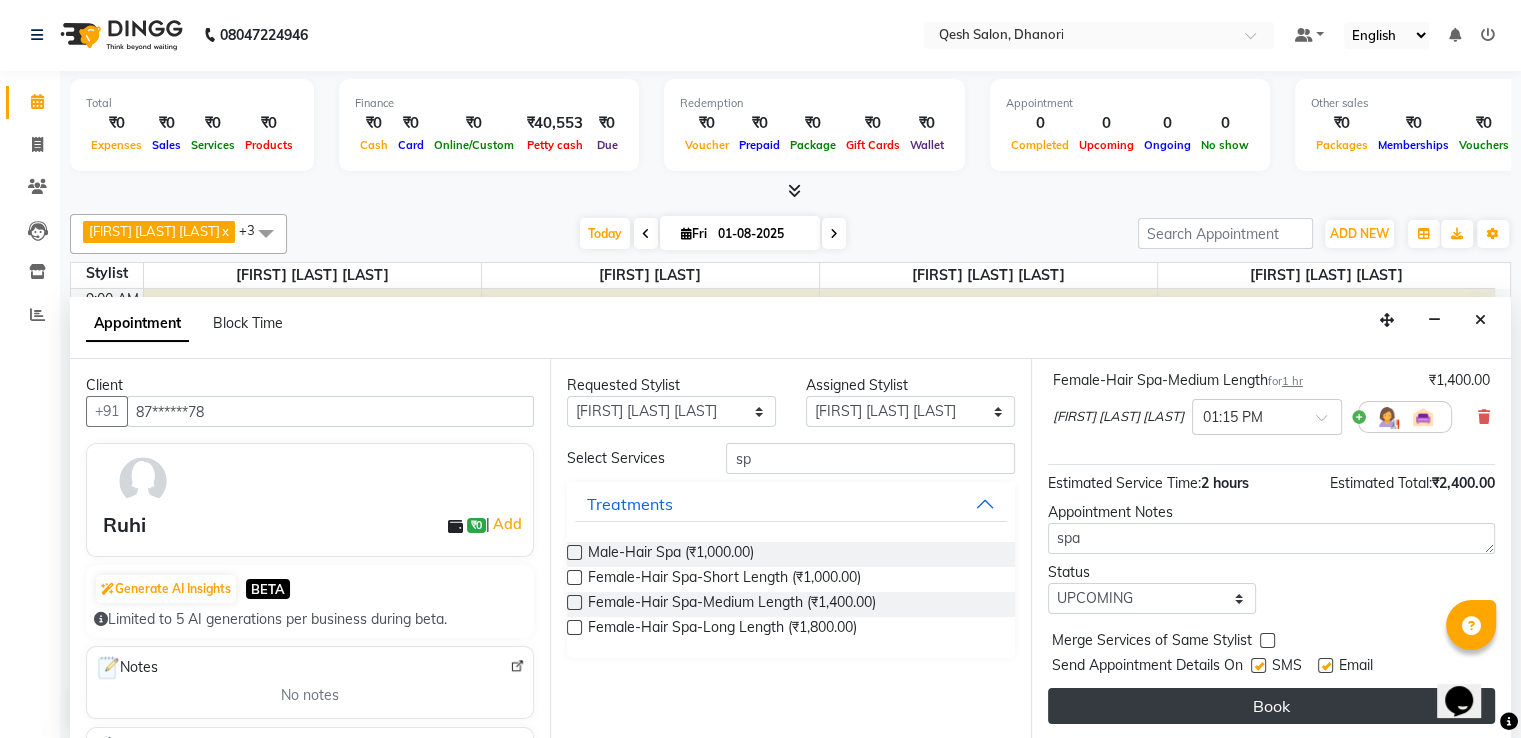 click on "Book" at bounding box center (1271, 706) 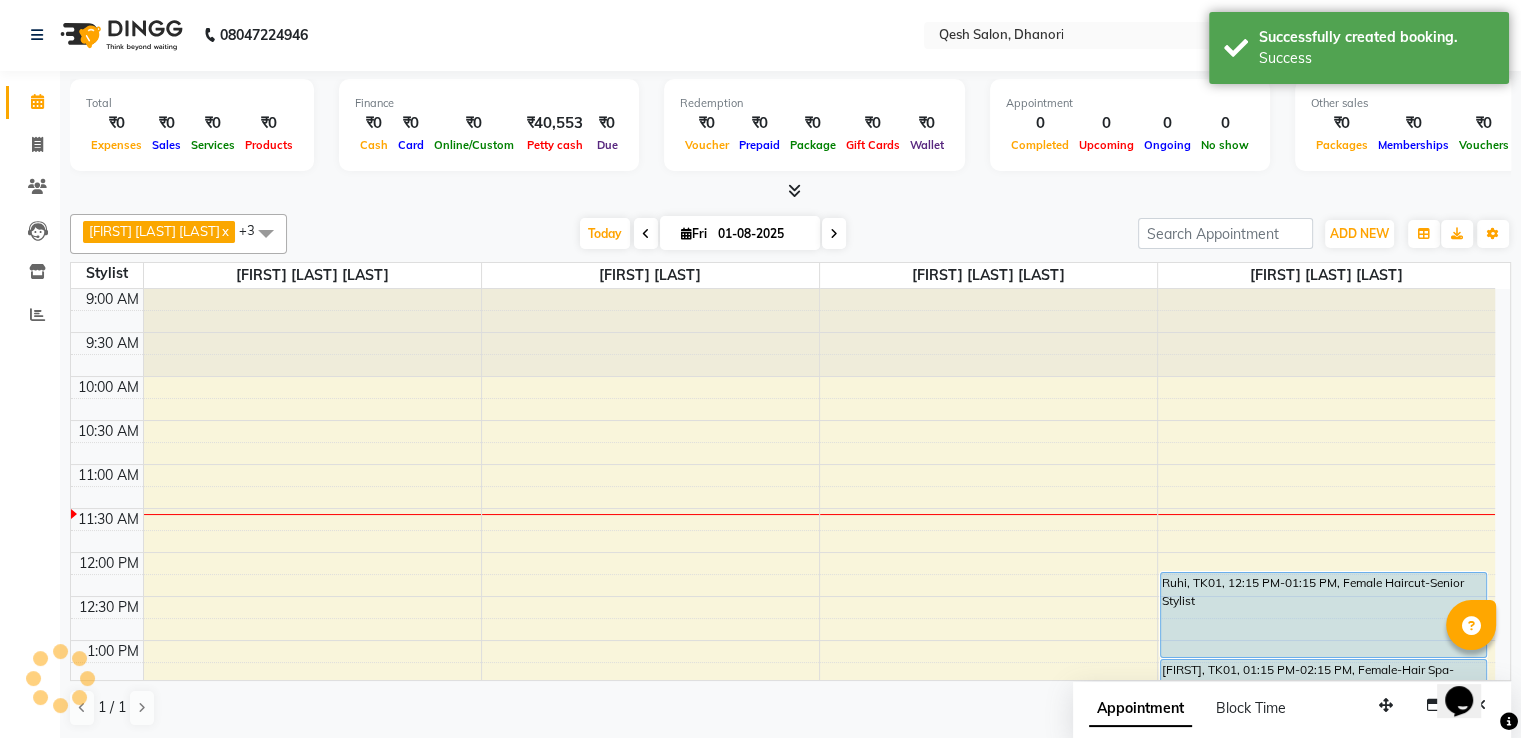scroll, scrollTop: 0, scrollLeft: 0, axis: both 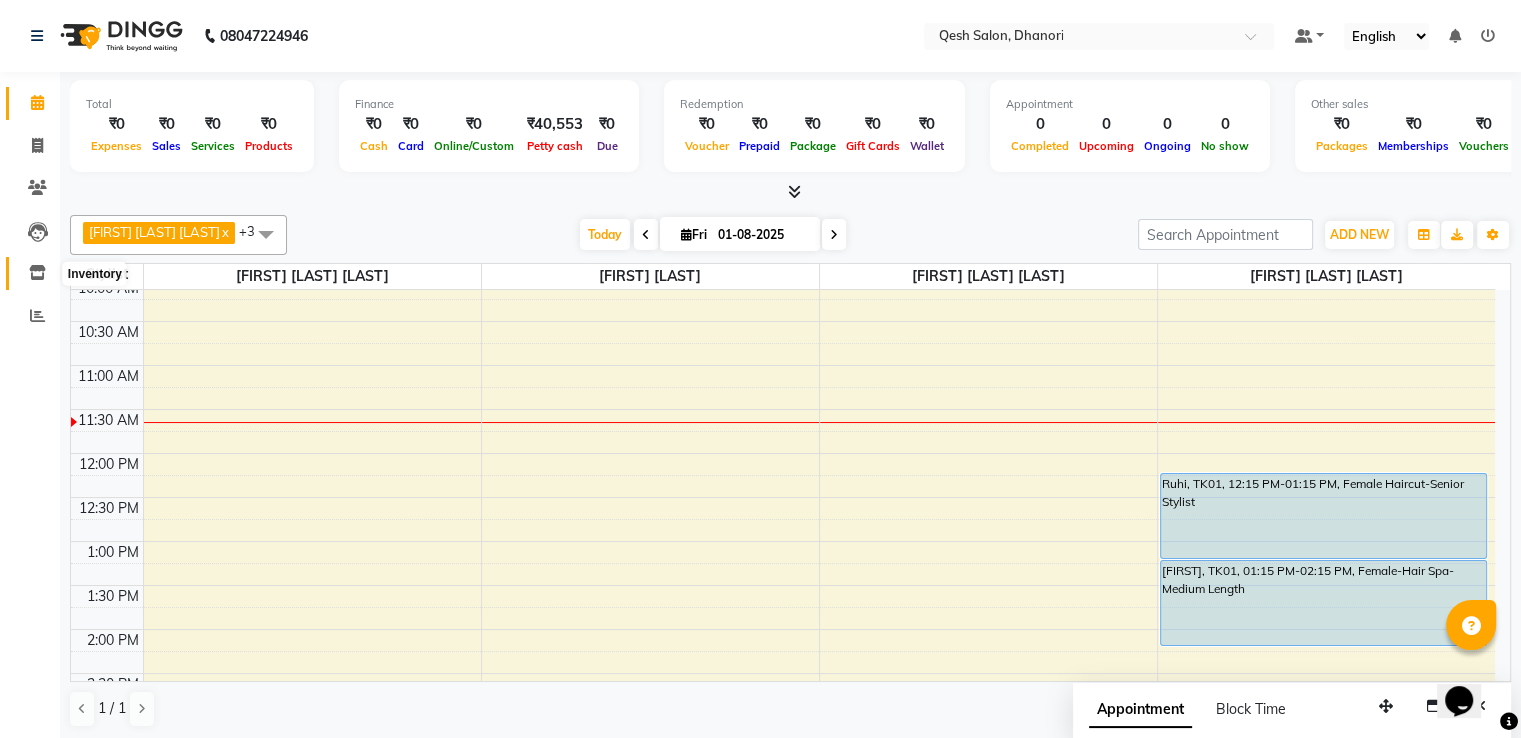 click 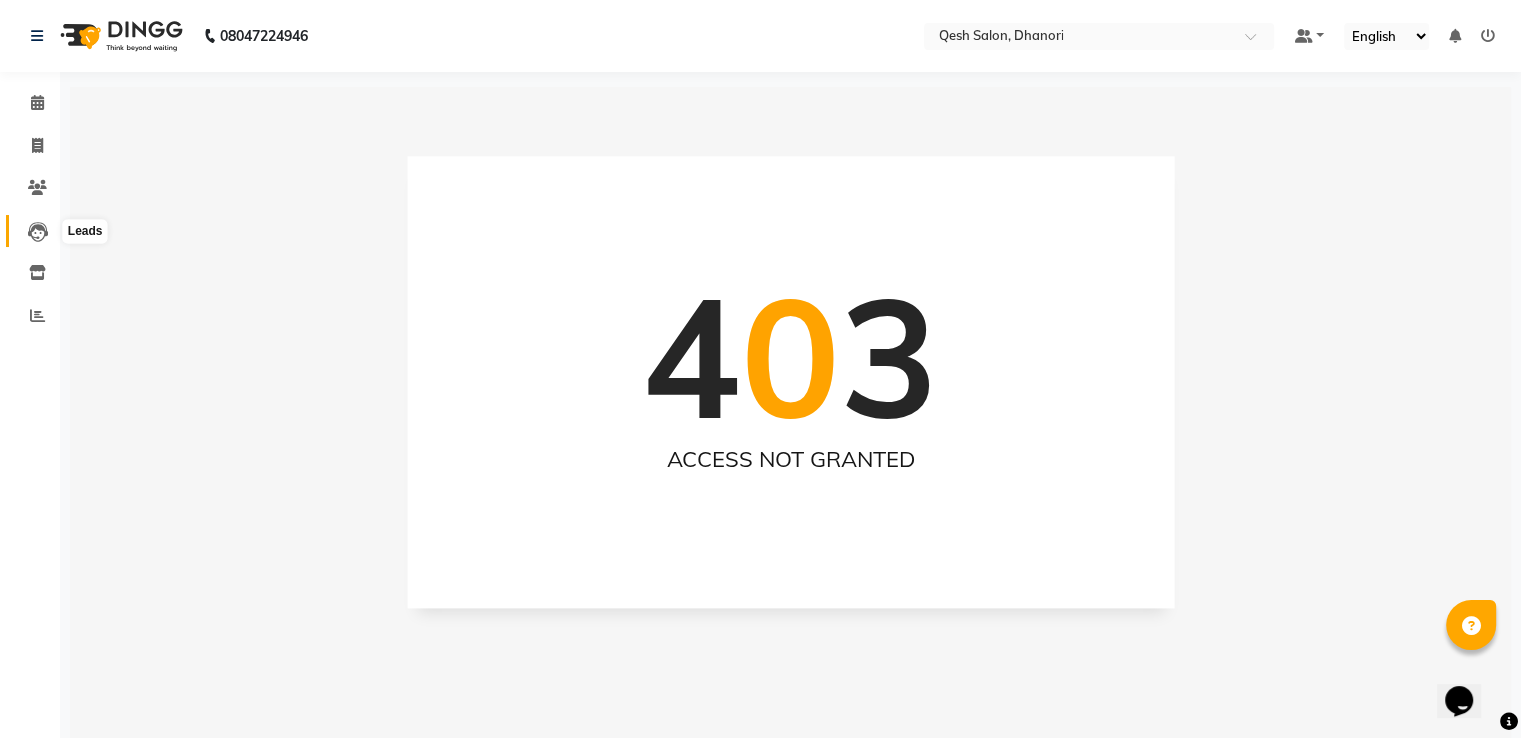 click 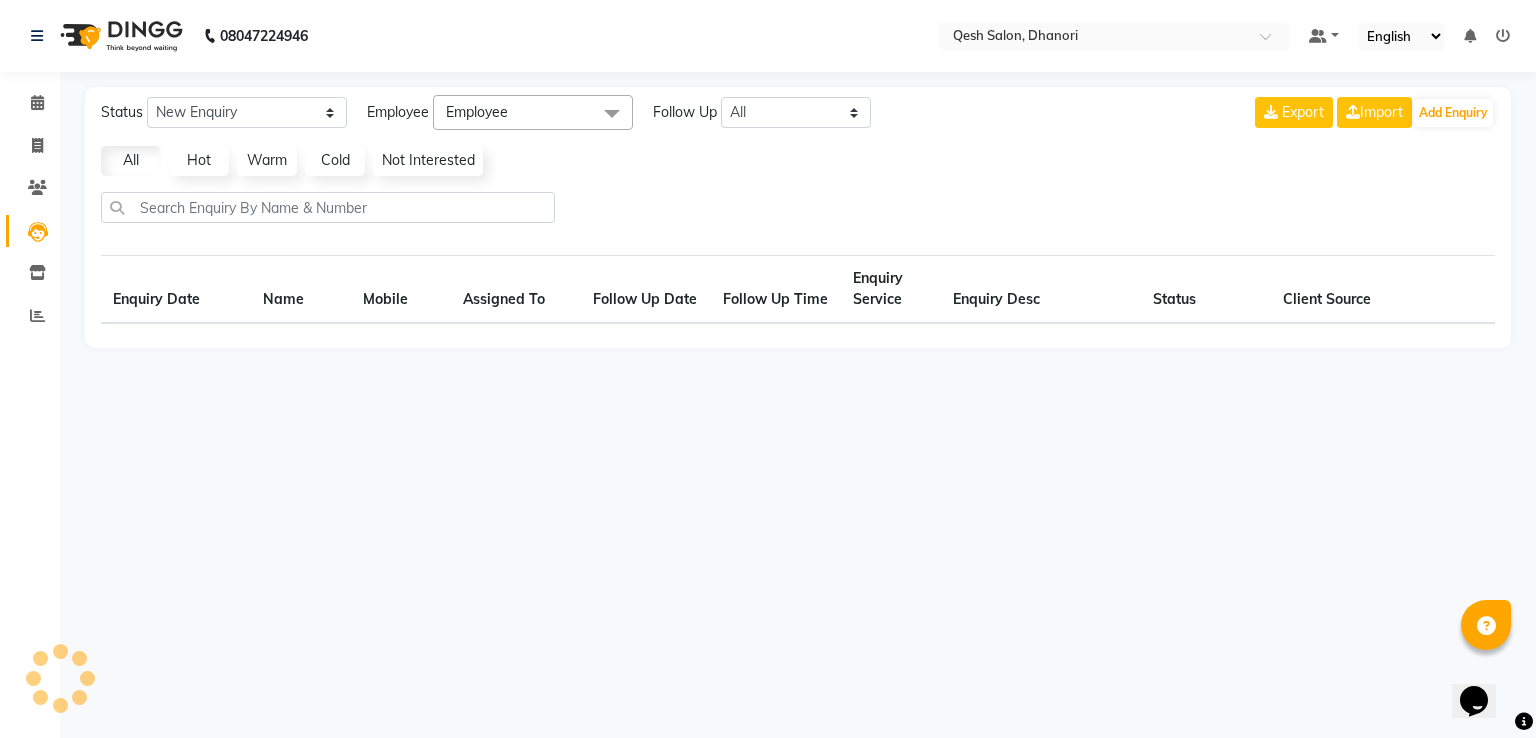 select on "10" 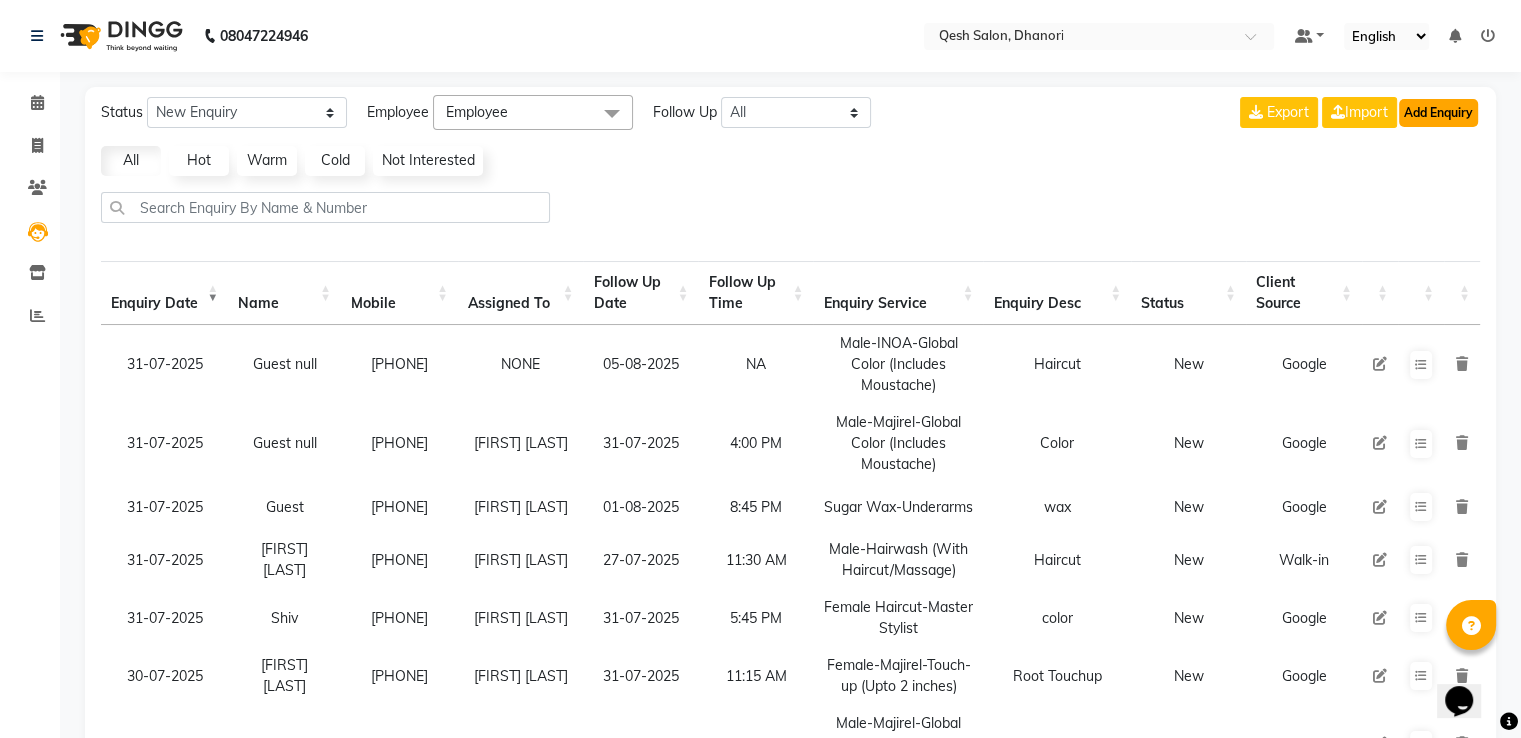 click on "Add Enquiry" 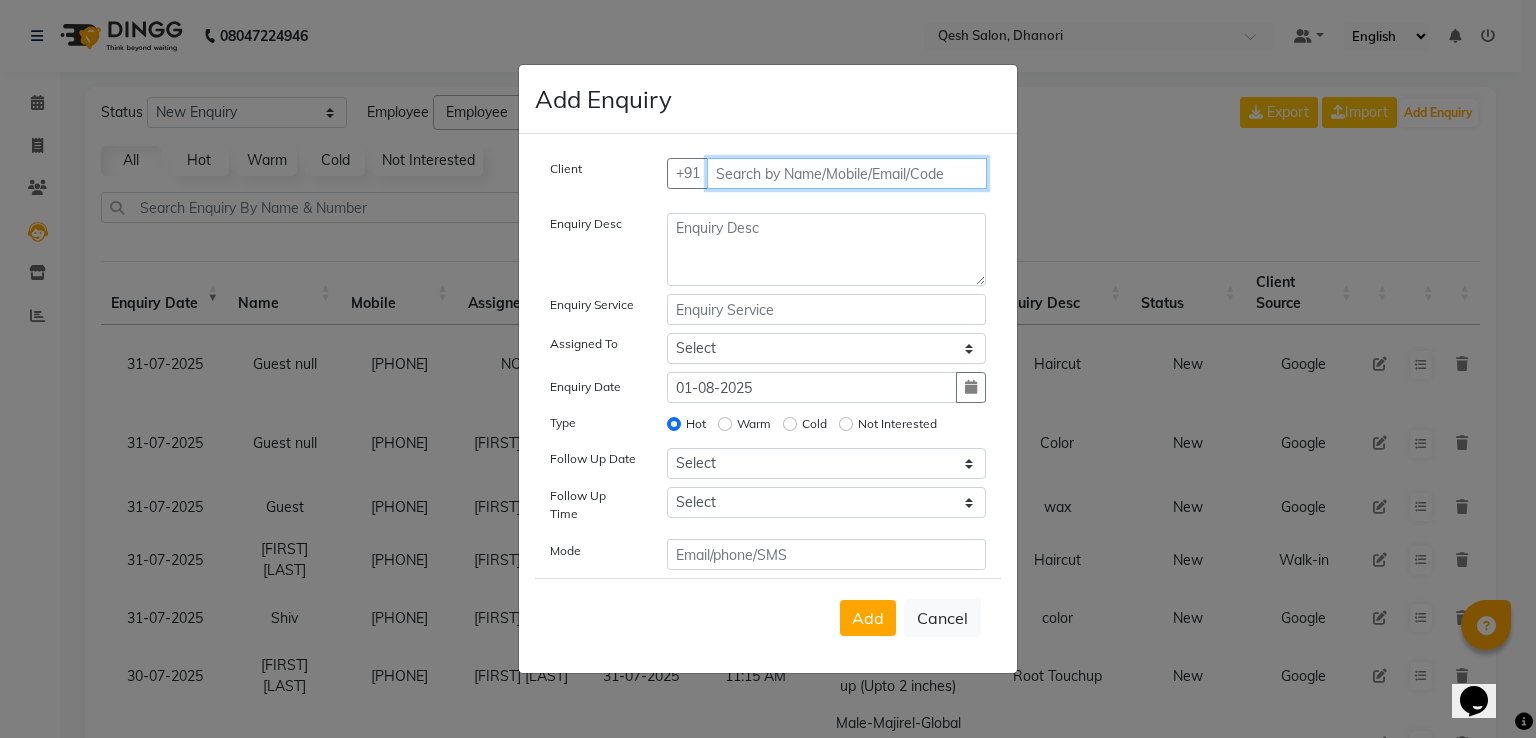 click at bounding box center (847, 173) 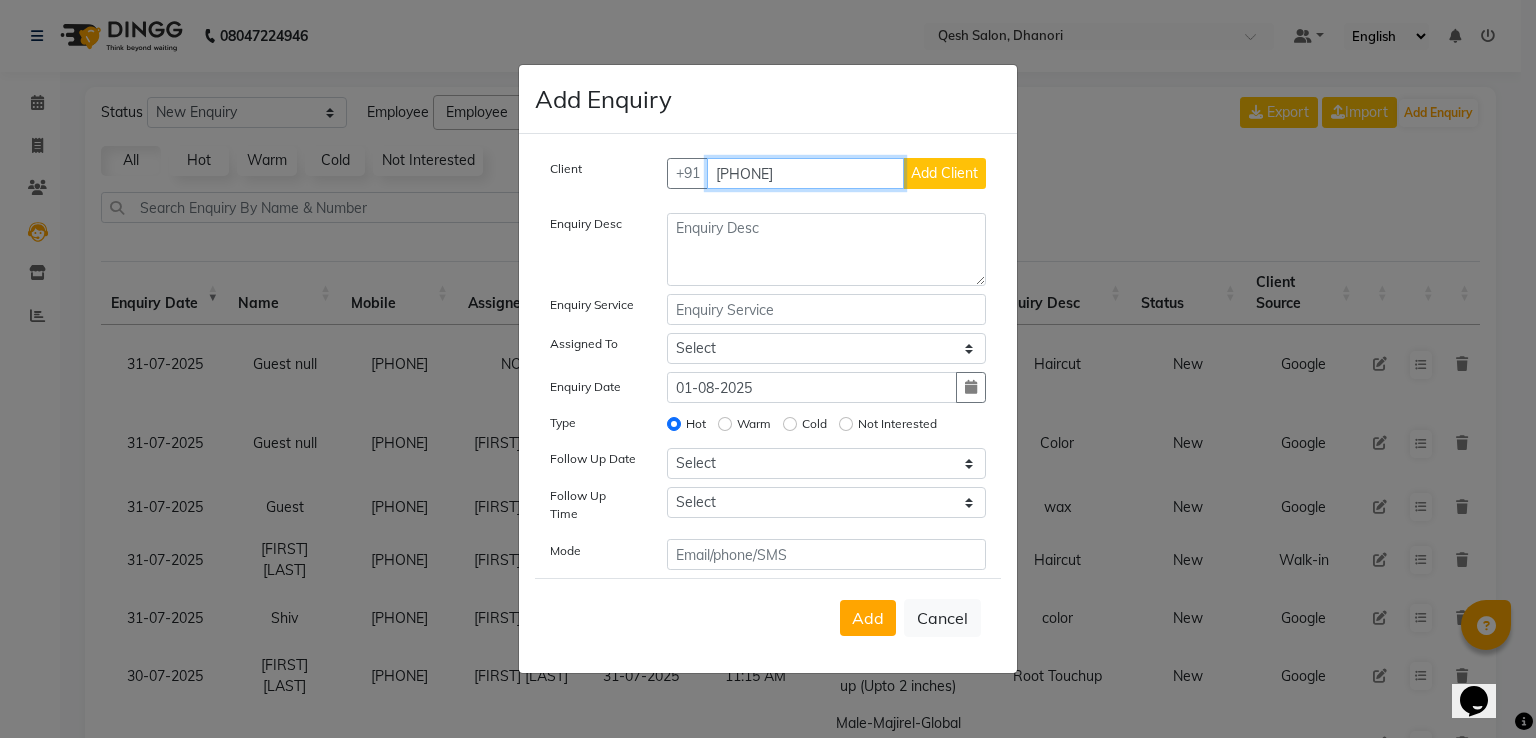 type on "[PHONE]" 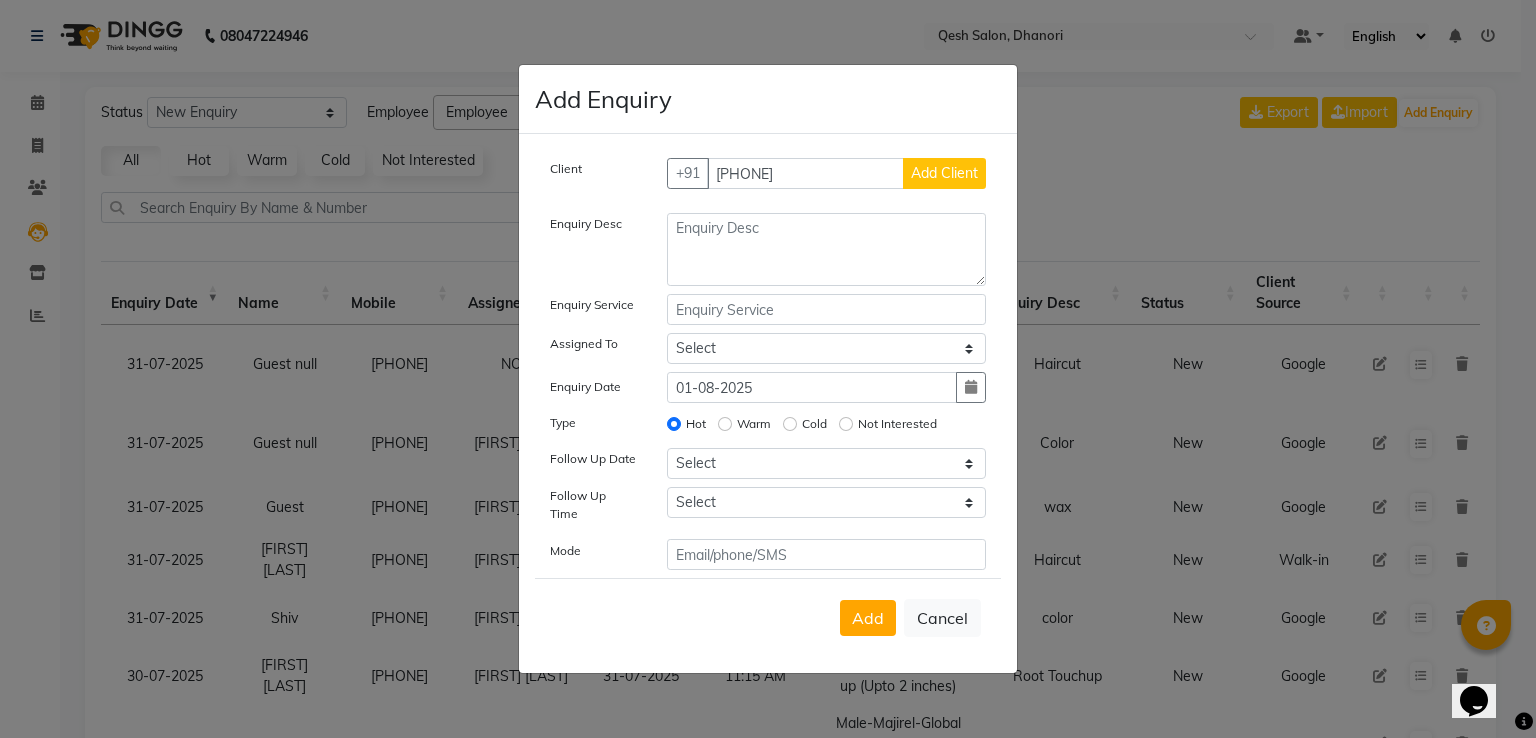 click on "Client +[COUNTRYCODE] [PHONE] Add Client Enquiry Desc Enquiry Service Assigned To Select [FIRST] [LAST] [FIRST] [LAST] [FIRST] [LAST] Salon [FIRST] [LAST] [FIRST] [LAST] [FIRST] [LAST] Enquiry Date [DATE] Type Hot Warm Cold Not Interested Follow Up Date Select Today Tomorrow In 2 days (Sunday) In 3 days (Monday) In 4 days (Tuesday) In 5 days (Wednesday) In 6 days (Thursday) In 1 Week ([DATE]) In 2 Week ([DATE]) In 1 Month ([DATE]) In 2 Month ([DATE]) In 3 Month ([DATE]) Custom Date Follow Up Time Select 07:00 AM 07:15 AM 07:30 AM 07:45 AM 08:00 AM 08:15 AM 08:30 AM 08:45 AM 09:00 AM 09:15 AM 09:30 AM 09:45 AM 10:00 AM 10:15 AM 10:30 AM 10:45 AM 11:00 AM 11:15 AM 11:30 AM 11:45 AM 12:00 PM 12:15 PM 12:30 PM 12:45 PM 01:00 PM 01:15 PM 01:30 PM 01:45 PM 02:00 PM 02:15 PM 02:30 PM 02:45 PM 03:00 PM 03:15 PM 03:30 PM 03:45 PM 04:00 PM 04:15 PM 04:30 PM 04:45 PM 05:00 PM 05:15 PM 05:30 PM 05:45 PM 06:00 PM 06:15 PM 06:30 PM 06:45 PM 07:00 PM 07:15 PM 07:30 PM 07:45 PM 08:00 PM" 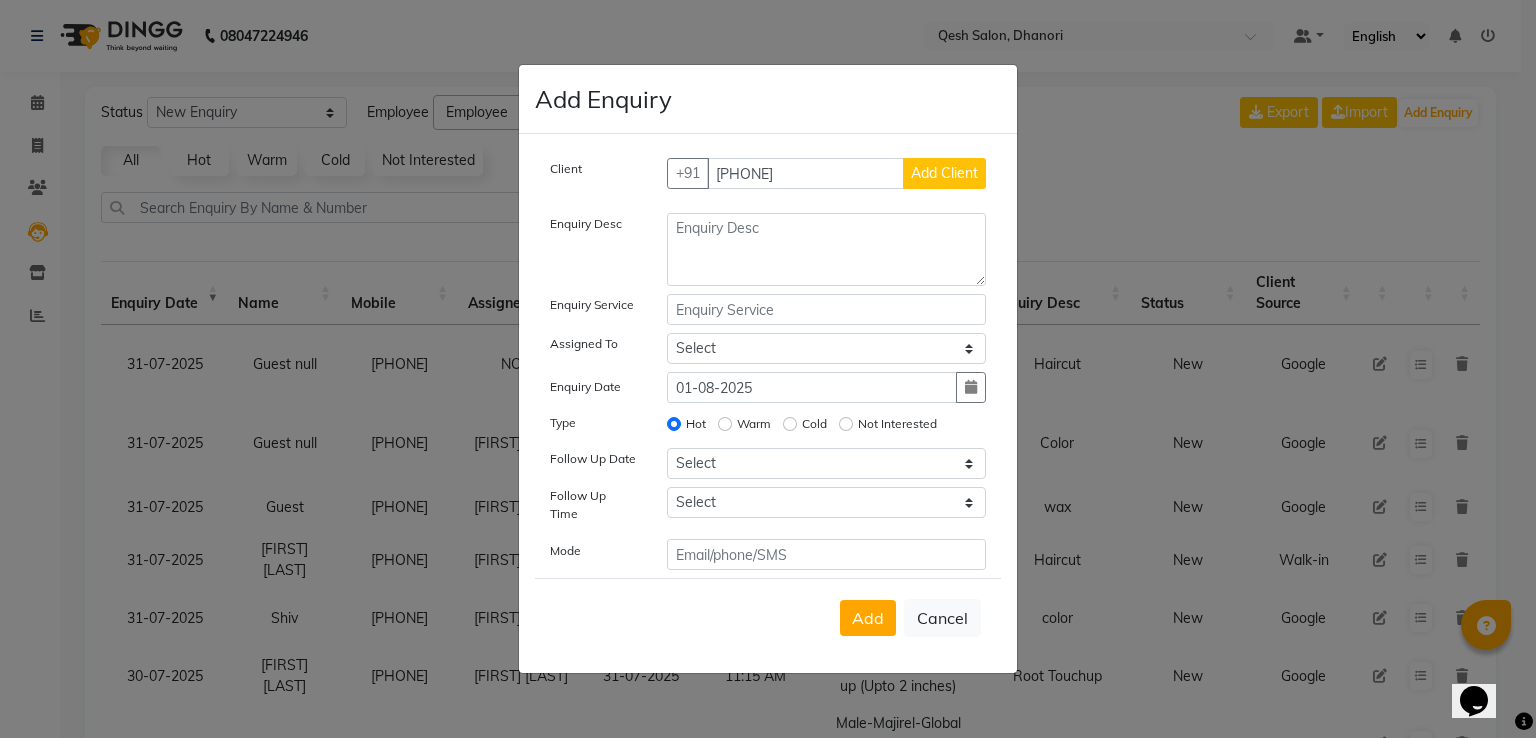 click on "Add Client" 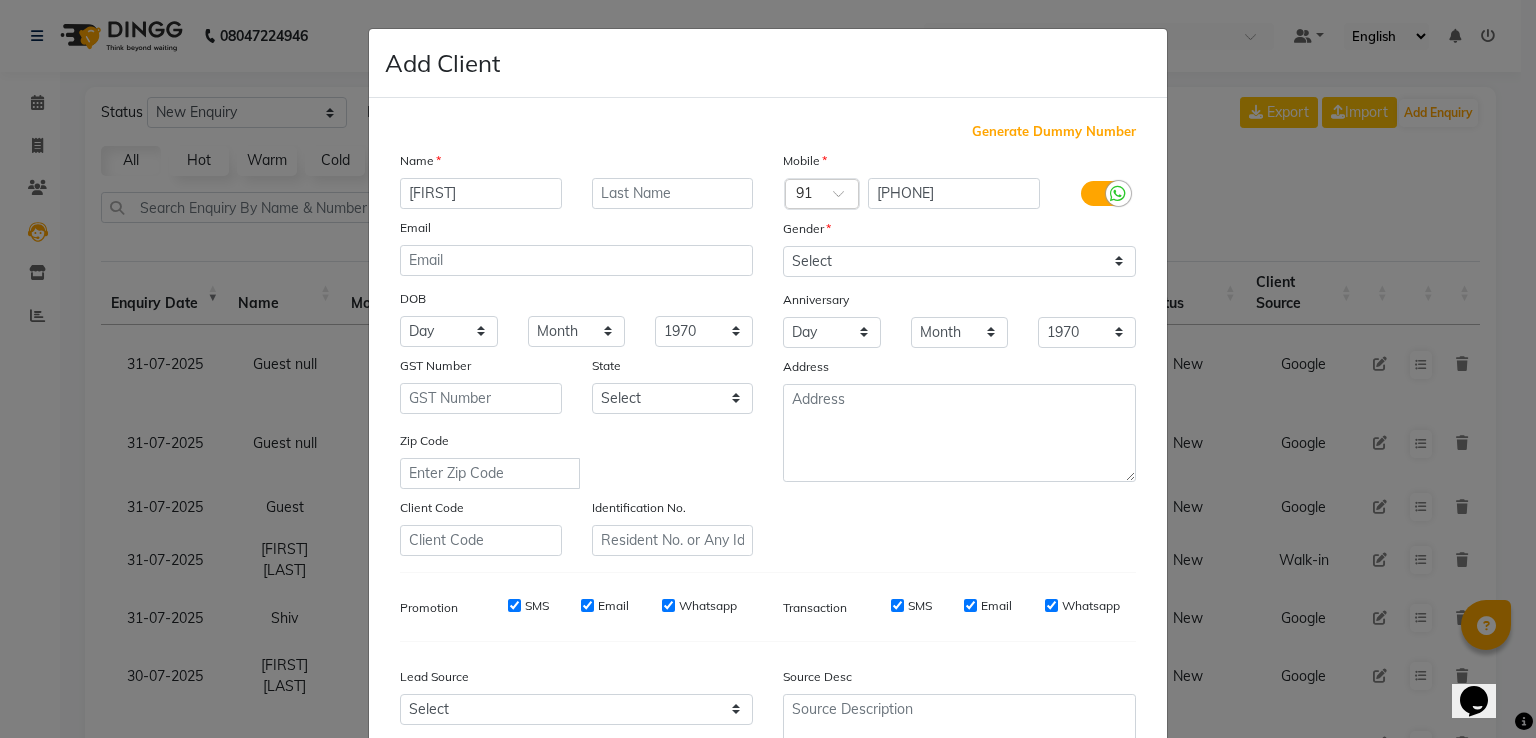 type on "[FIRST]" 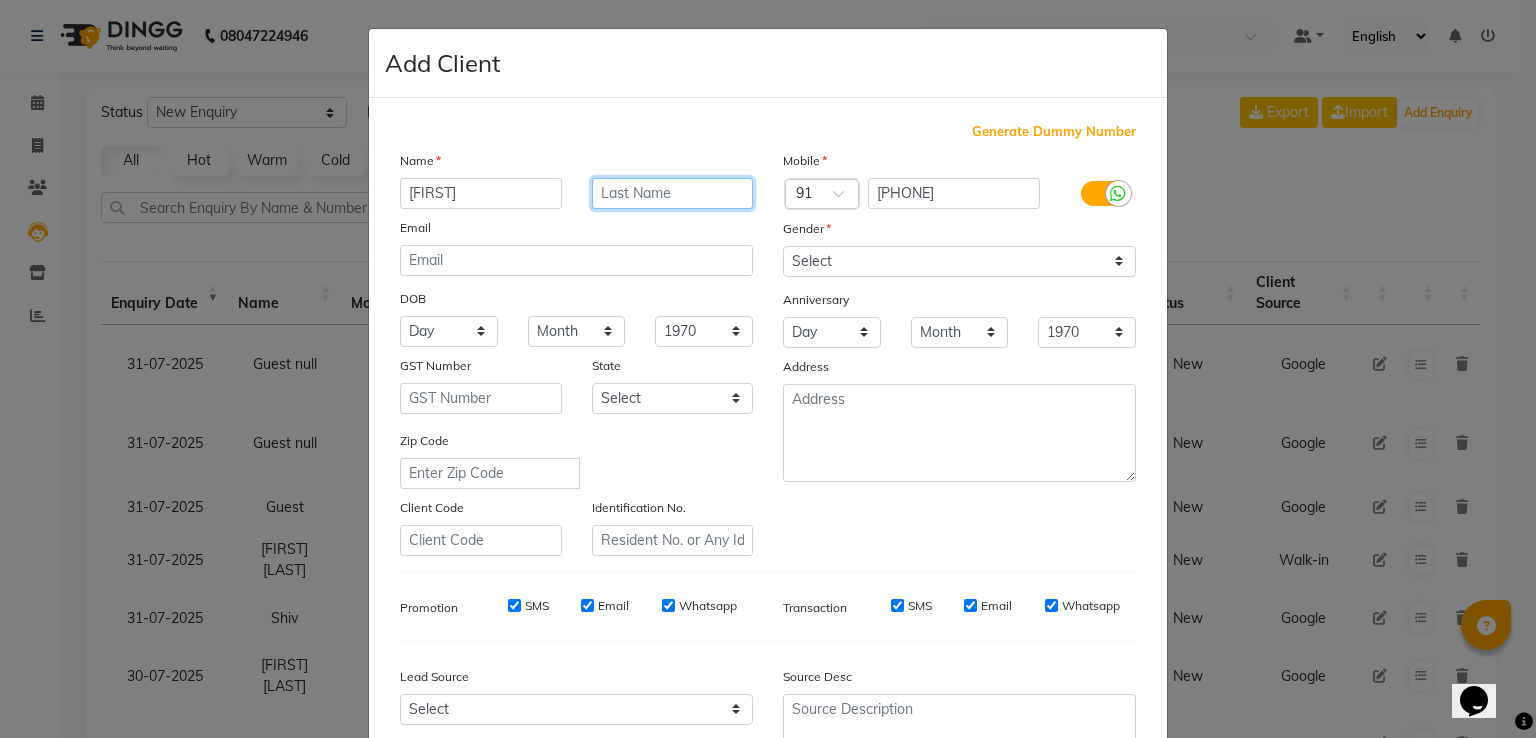 click 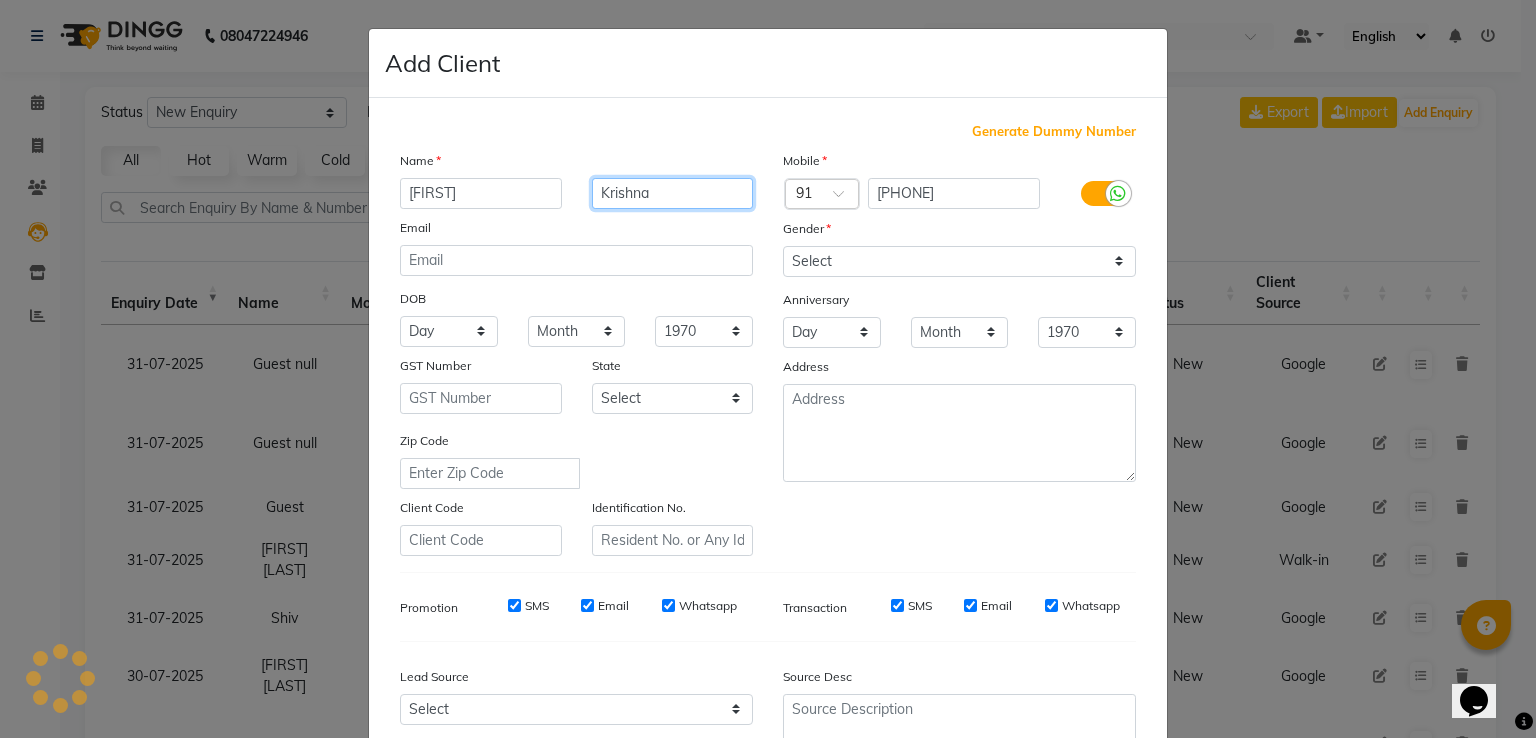 type on "Krishna" 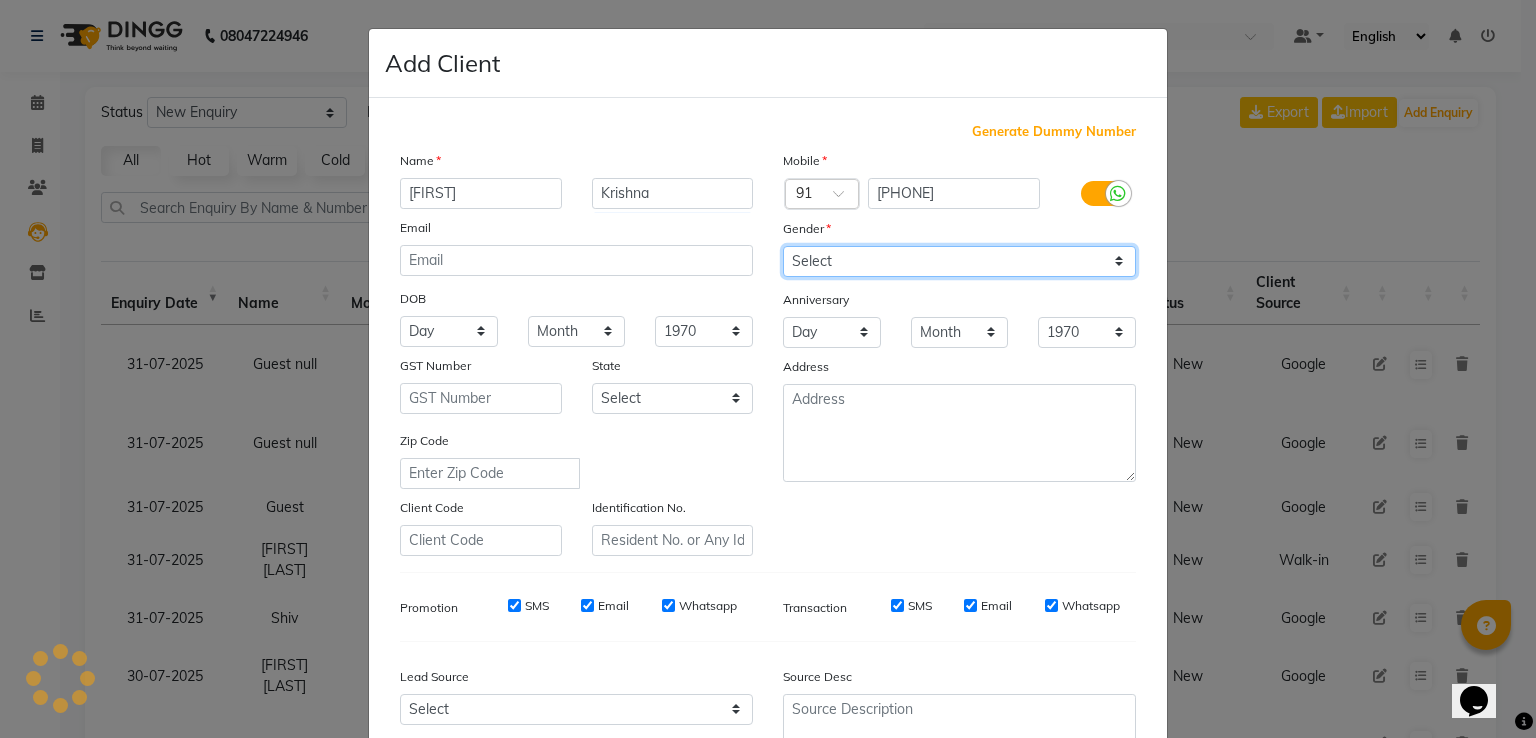 click on "Select Male Female Other Prefer Not To Say" 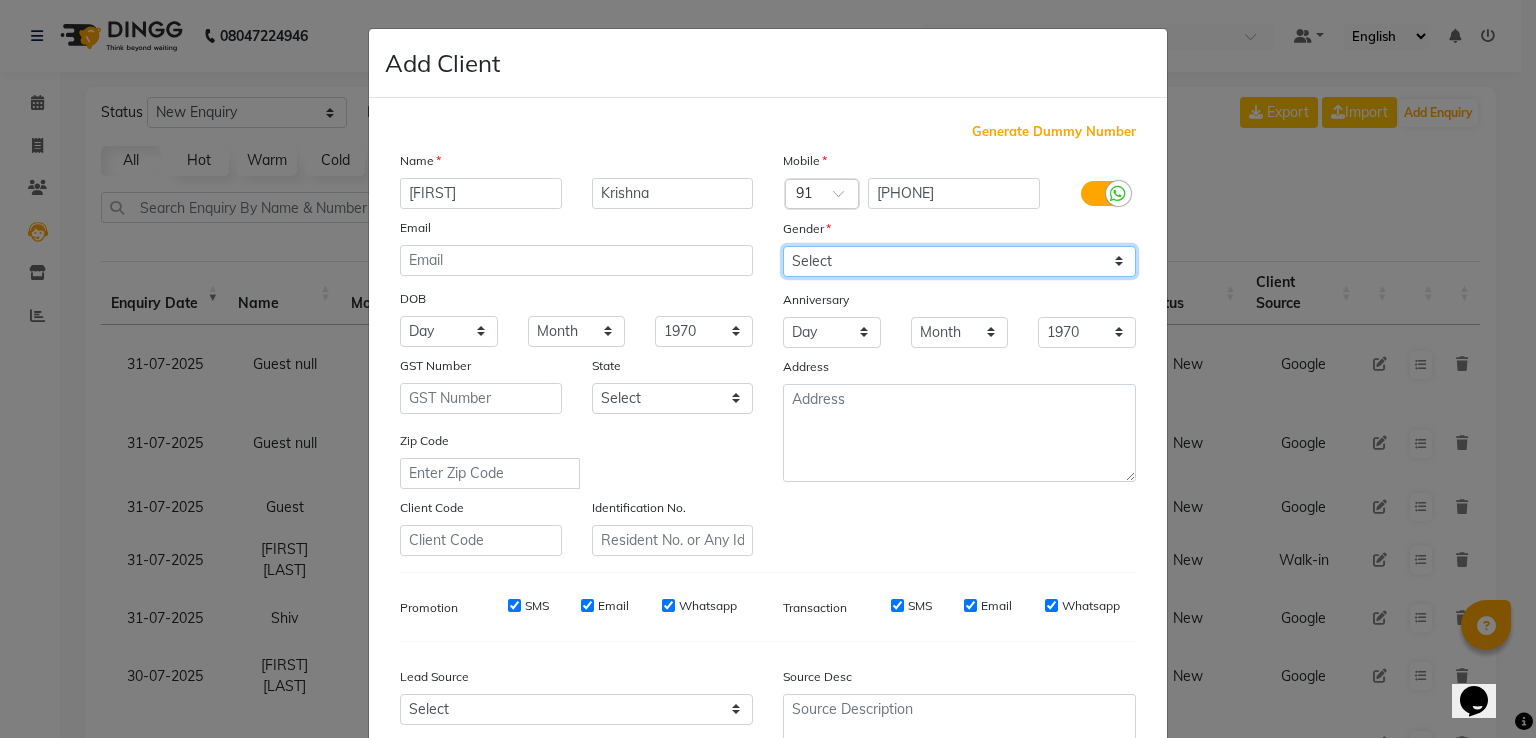 select on "male" 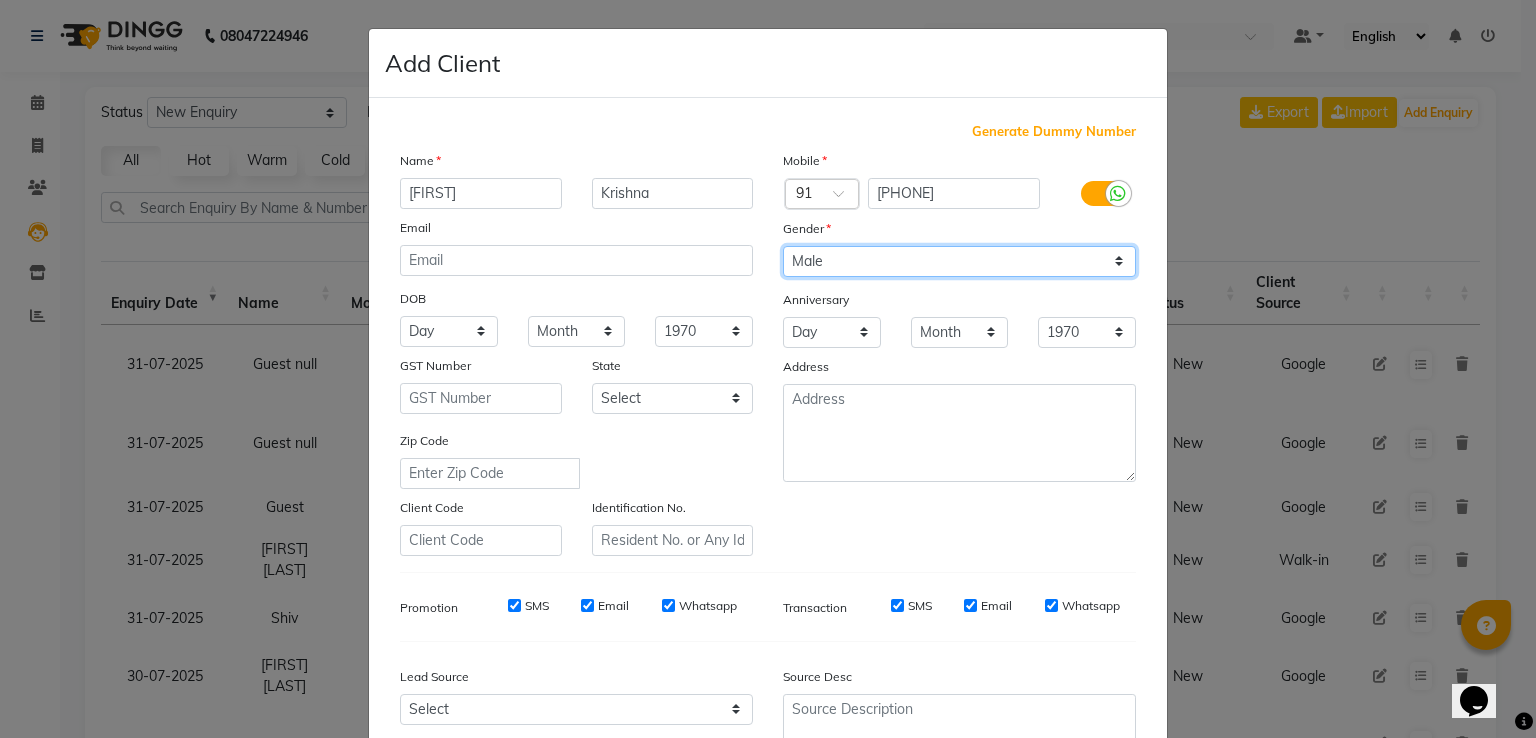 click on "Select Male Female Other Prefer Not To Say" 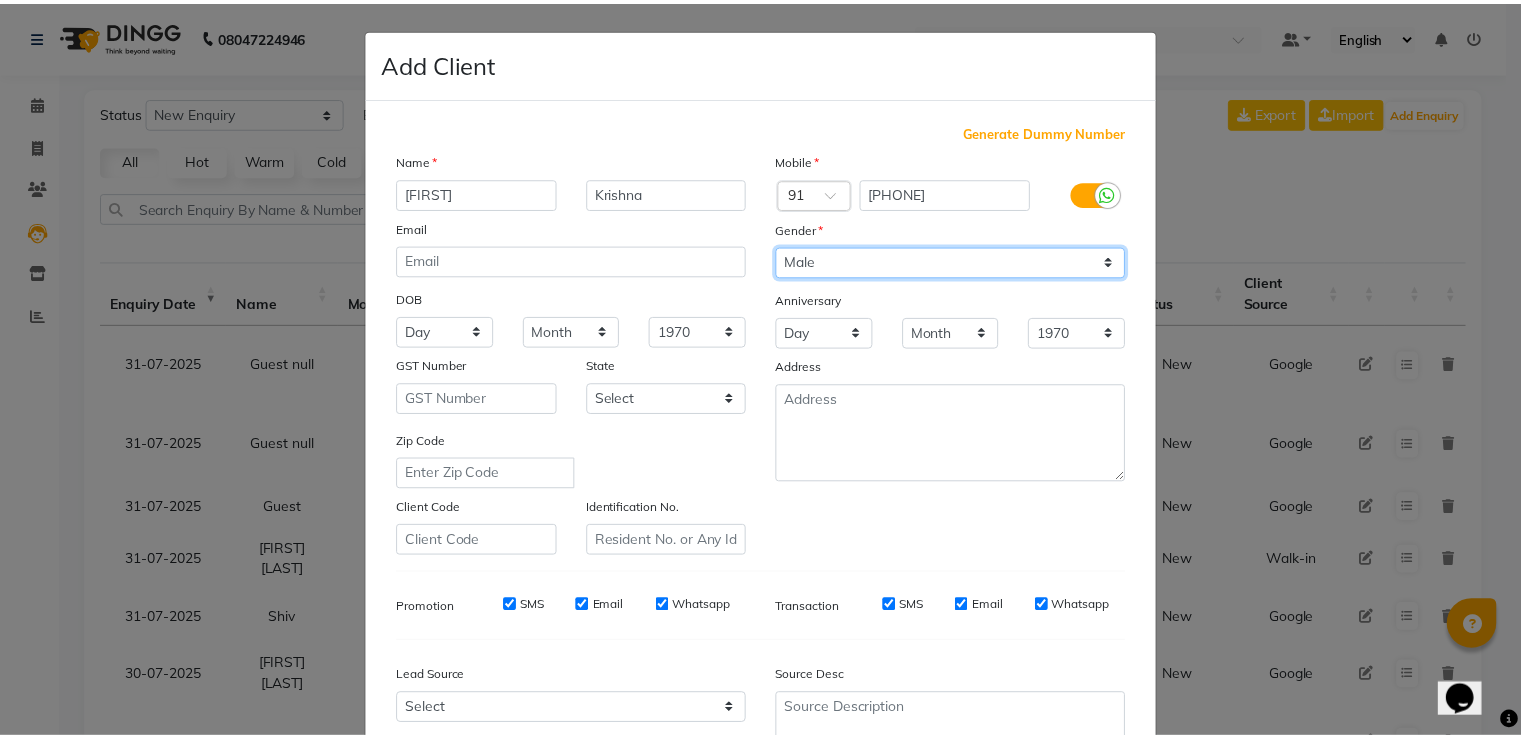 scroll, scrollTop: 195, scrollLeft: 0, axis: vertical 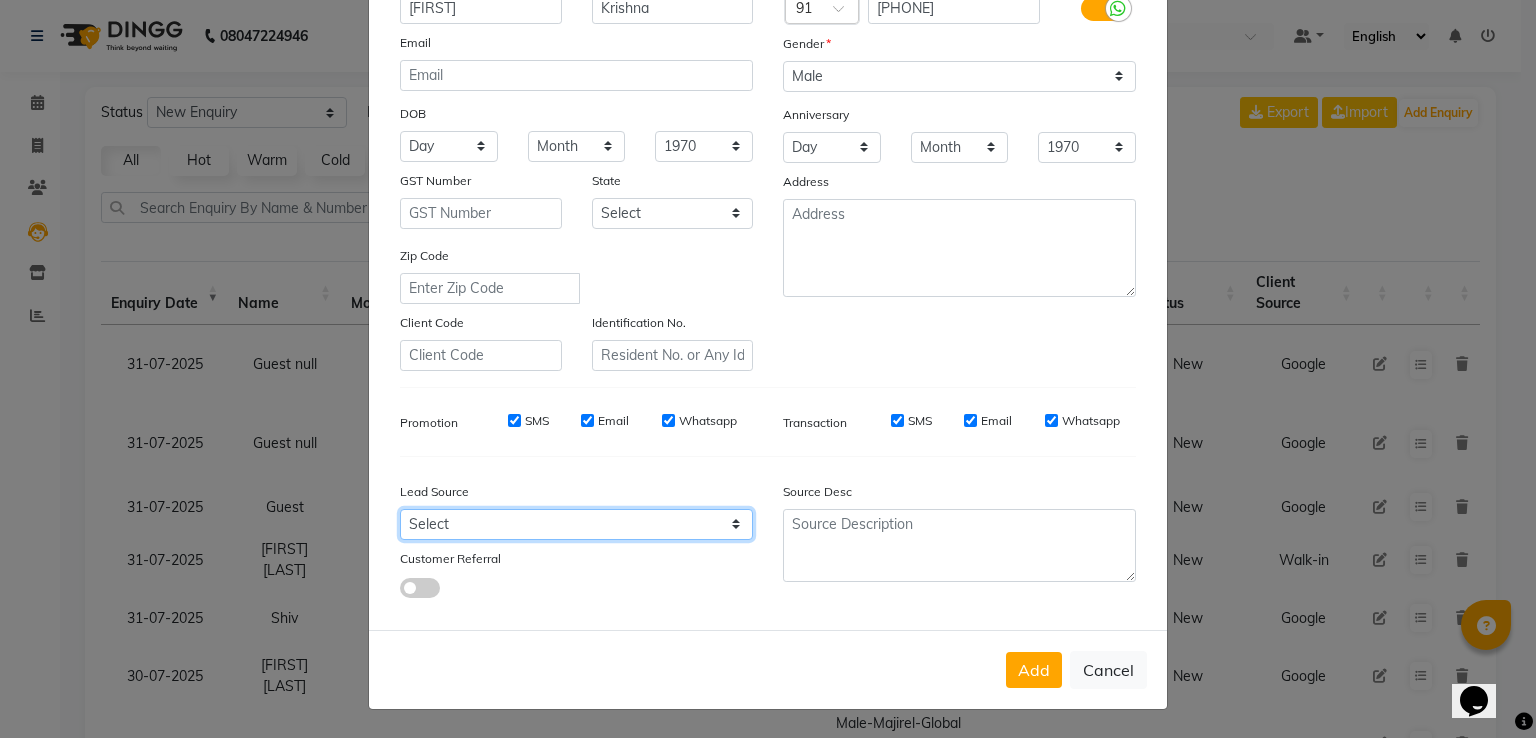 click on "Select Walk-in Referral Internet Friend Word of Mouth Advertisement Facebook JustDial Google Other" 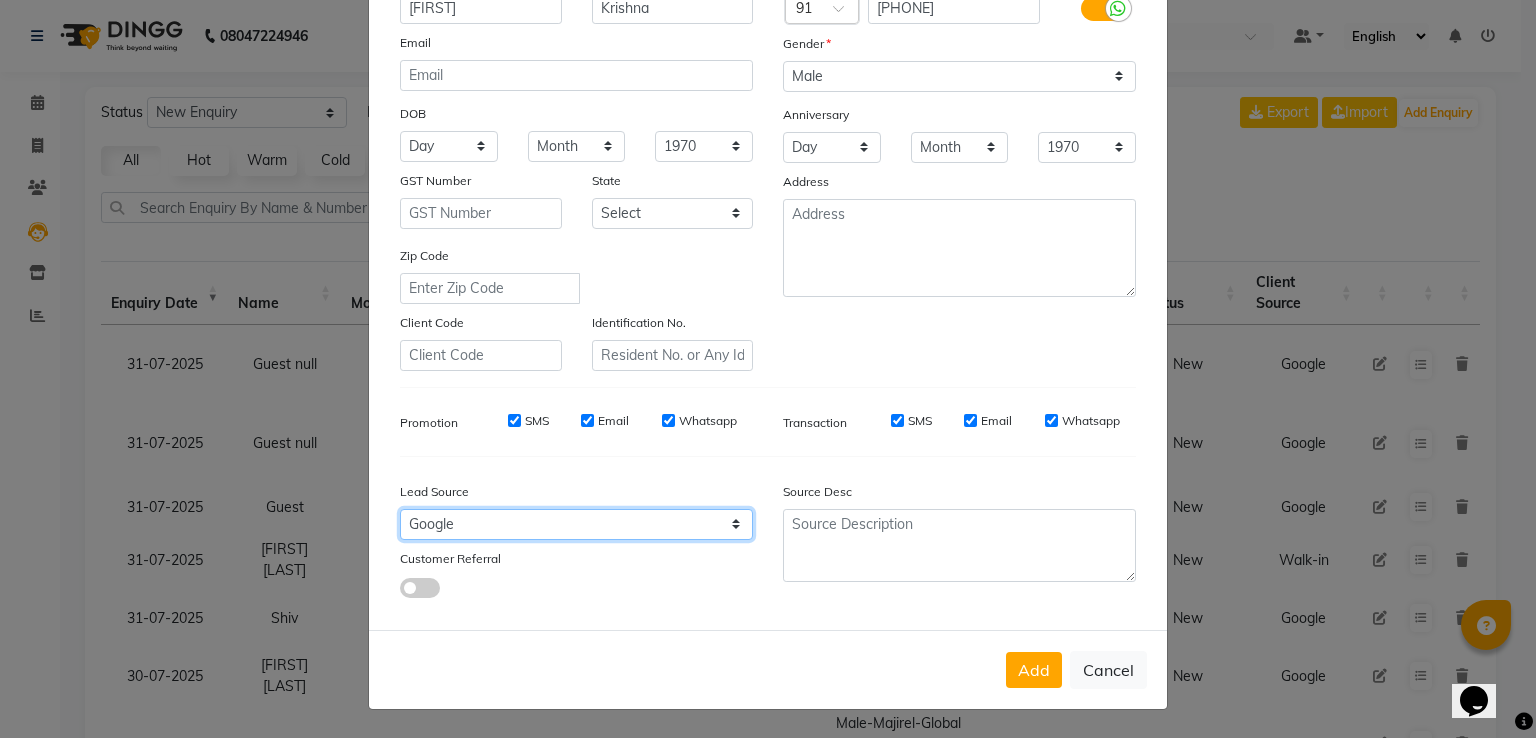 click on "Select Walk-in Referral Internet Friend Word of Mouth Advertisement Facebook JustDial Google Other" 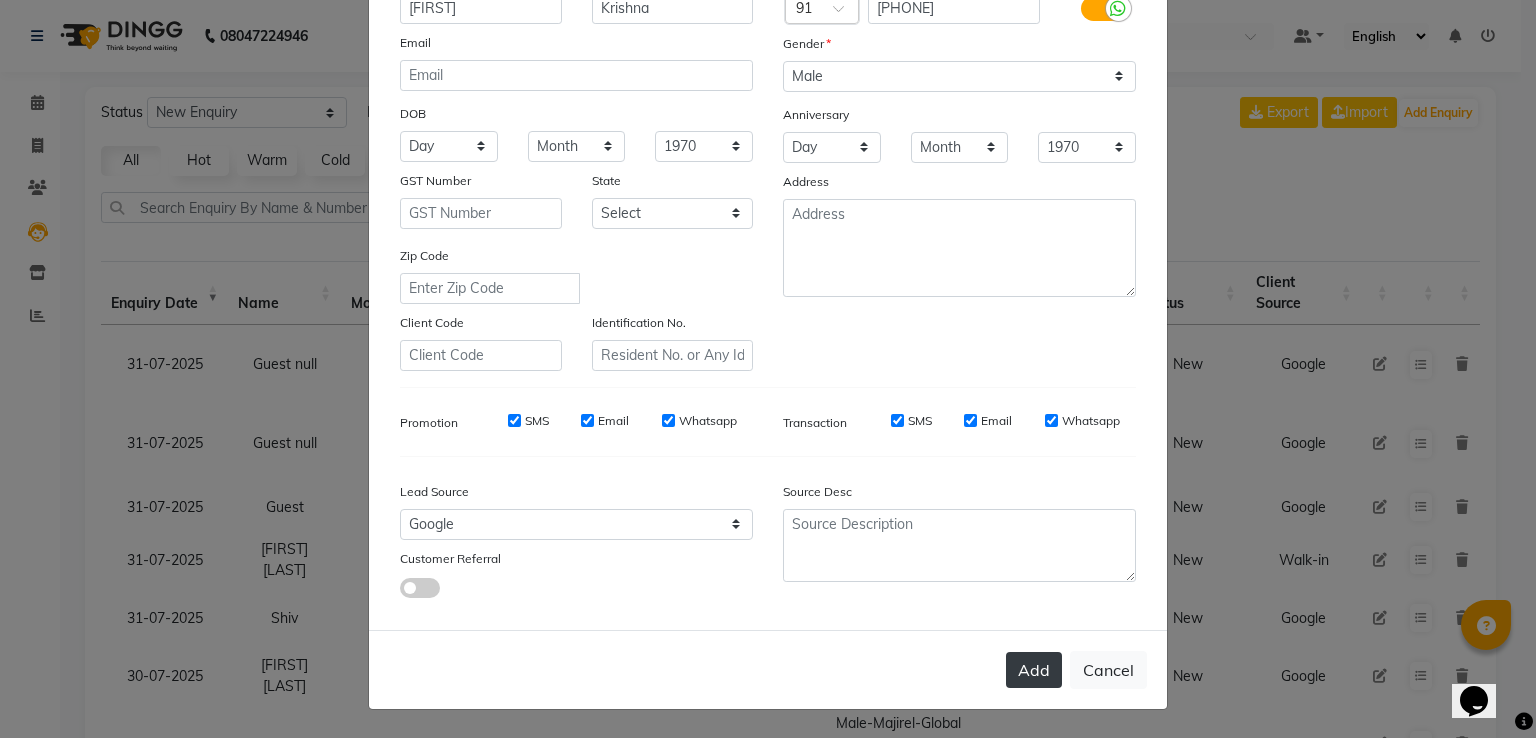 click on "Add" 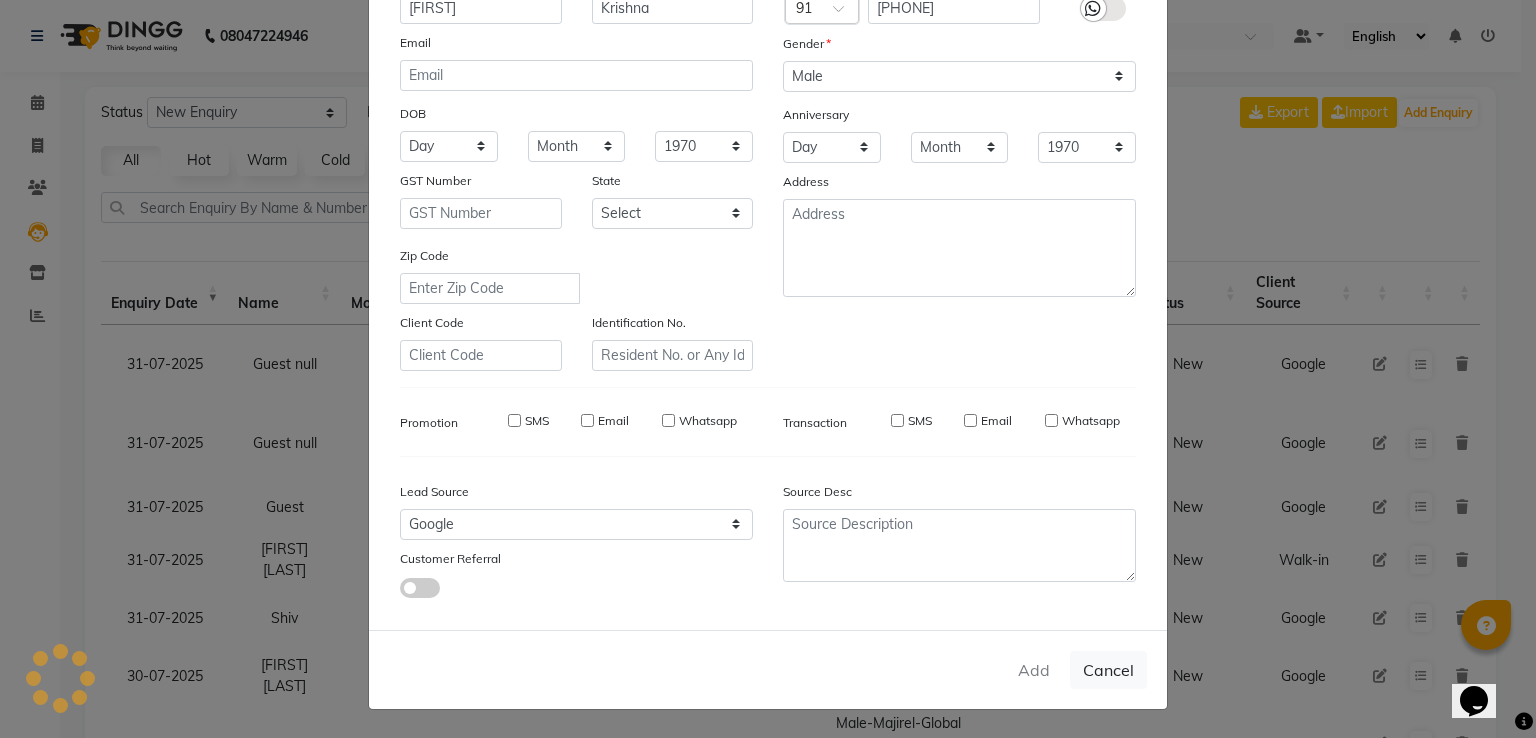 type on "98******76" 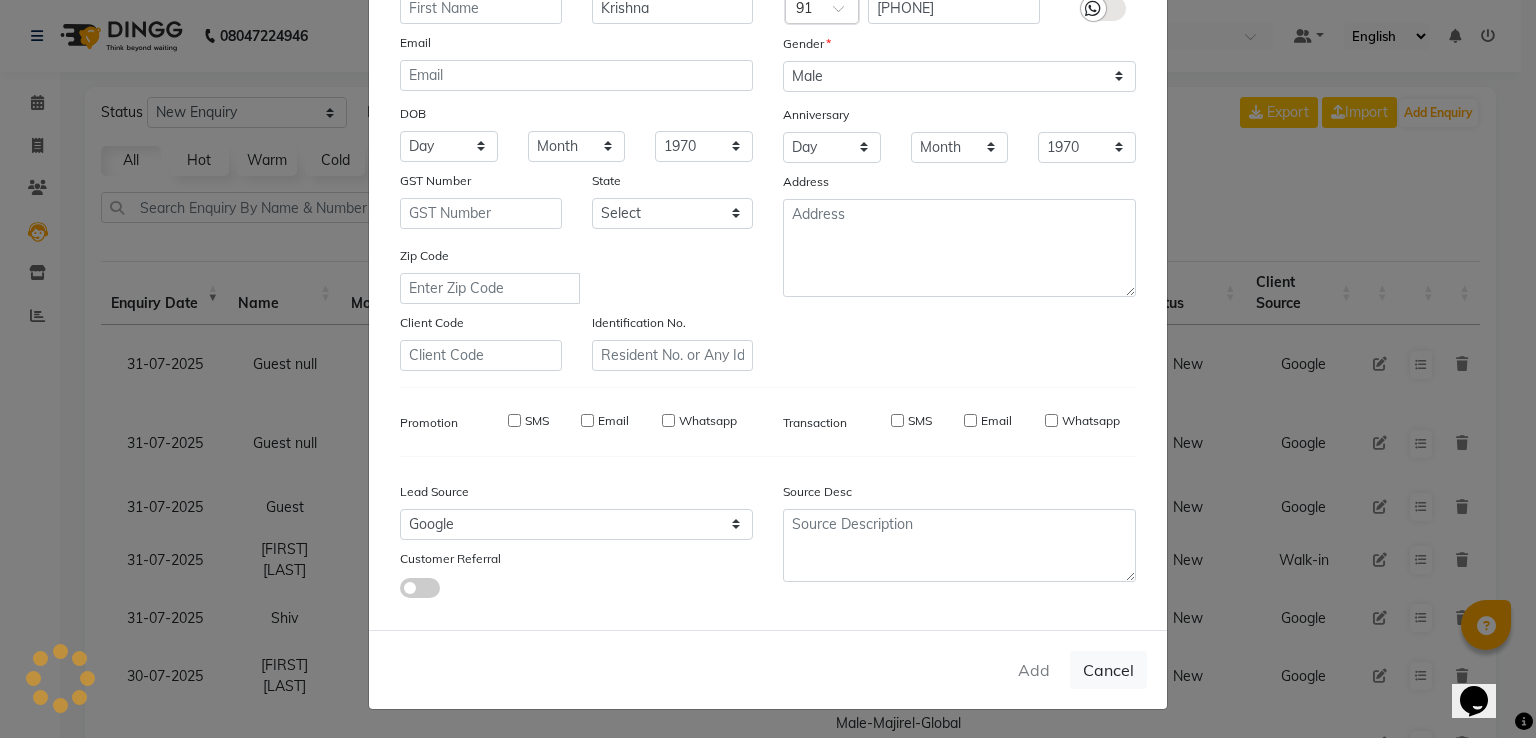 type 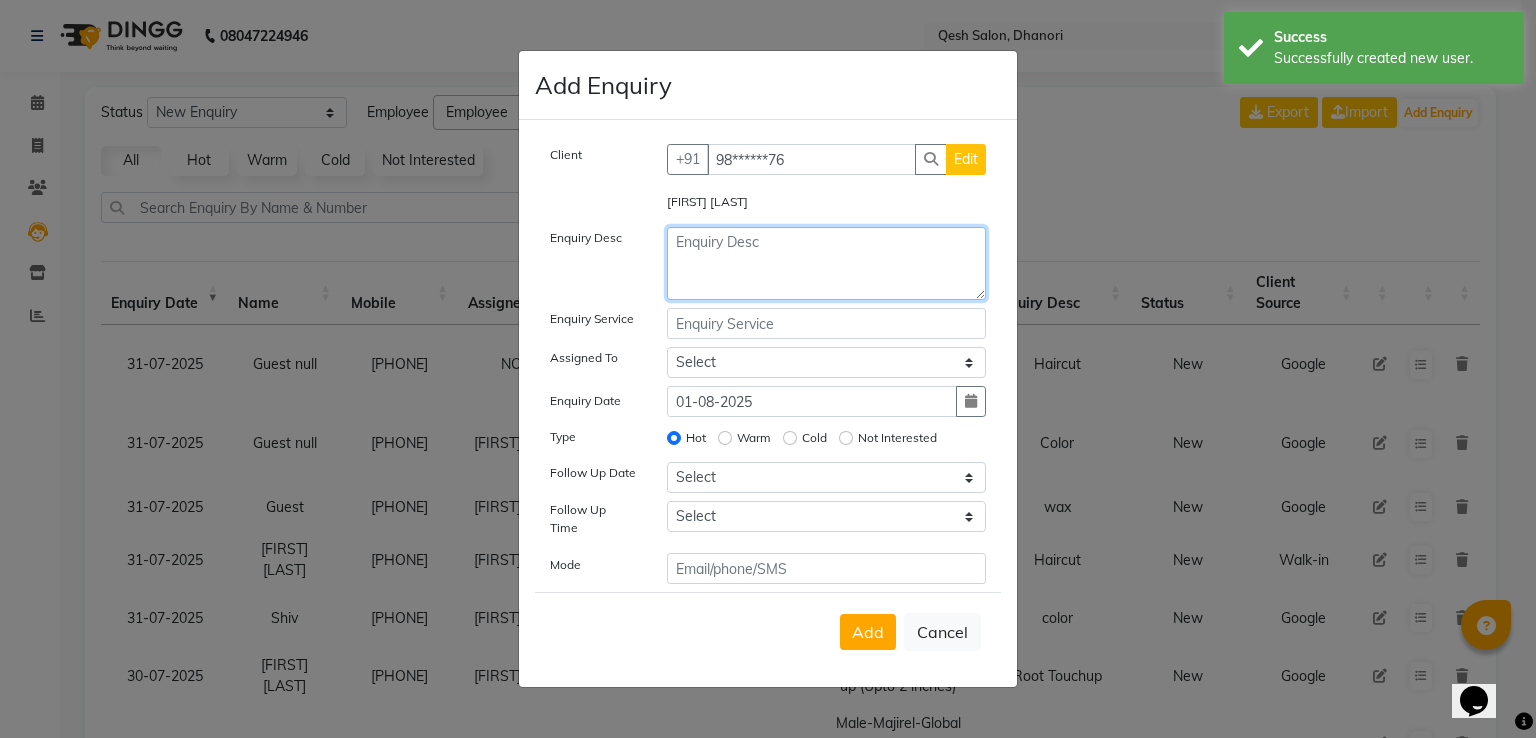 click 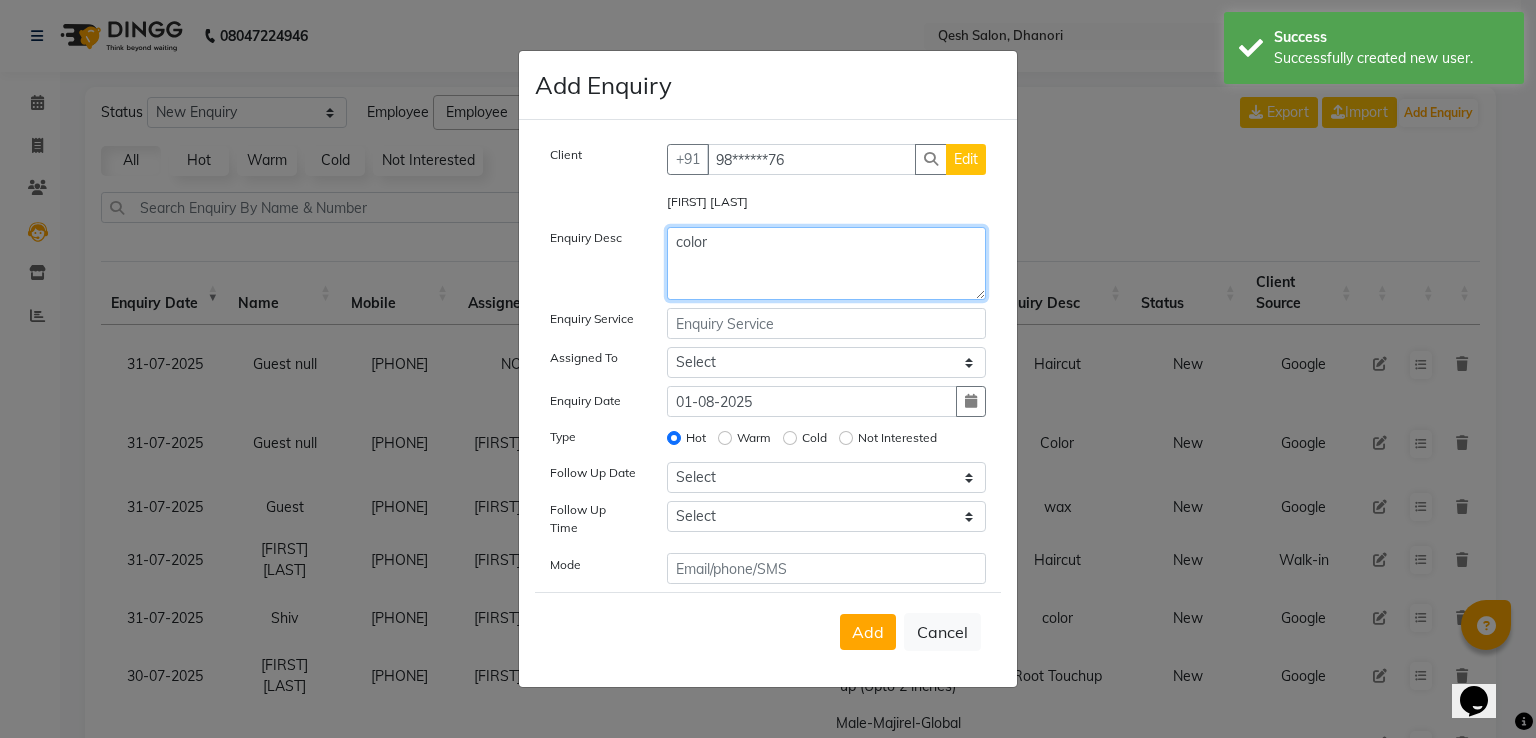type on "color" 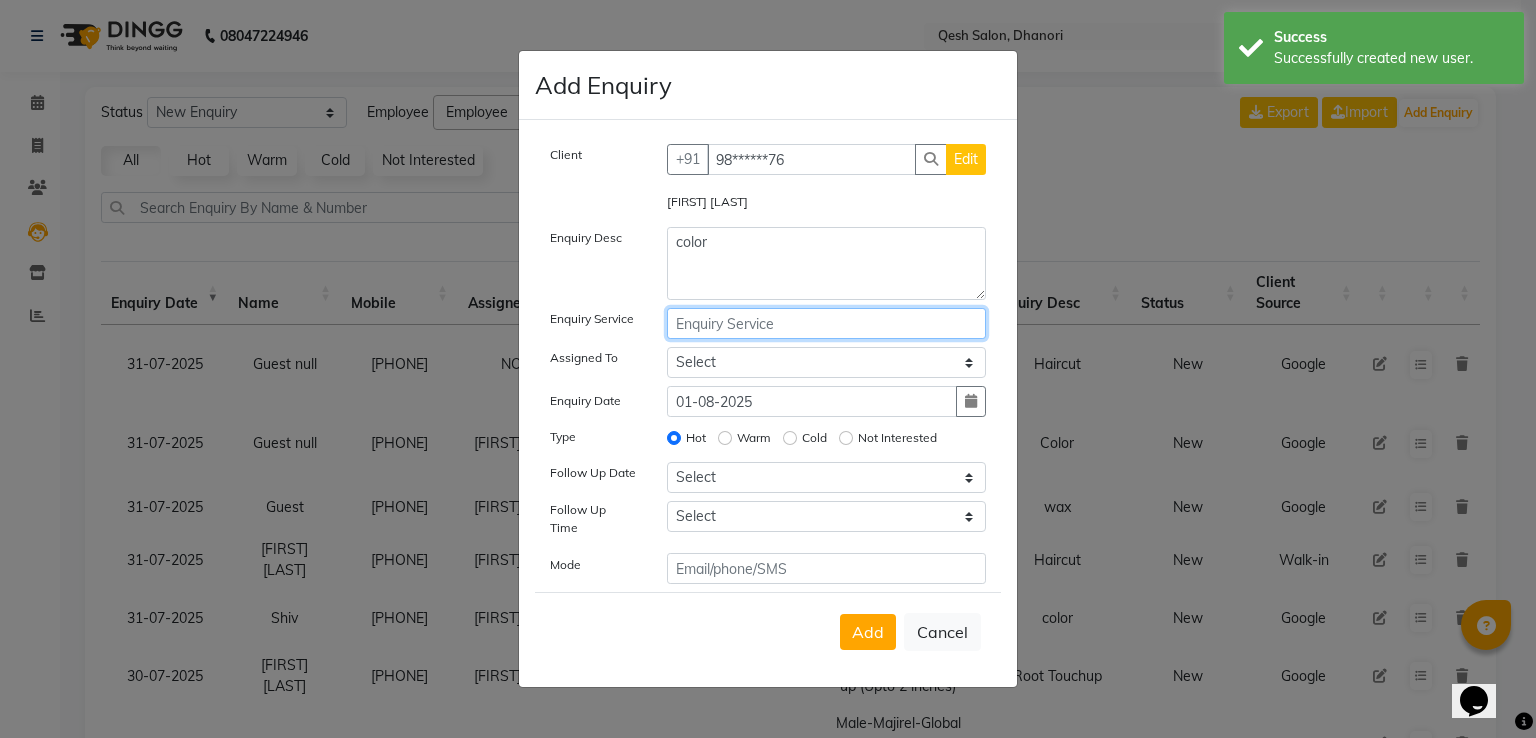 click at bounding box center [827, 323] 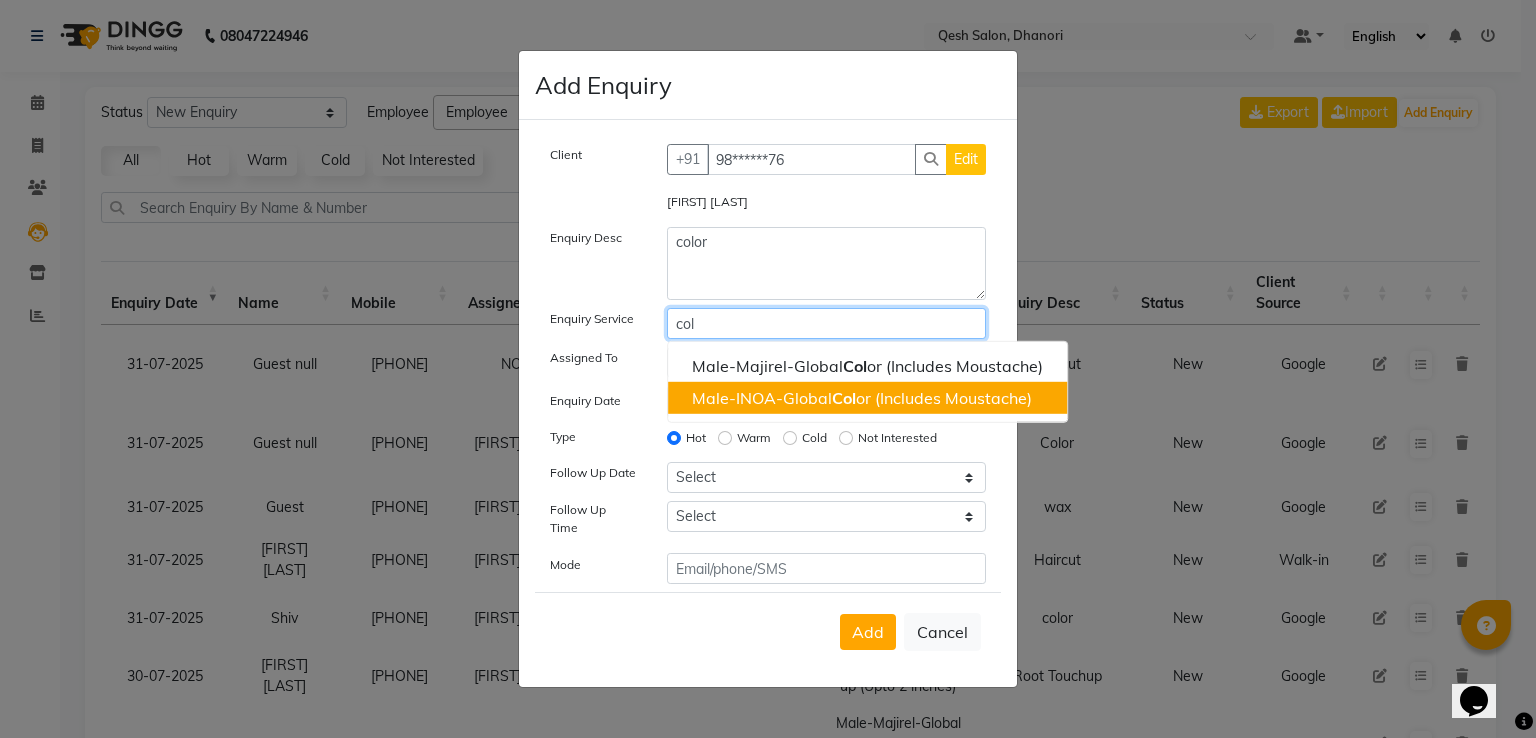 click on "Male-INOA-Global  Col or (Includes Moustache)" at bounding box center [862, 398] 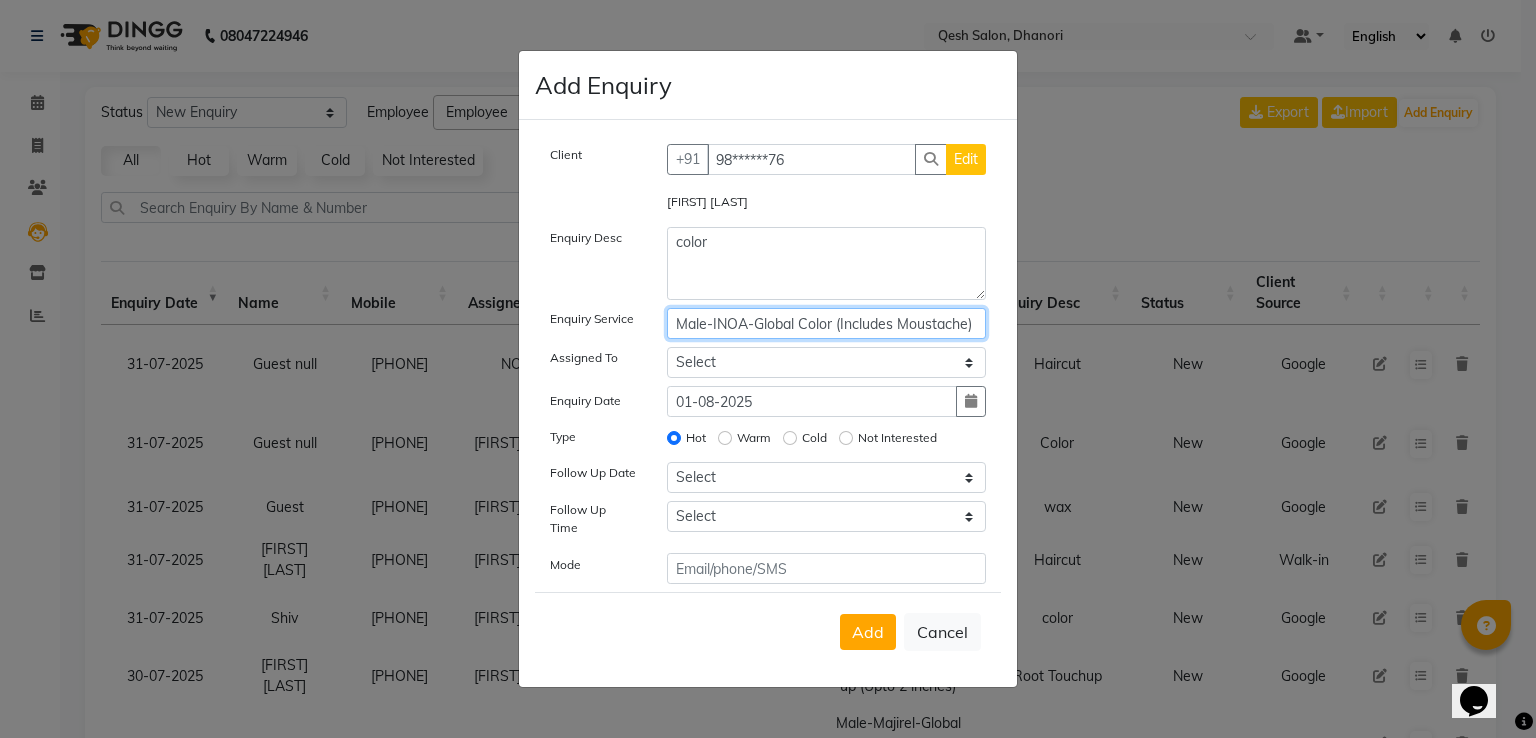 type on "Male-INOA-Global Color (Includes Moustache)" 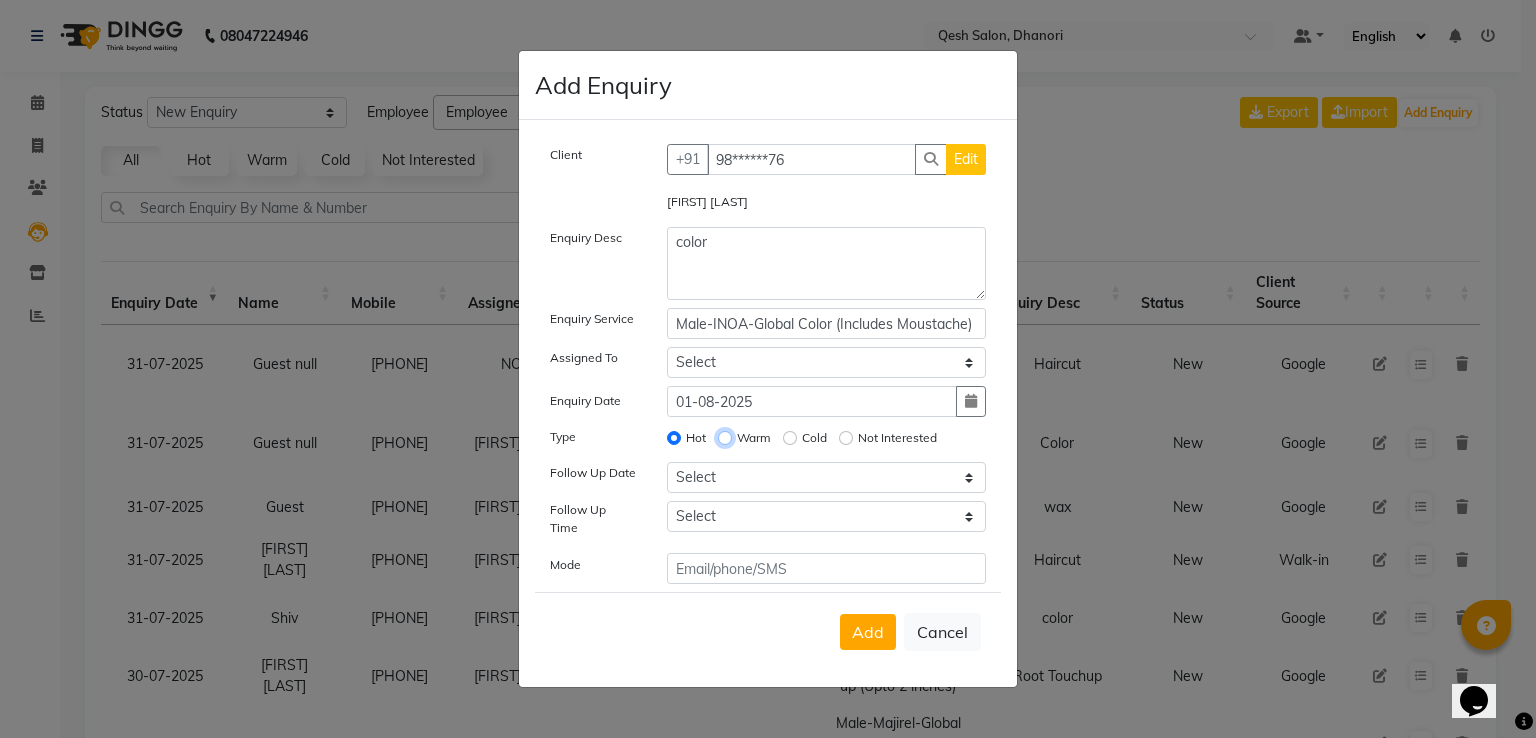 click on "Warm" at bounding box center [725, 438] 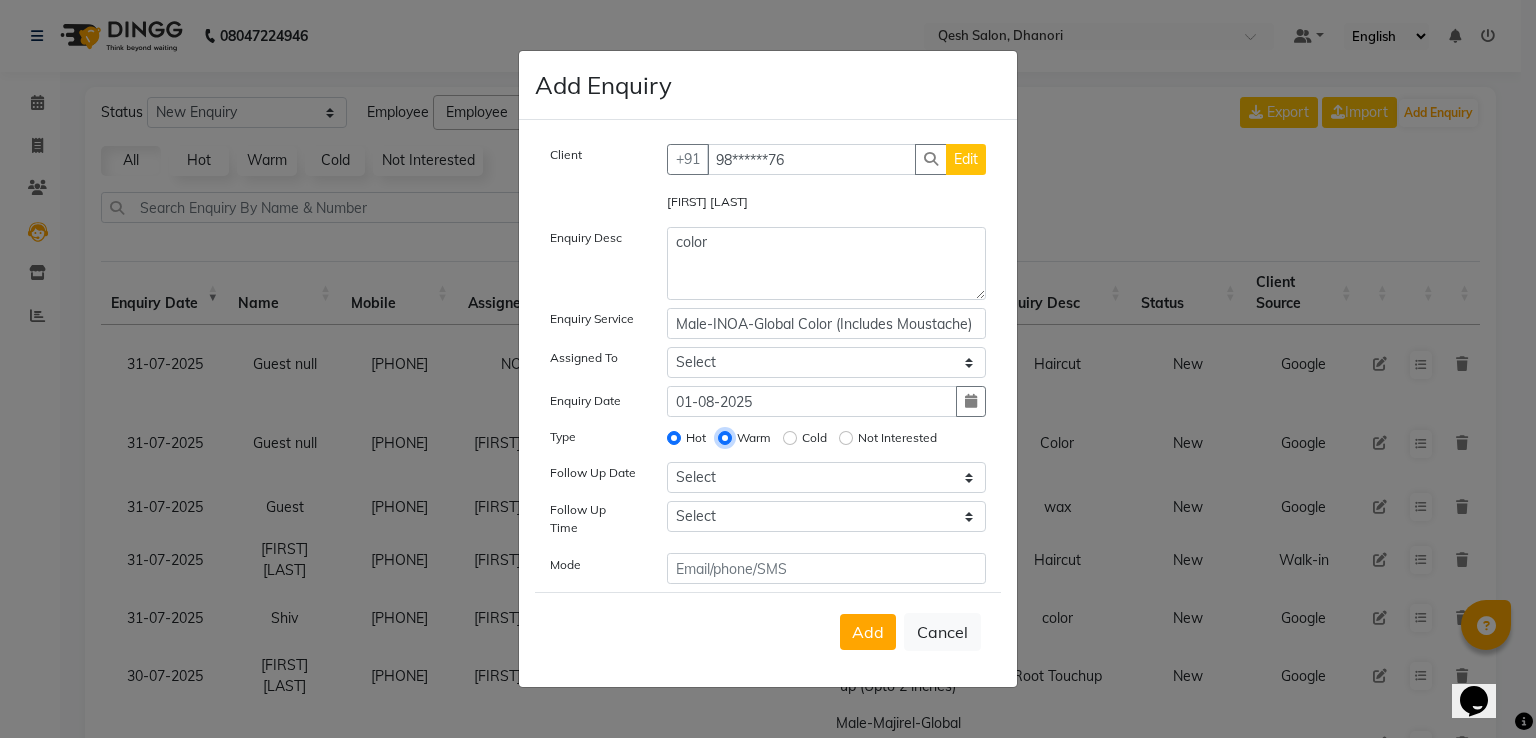radio on "false" 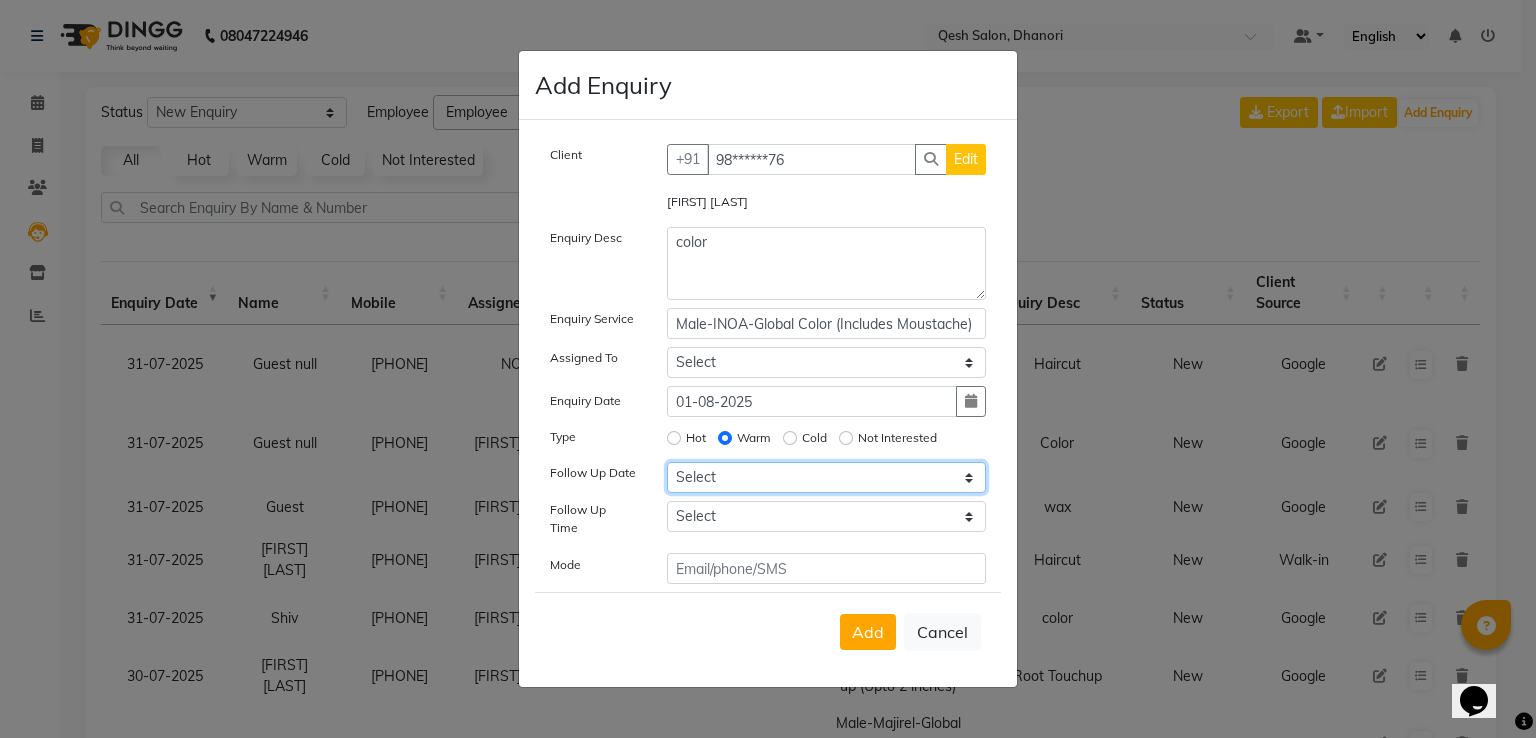 click on "Select Today Tomorrow In 2 days (Sunday) In 3 days (Monday) In 4 days (Tuesday) In 5 days (Wednesday) In 6 days (Thursday) In 1 Week ([DATE]) In 2 Week ([DATE]) In 1 Month ([DATE]) In 2 Month ([DATE]) In 3 Month ([DATE]) Custom Date" at bounding box center (827, 477) 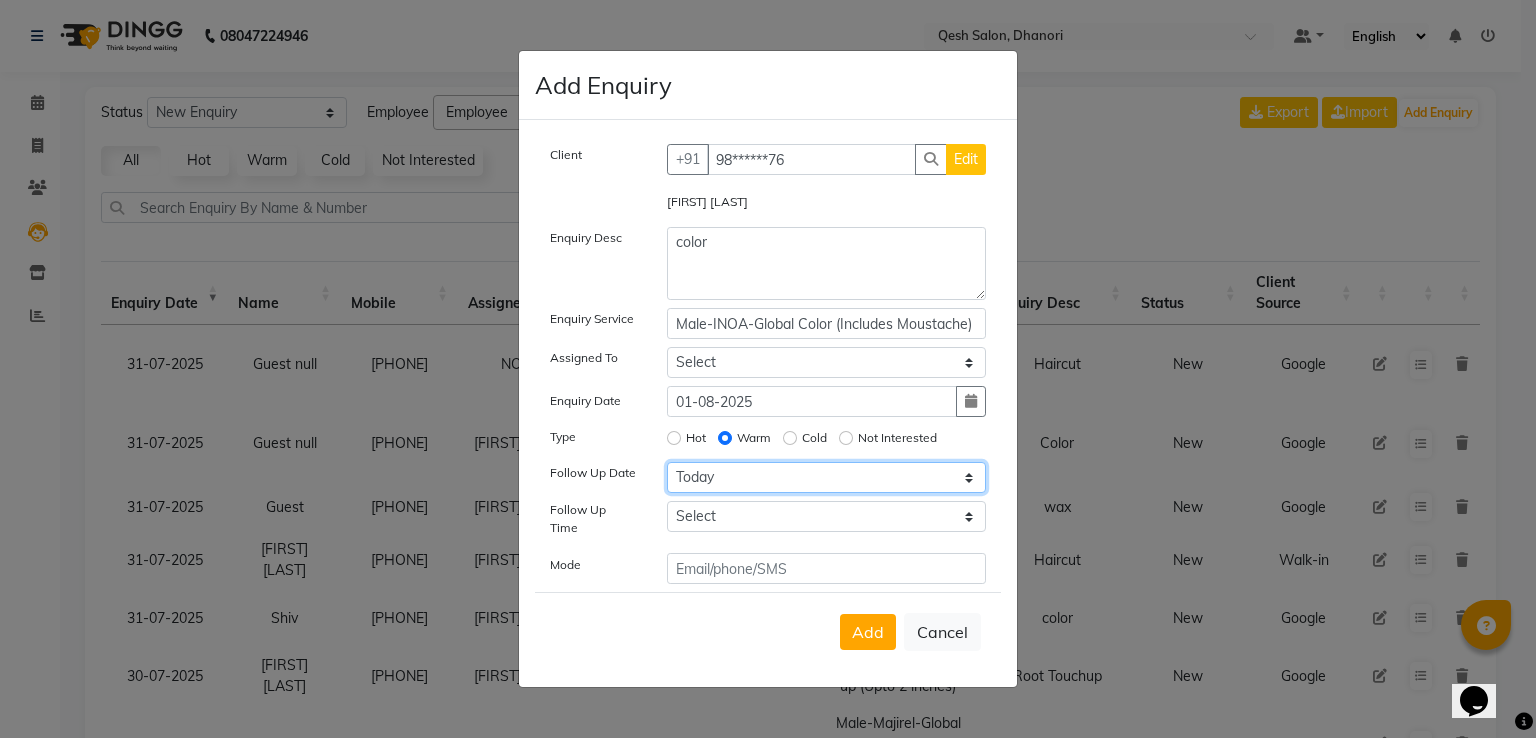 click on "Select Today Tomorrow In 2 days (Sunday) In 3 days (Monday) In 4 days (Tuesday) In 5 days (Wednesday) In 6 days (Thursday) In 1 Week ([DATE]) In 2 Week ([DATE]) In 1 Month ([DATE]) In 2 Month ([DATE]) In 3 Month ([DATE]) Custom Date" at bounding box center [827, 477] 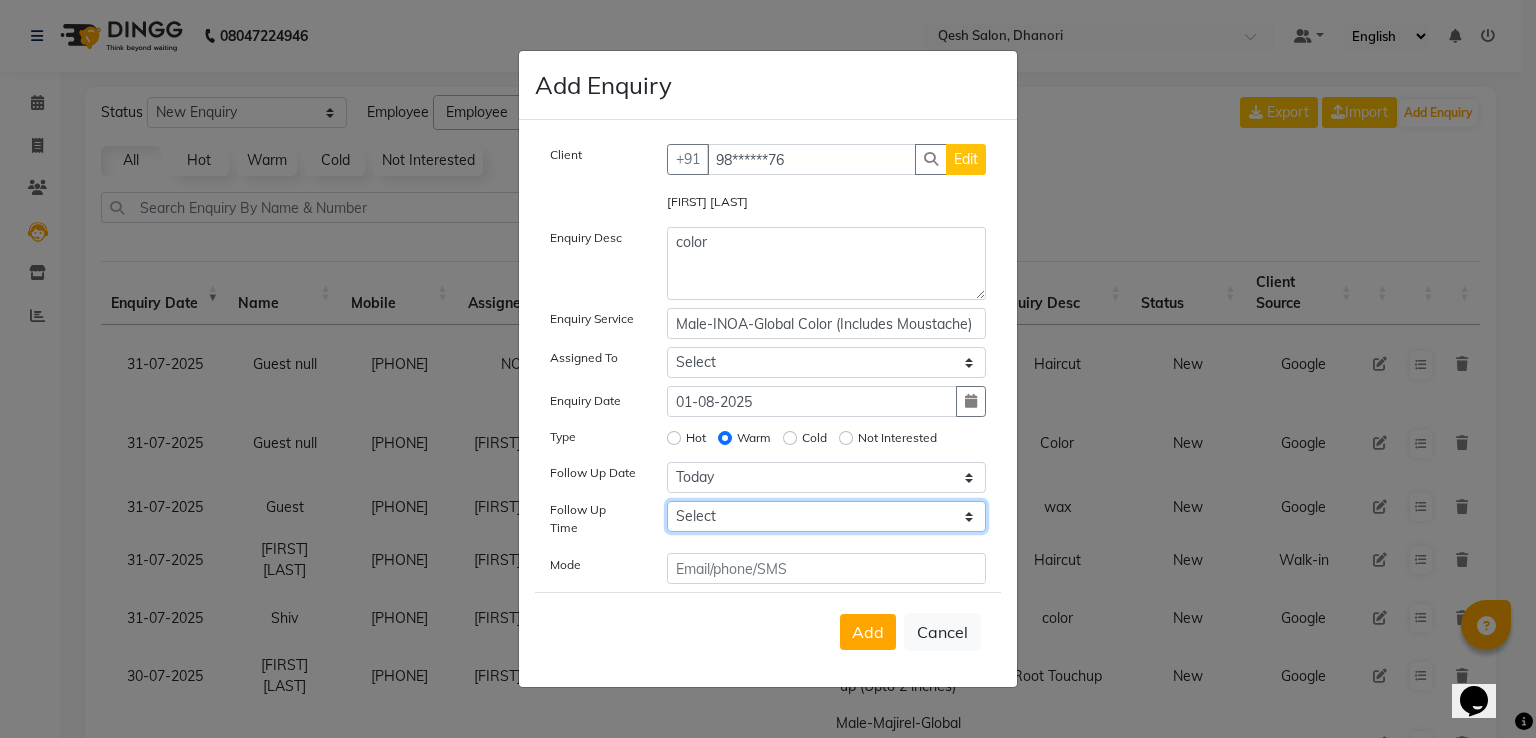 click on "Select 07:00 AM 07:15 AM 07:30 AM 07:45 AM 08:00 AM 08:15 AM 08:30 AM 08:45 AM 09:00 AM 09:15 AM 09:30 AM 09:45 AM 10:00 AM 10:15 AM 10:30 AM 10:45 AM 11:00 AM 11:15 AM 11:30 AM 11:45 AM 12:00 PM 12:15 PM 12:30 PM 12:45 PM 01:00 PM 01:15 PM 01:30 PM 01:45 PM 02:00 PM 02:15 PM 02:30 PM 02:45 PM 03:00 PM 03:15 PM 03:30 PM 03:45 PM 04:00 PM 04:15 PM 04:30 PM 04:45 PM 05:00 PM 05:15 PM 05:30 PM 05:45 PM 06:00 PM 06:15 PM 06:30 PM 06:45 PM 07:00 PM 07:15 PM 07:30 PM 07:45 PM 08:00 PM 08:15 PM 08:30 PM 08:45 PM 09:00 PM 09:15 PM 09:30 PM 09:45 PM 10:00 PM" at bounding box center (827, 516) 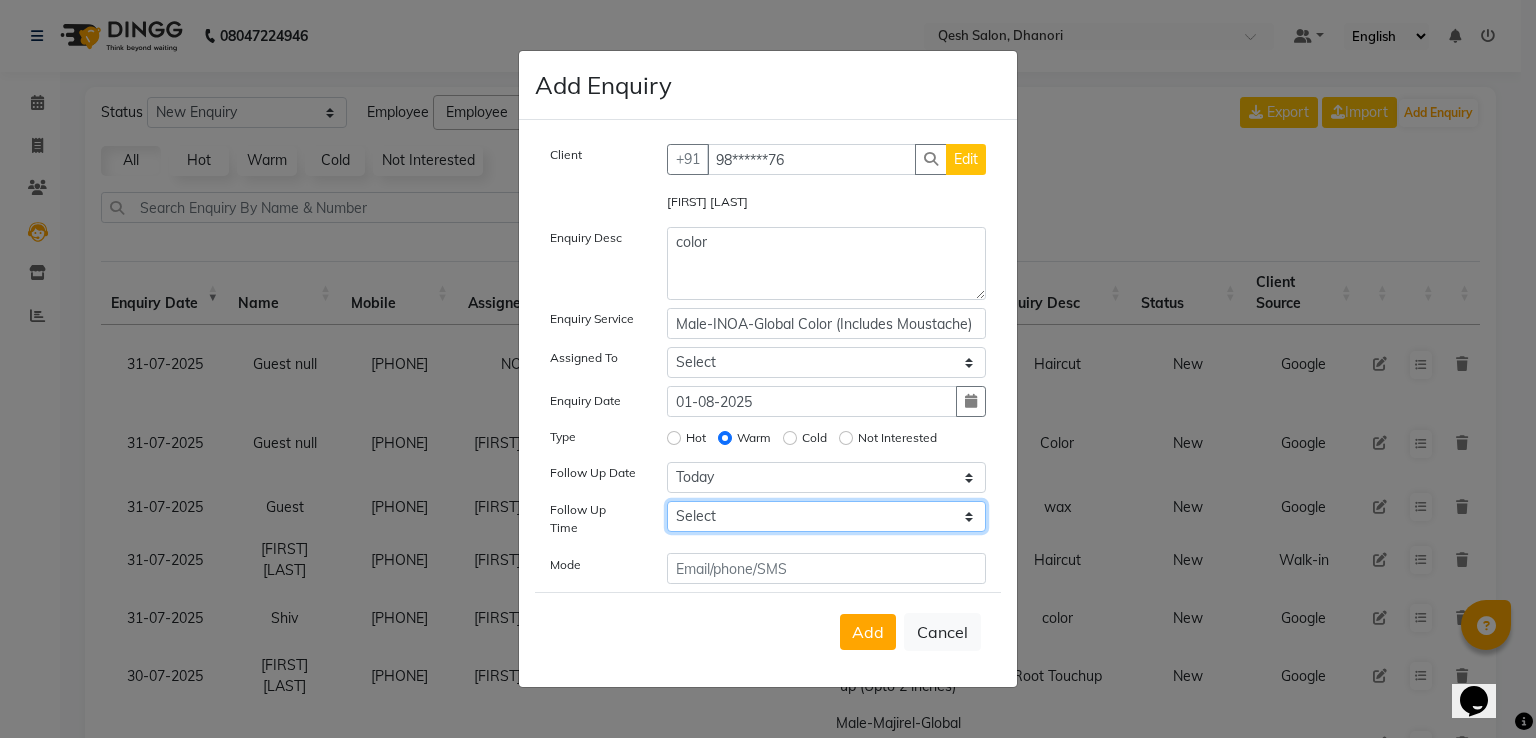select on "630" 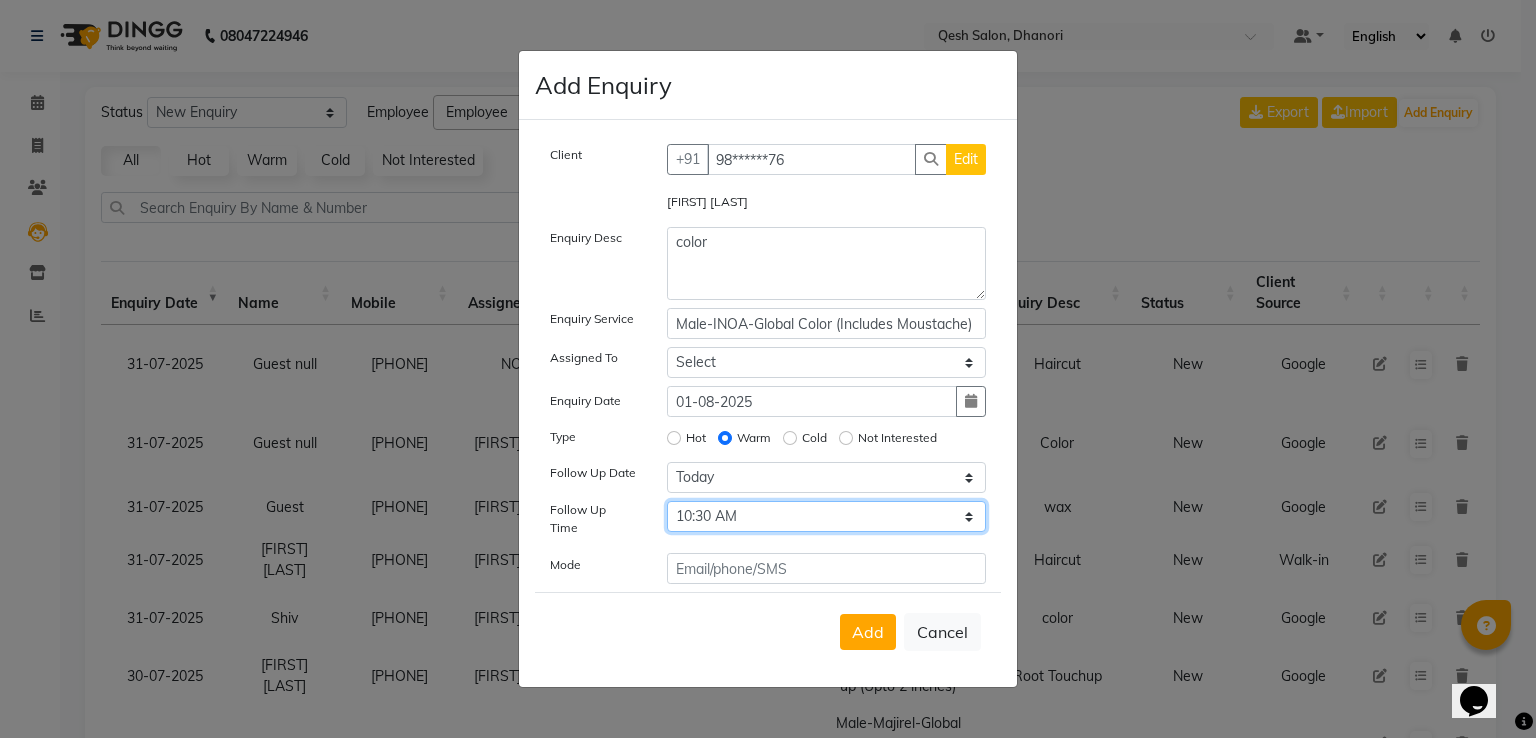 click on "Select 07:00 AM 07:15 AM 07:30 AM 07:45 AM 08:00 AM 08:15 AM 08:30 AM 08:45 AM 09:00 AM 09:15 AM 09:30 AM 09:45 AM 10:00 AM 10:15 AM 10:30 AM 10:45 AM 11:00 AM 11:15 AM 11:30 AM 11:45 AM 12:00 PM 12:15 PM 12:30 PM 12:45 PM 01:00 PM 01:15 PM 01:30 PM 01:45 PM 02:00 PM 02:15 PM 02:30 PM 02:45 PM 03:00 PM 03:15 PM 03:30 PM 03:45 PM 04:00 PM 04:15 PM 04:30 PM 04:45 PM 05:00 PM 05:15 PM 05:30 PM 05:45 PM 06:00 PM 06:15 PM 06:30 PM 06:45 PM 07:00 PM 07:15 PM 07:30 PM 07:45 PM 08:00 PM 08:15 PM 08:30 PM 08:45 PM 09:00 PM 09:15 PM 09:30 PM 09:45 PM 10:00 PM" at bounding box center (827, 516) 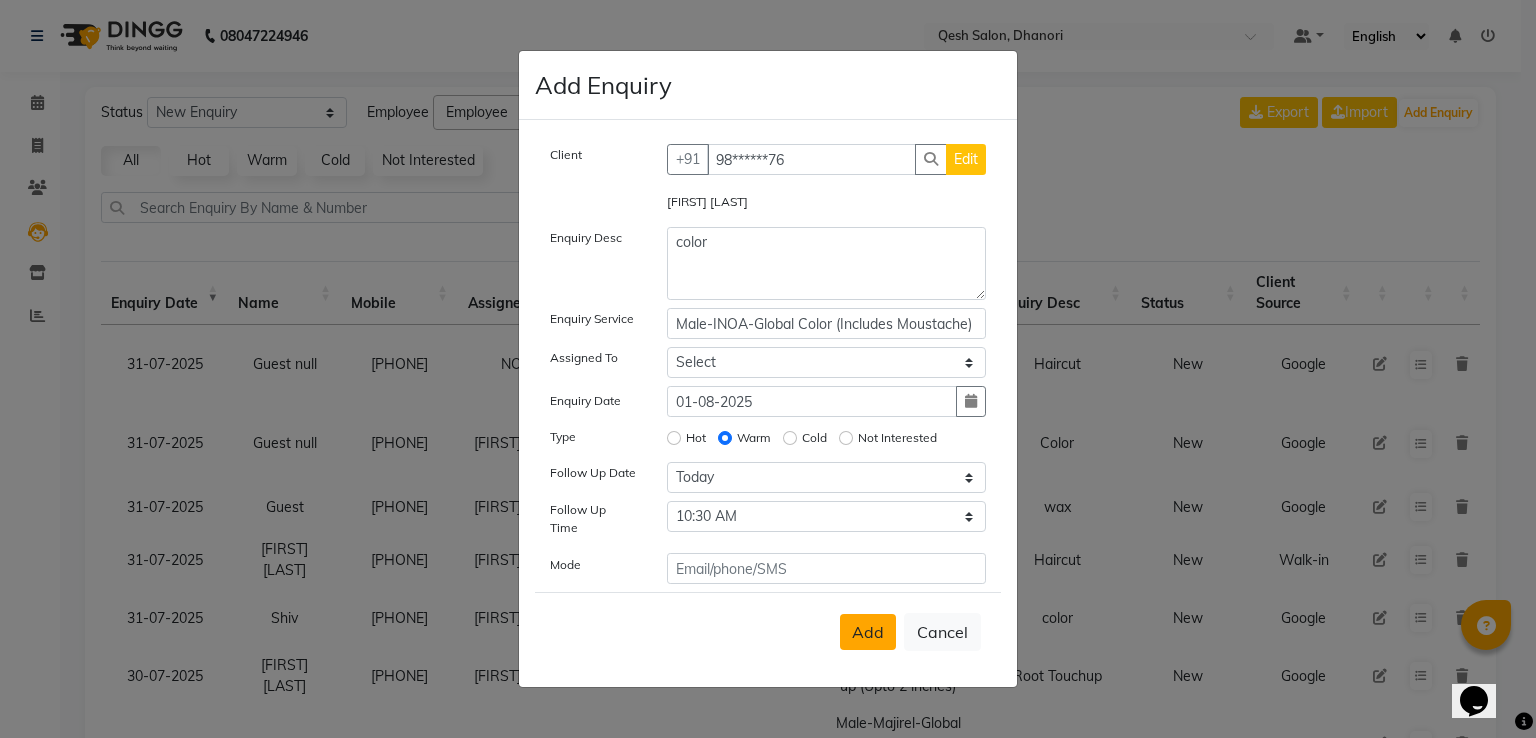 click on "Add" at bounding box center [868, 632] 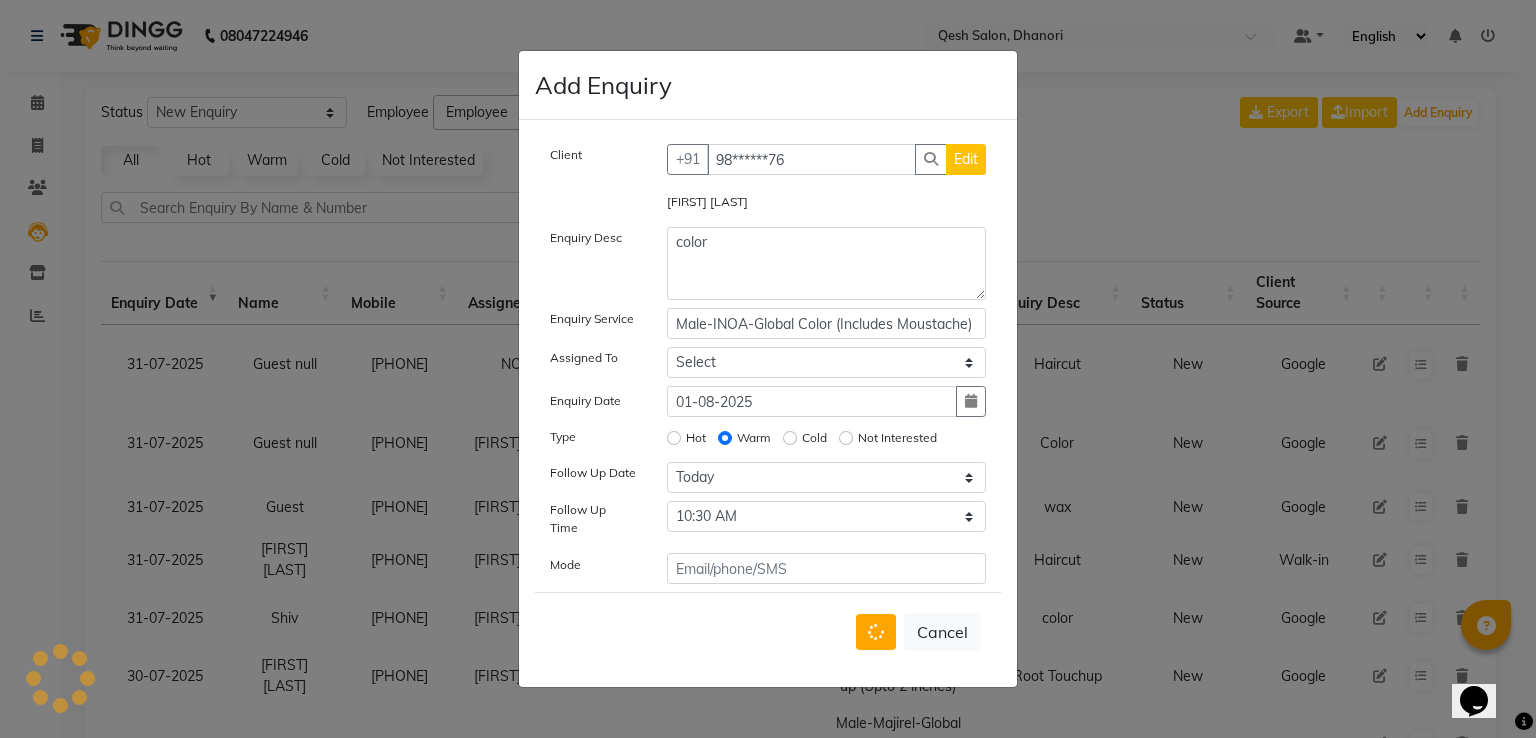 type 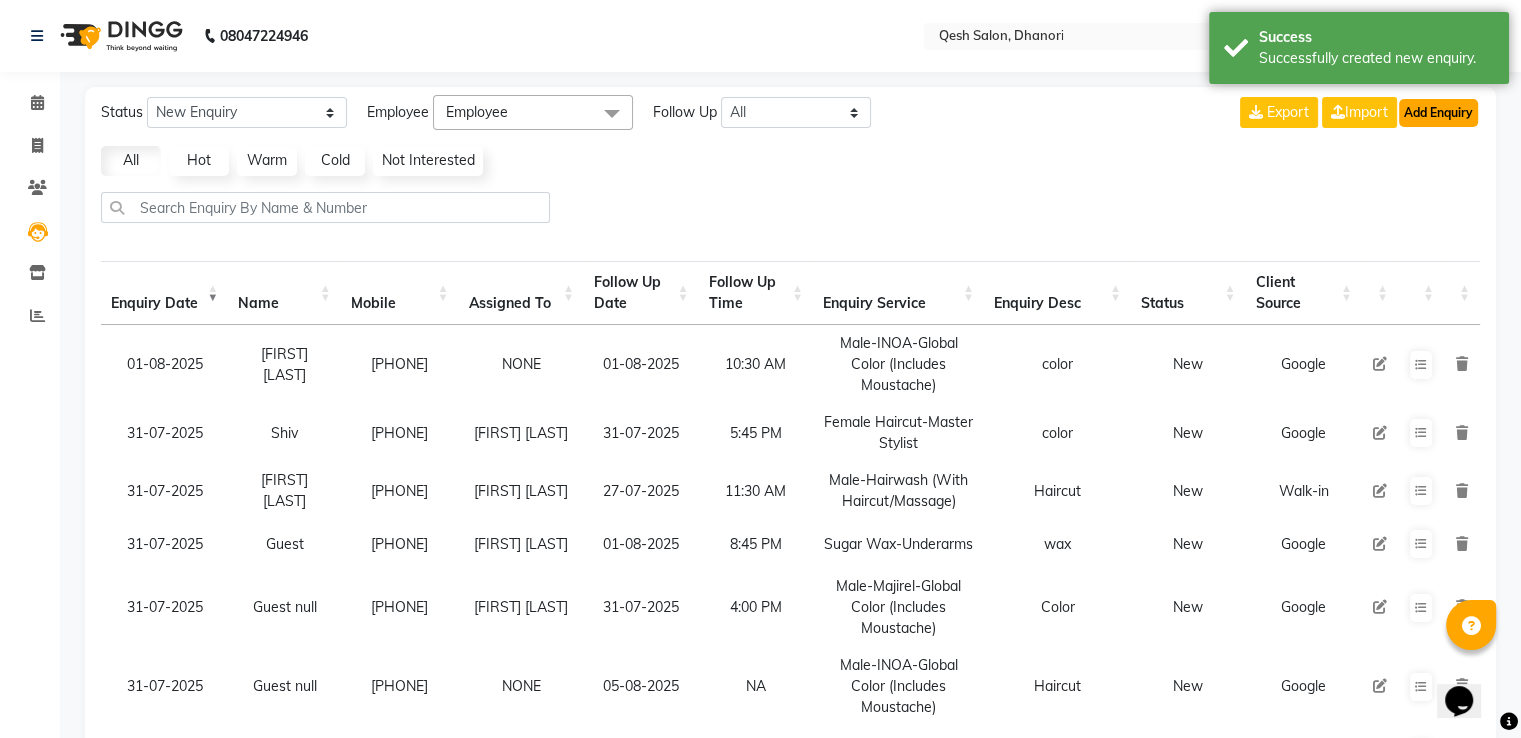 click on "Add Enquiry" 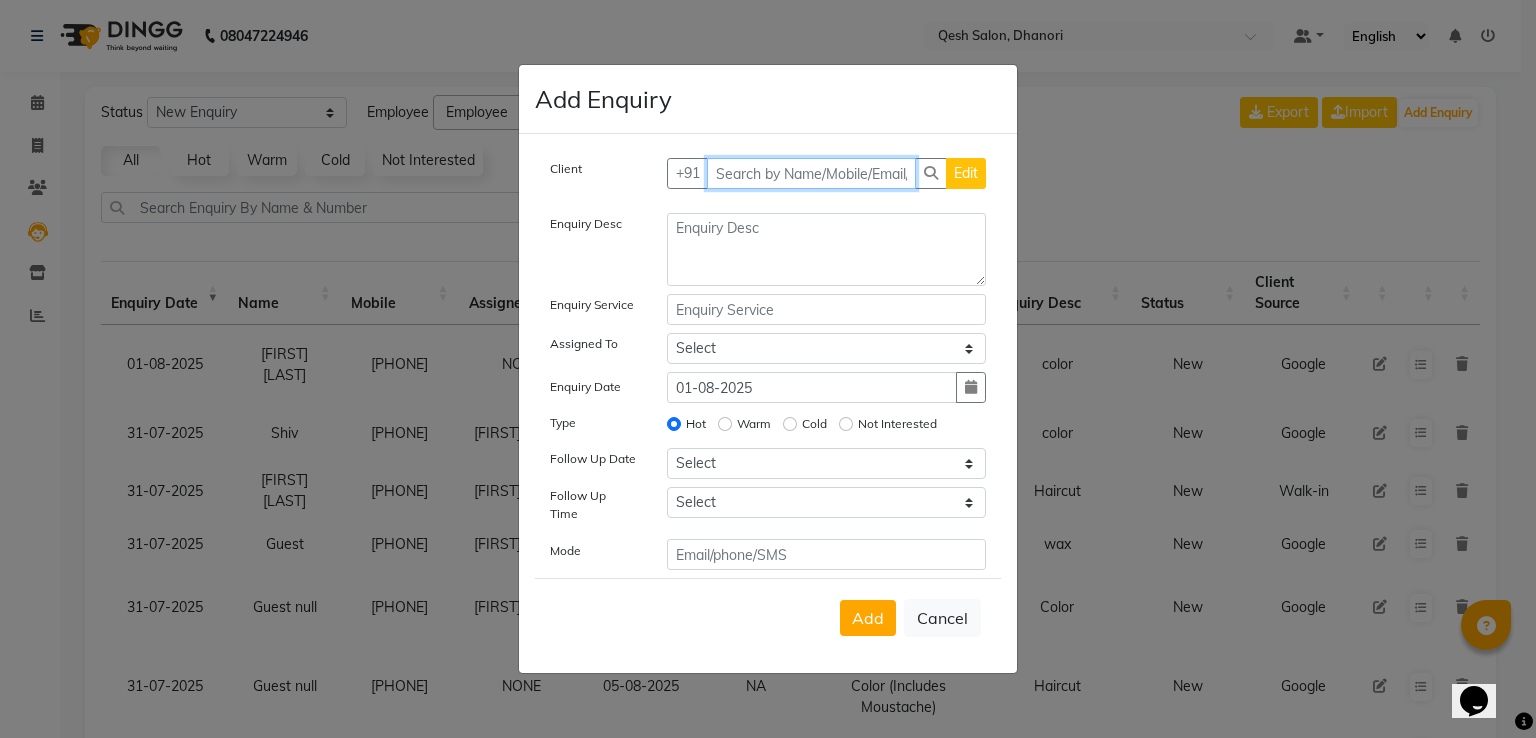 click at bounding box center [812, 173] 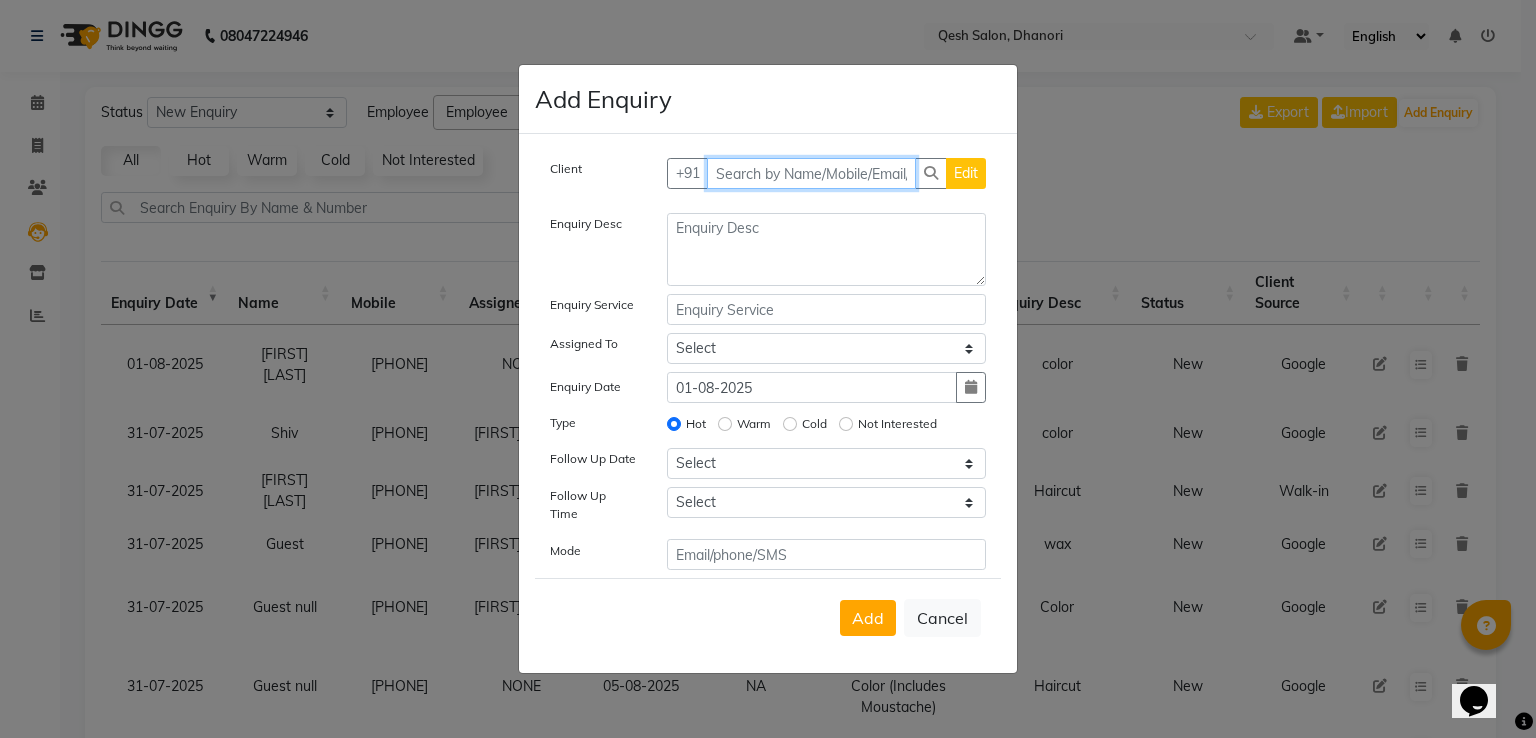 click on "+91" 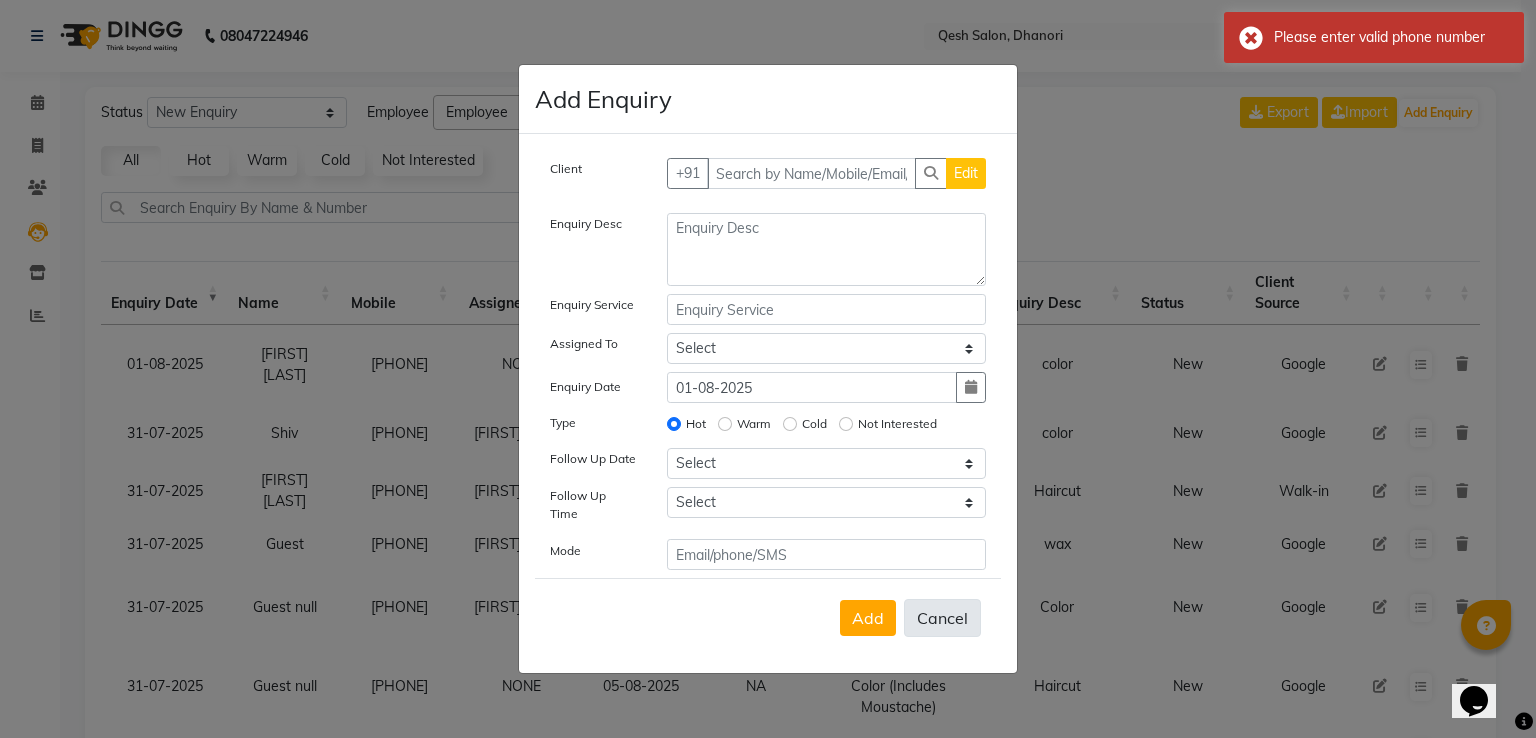 click on "Cancel" 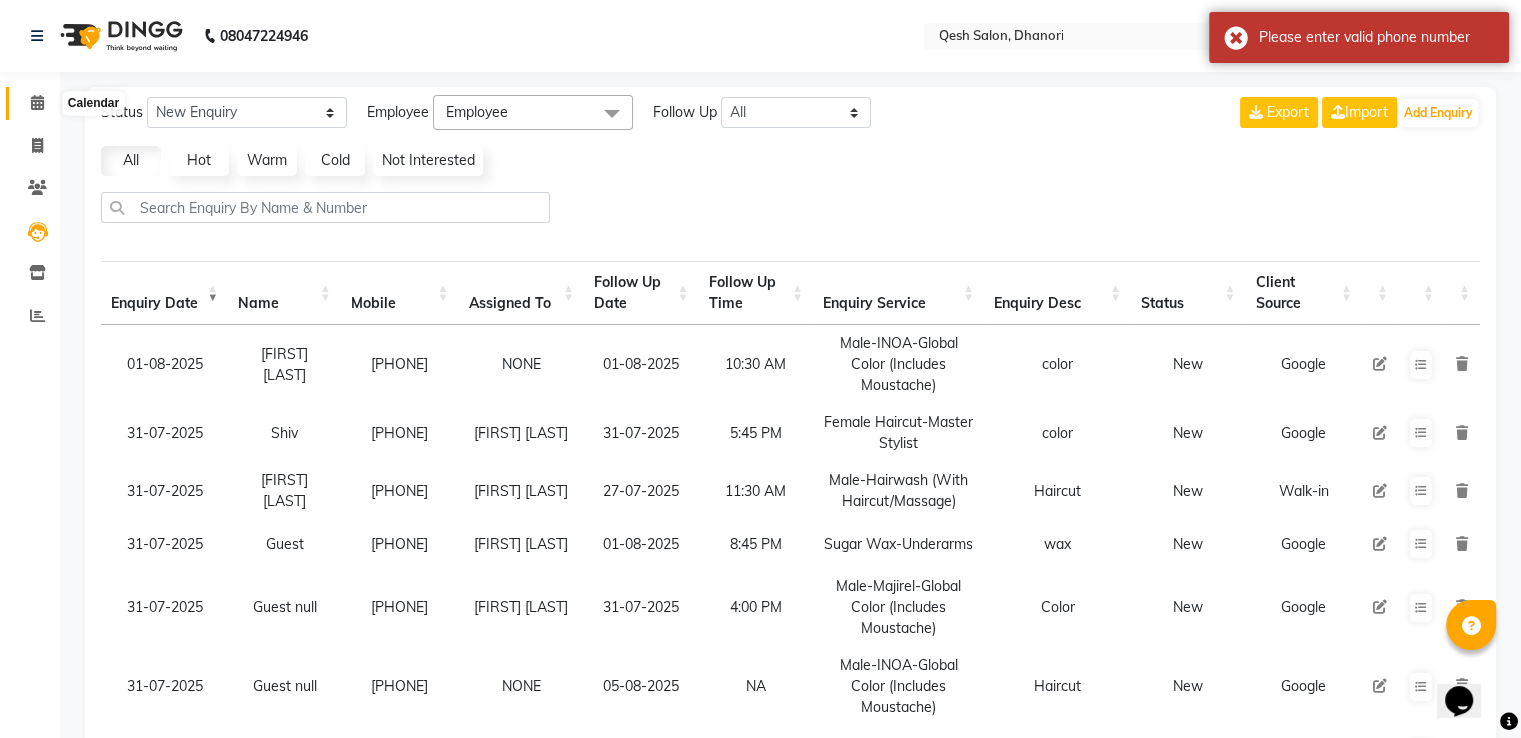 click 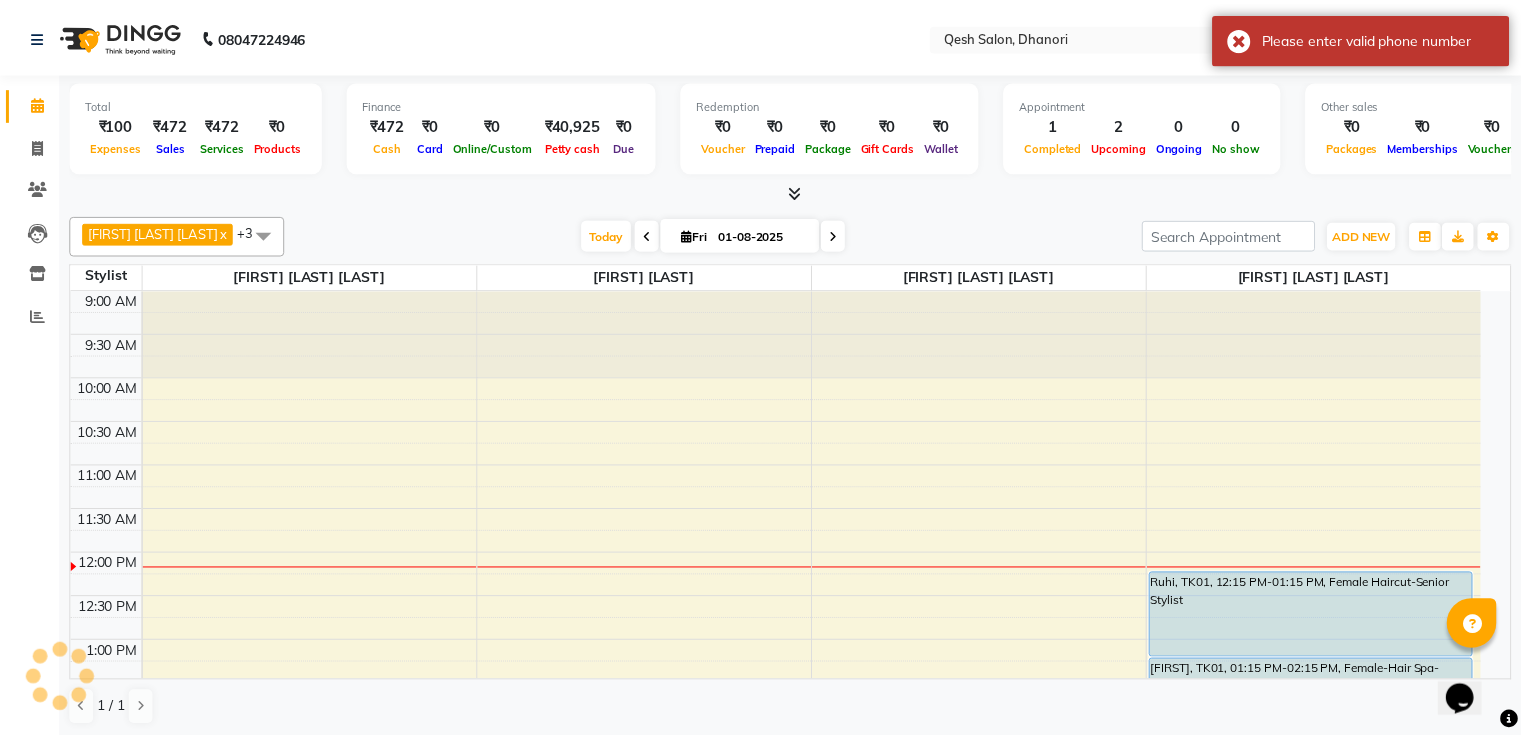 scroll, scrollTop: 263, scrollLeft: 0, axis: vertical 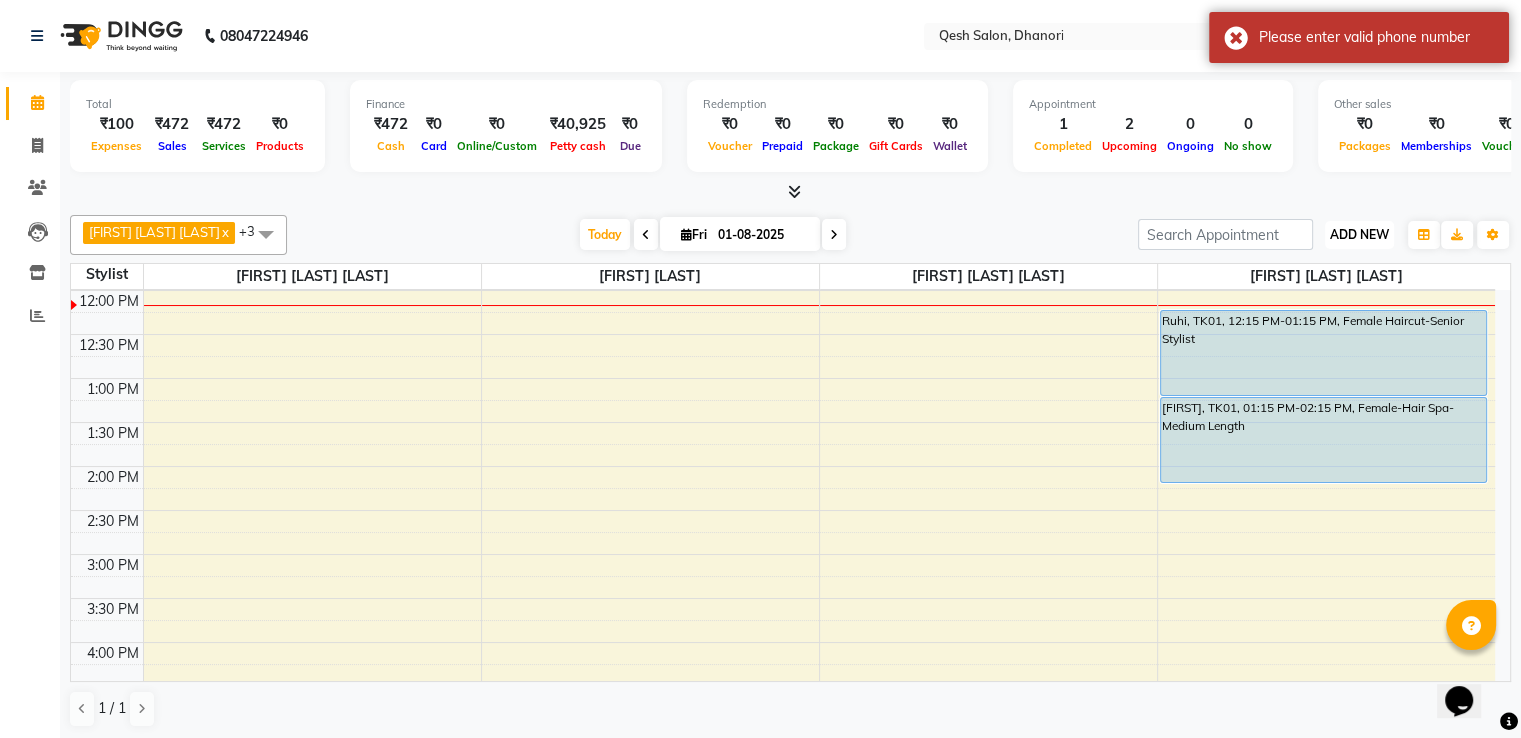 click on "ADD NEW" at bounding box center (1359, 234) 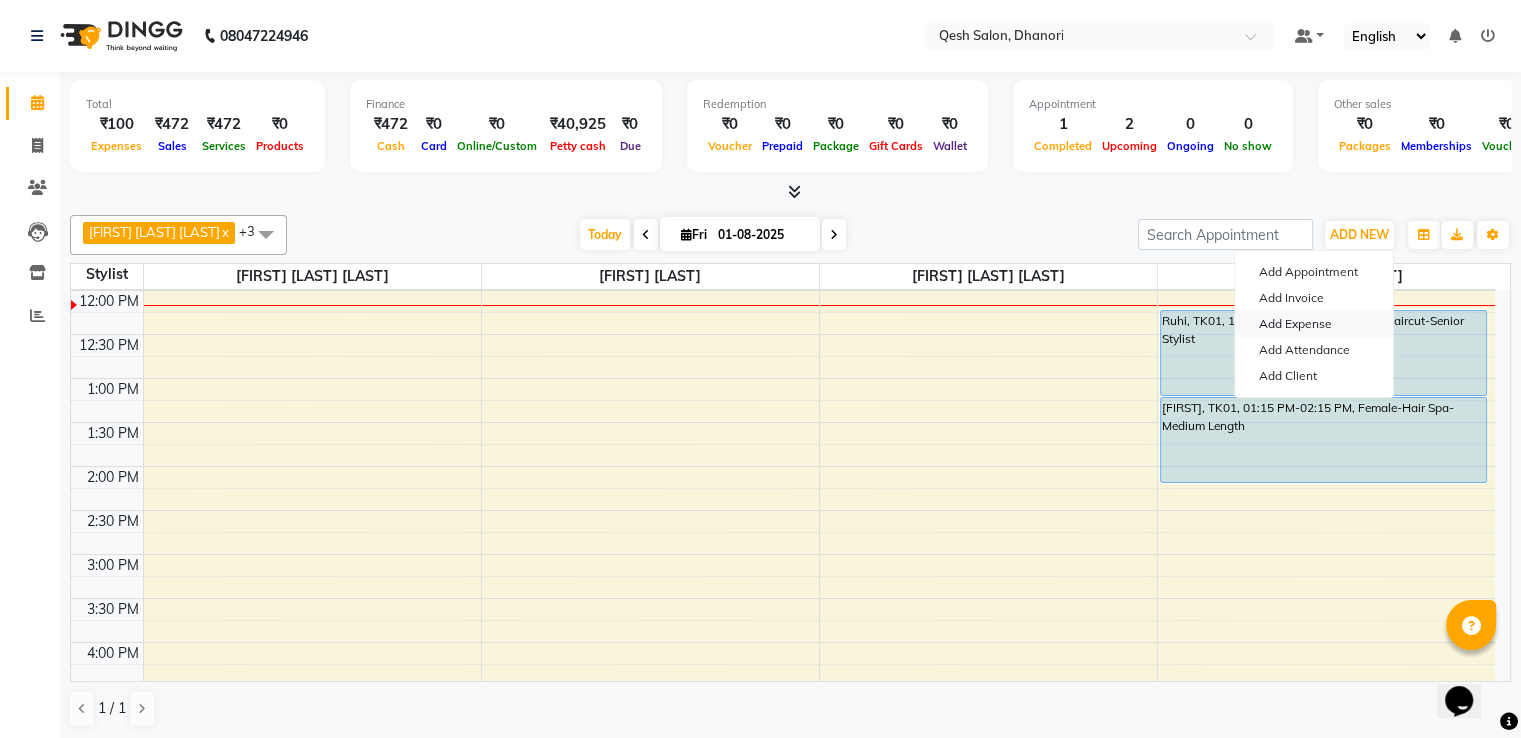 click on "Add Expense" at bounding box center [1314, 324] 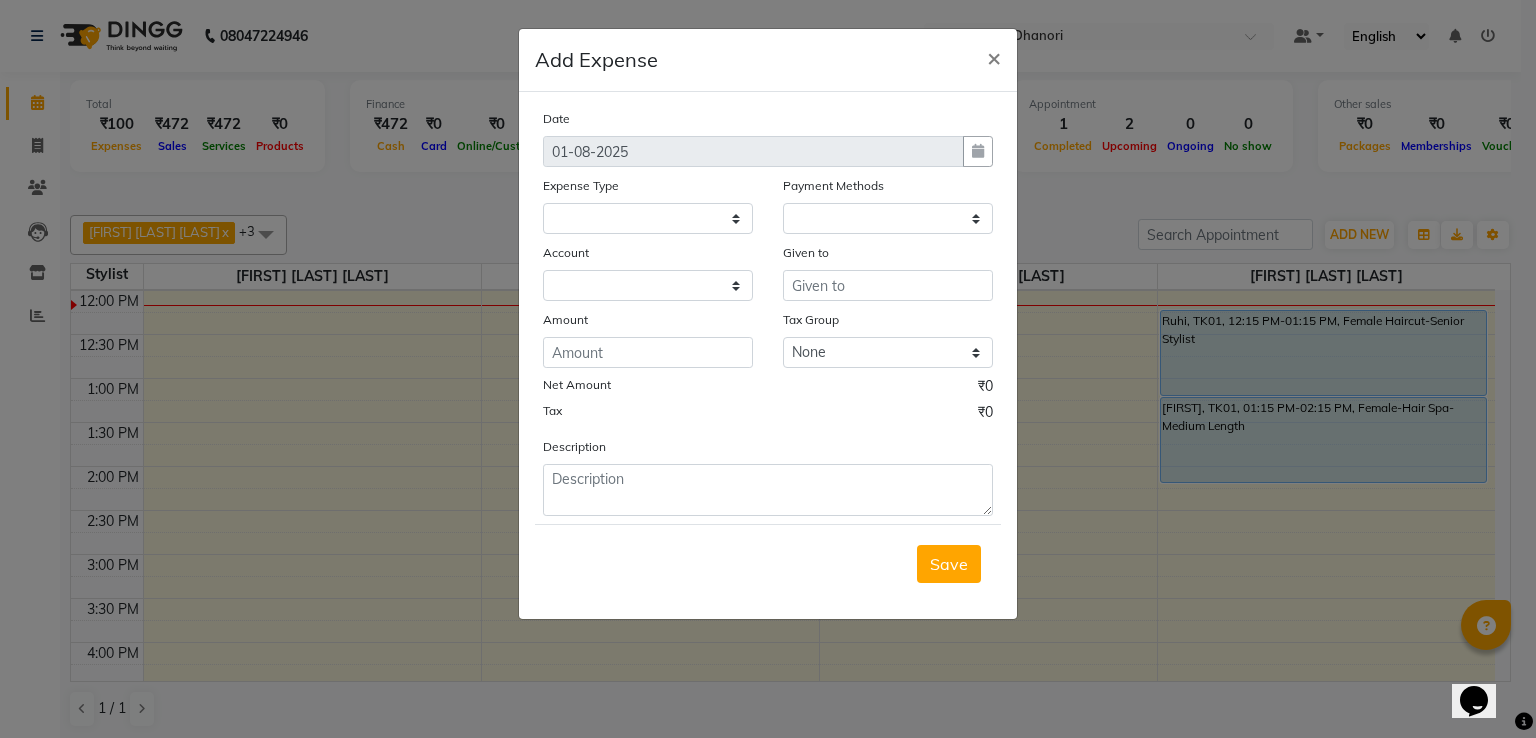 select on "1" 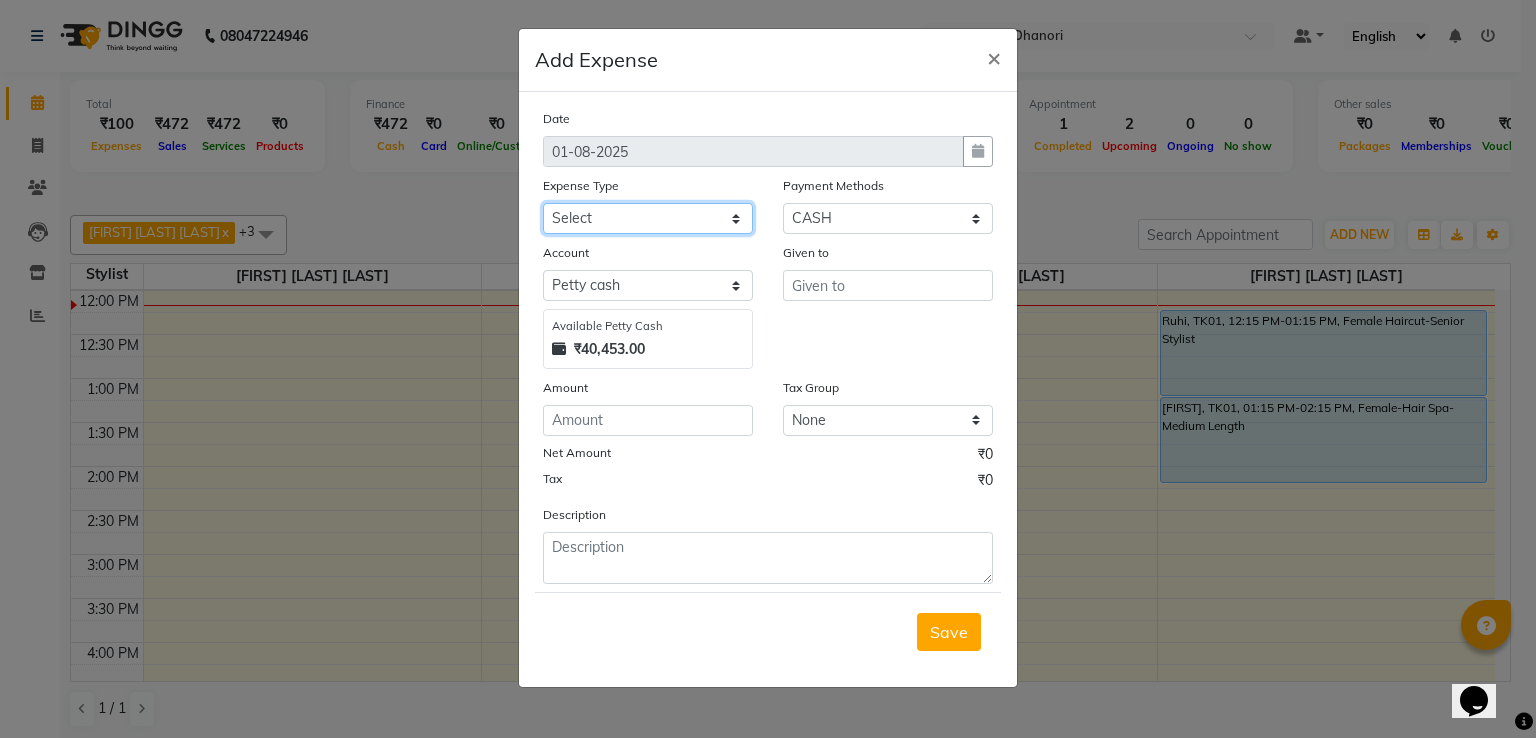 click on "Select Bank Payment charges Cash transfer to bank Client Snacks Consumable Products Govt fee Incentive Insurance Maintenance Marketing Miscellaneous Pantry Professional Fees Rent Retail Products Salary Staff Snacks Tax Tools and Equipment Transport Utilities" 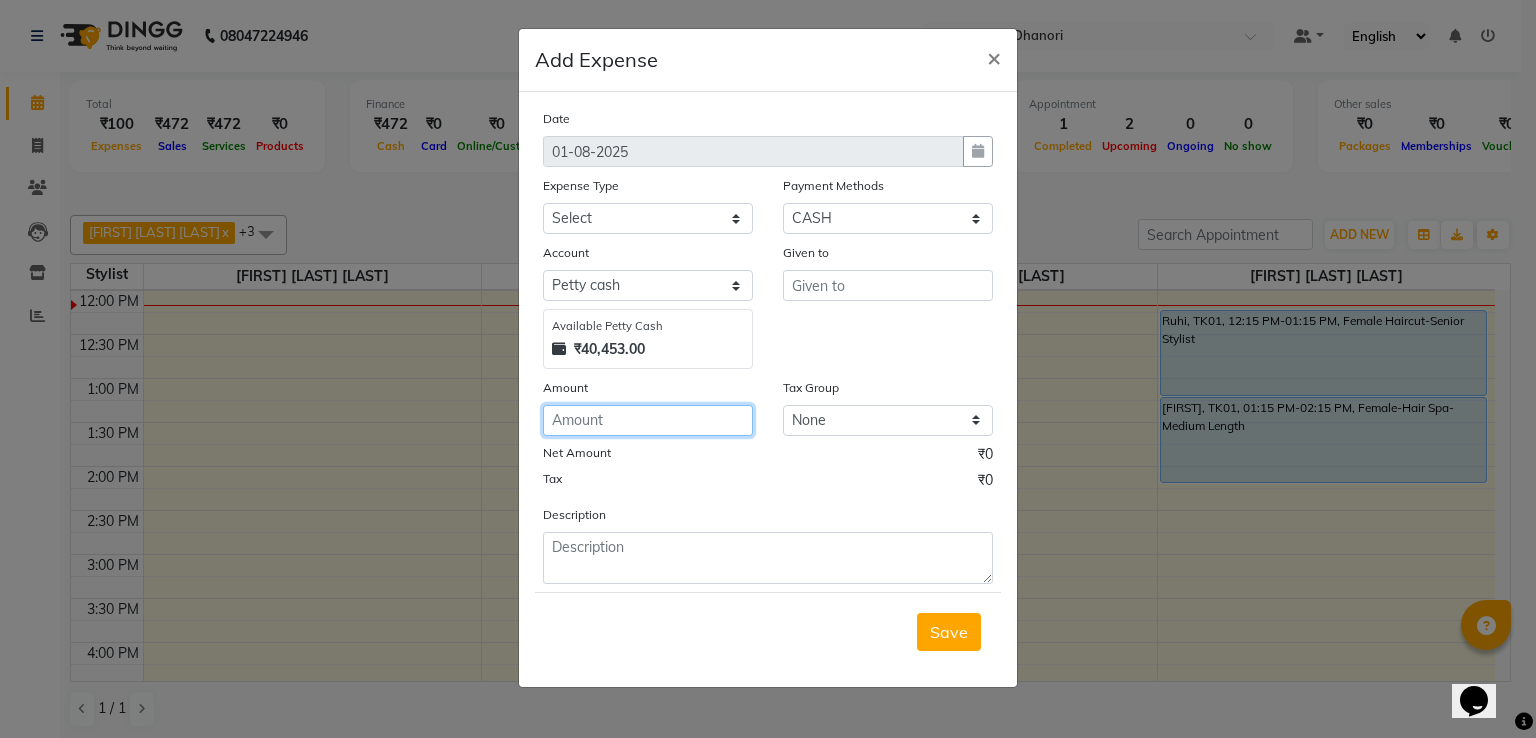 click 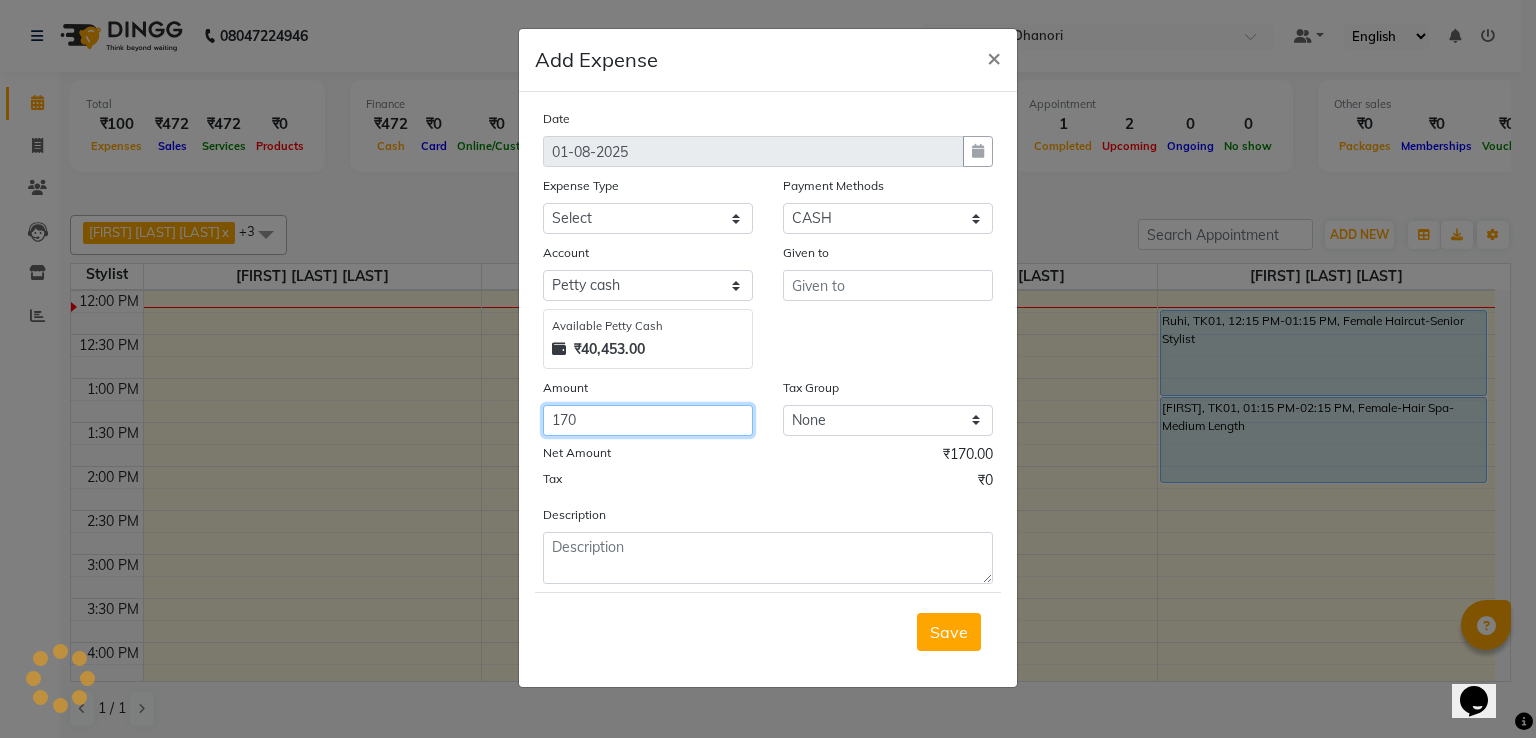 type on "170" 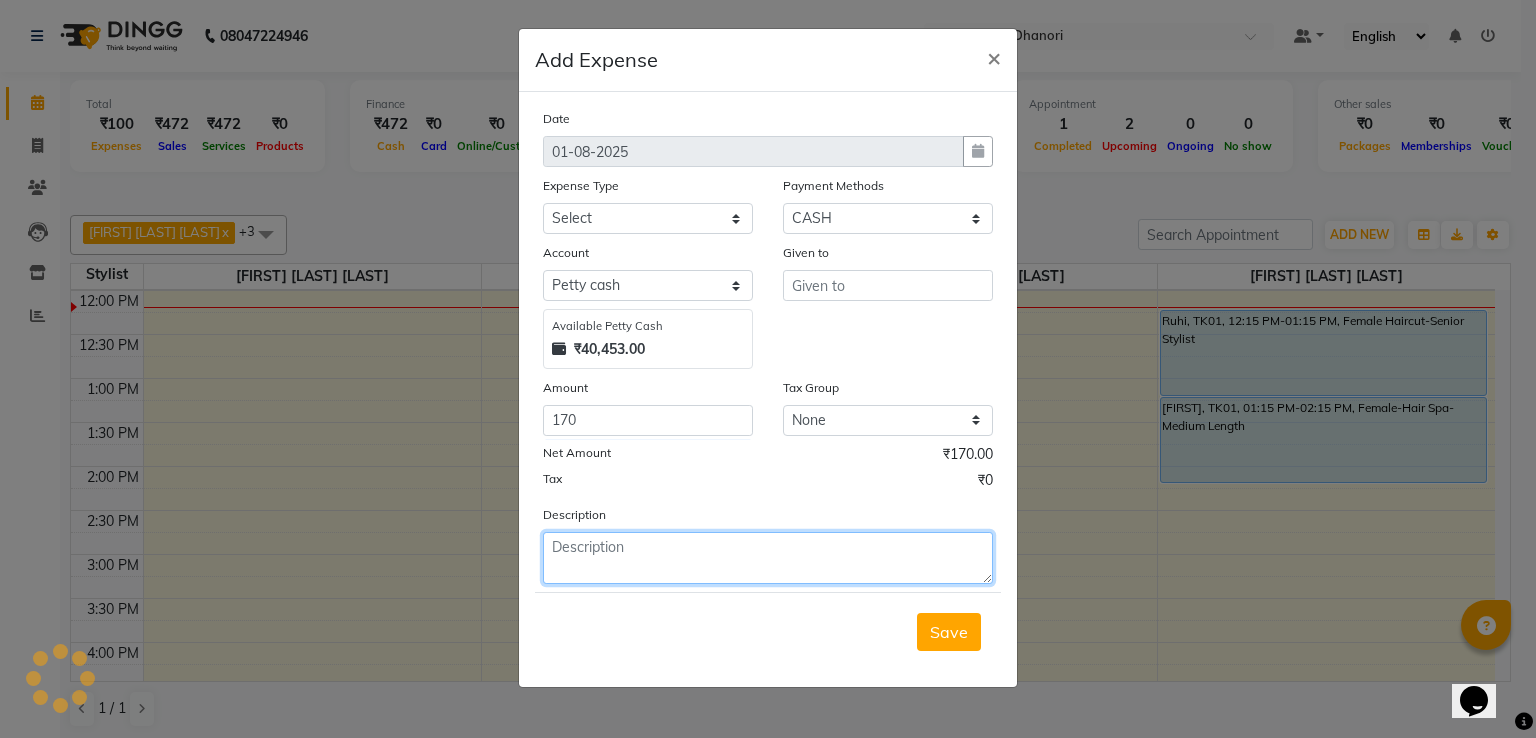 click 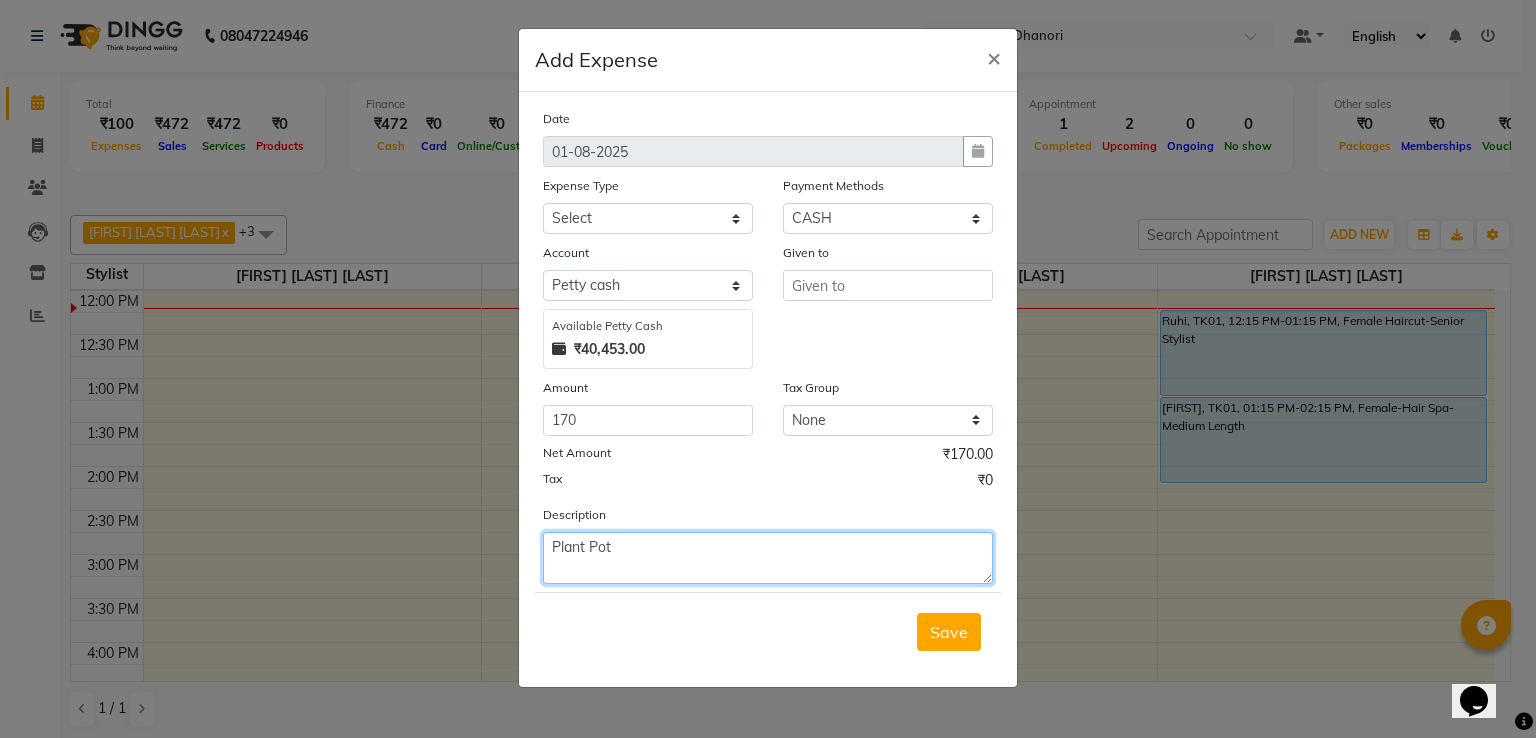 type on "Plant Pot" 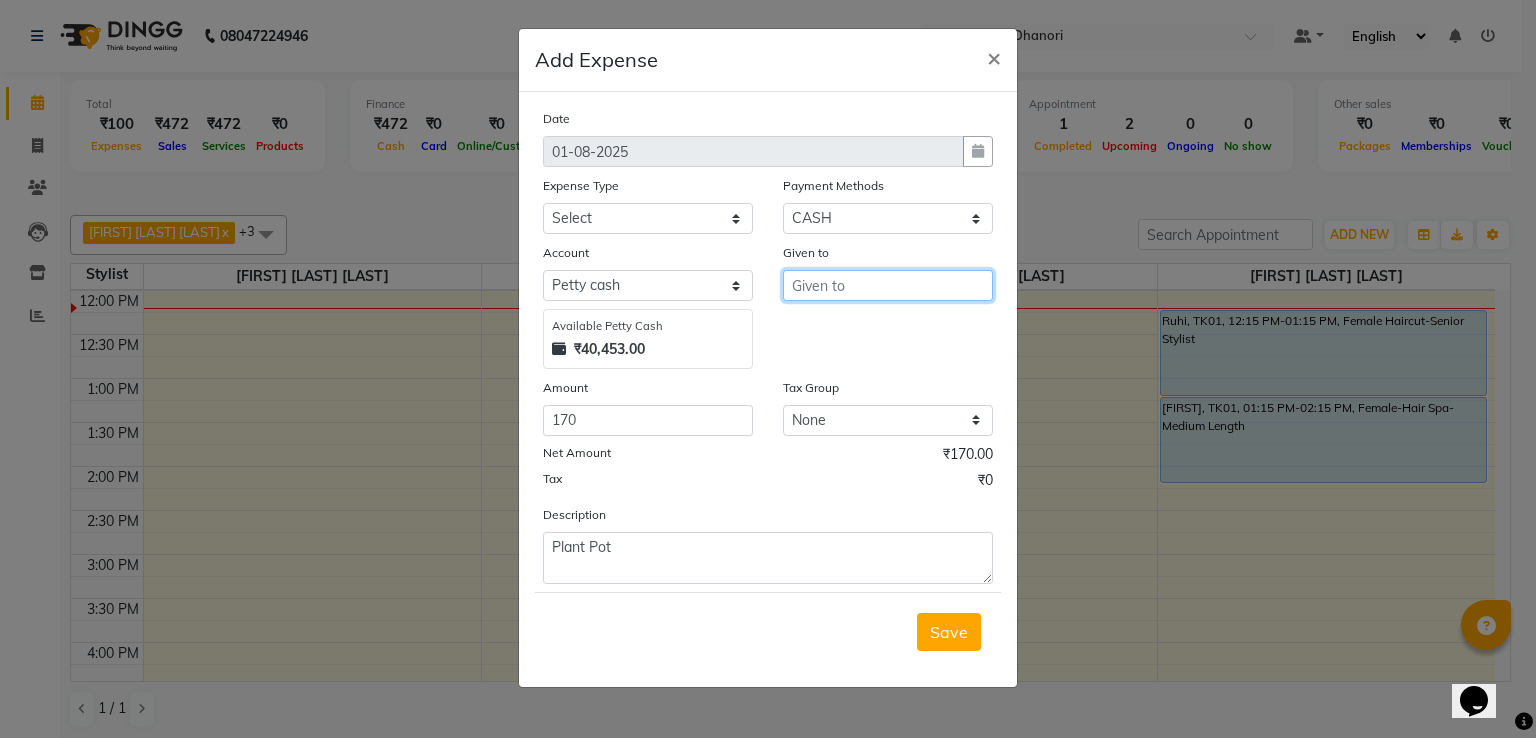 click at bounding box center (888, 285) 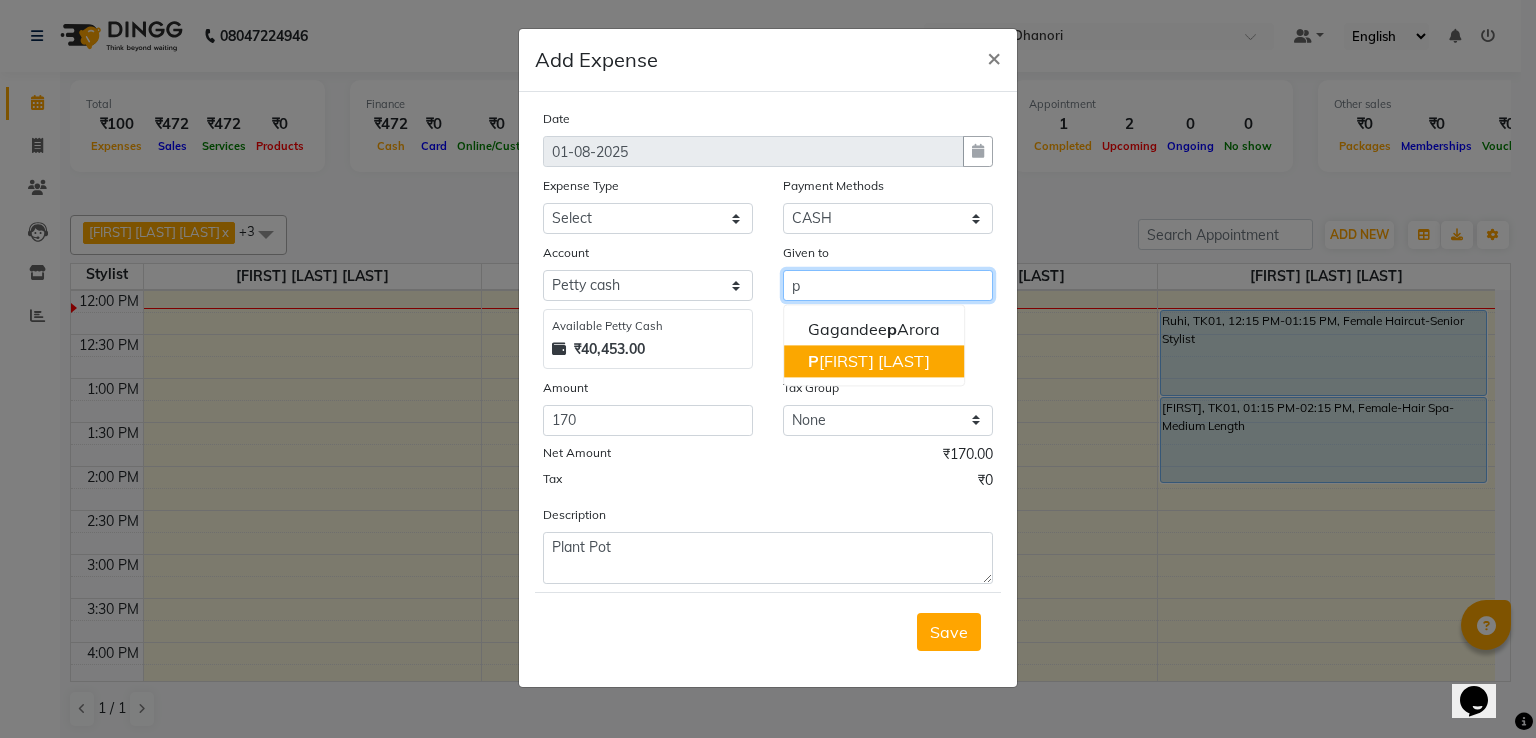 click on "P [LAST] [LAST]" at bounding box center (874, 361) 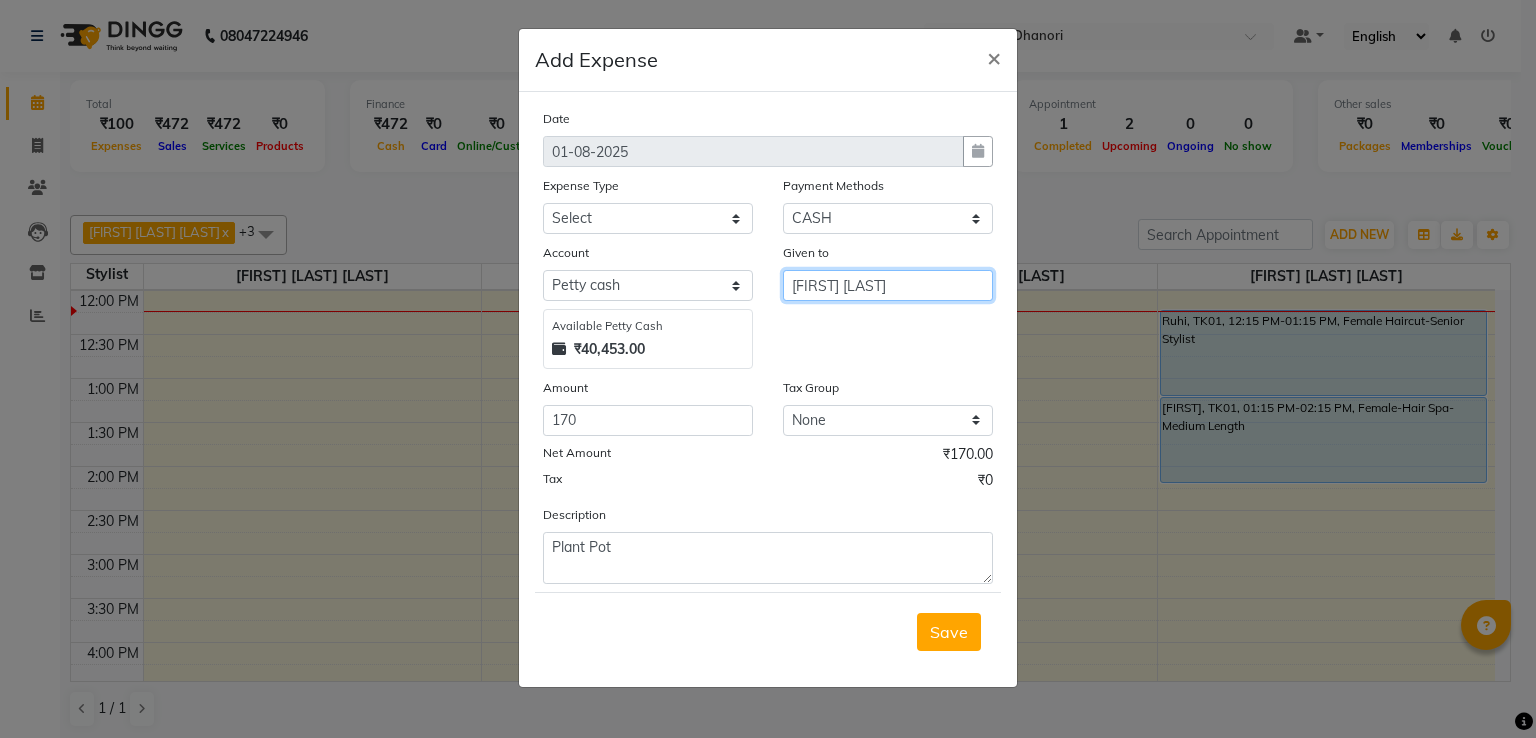 type on "[FIRST] [LAST]" 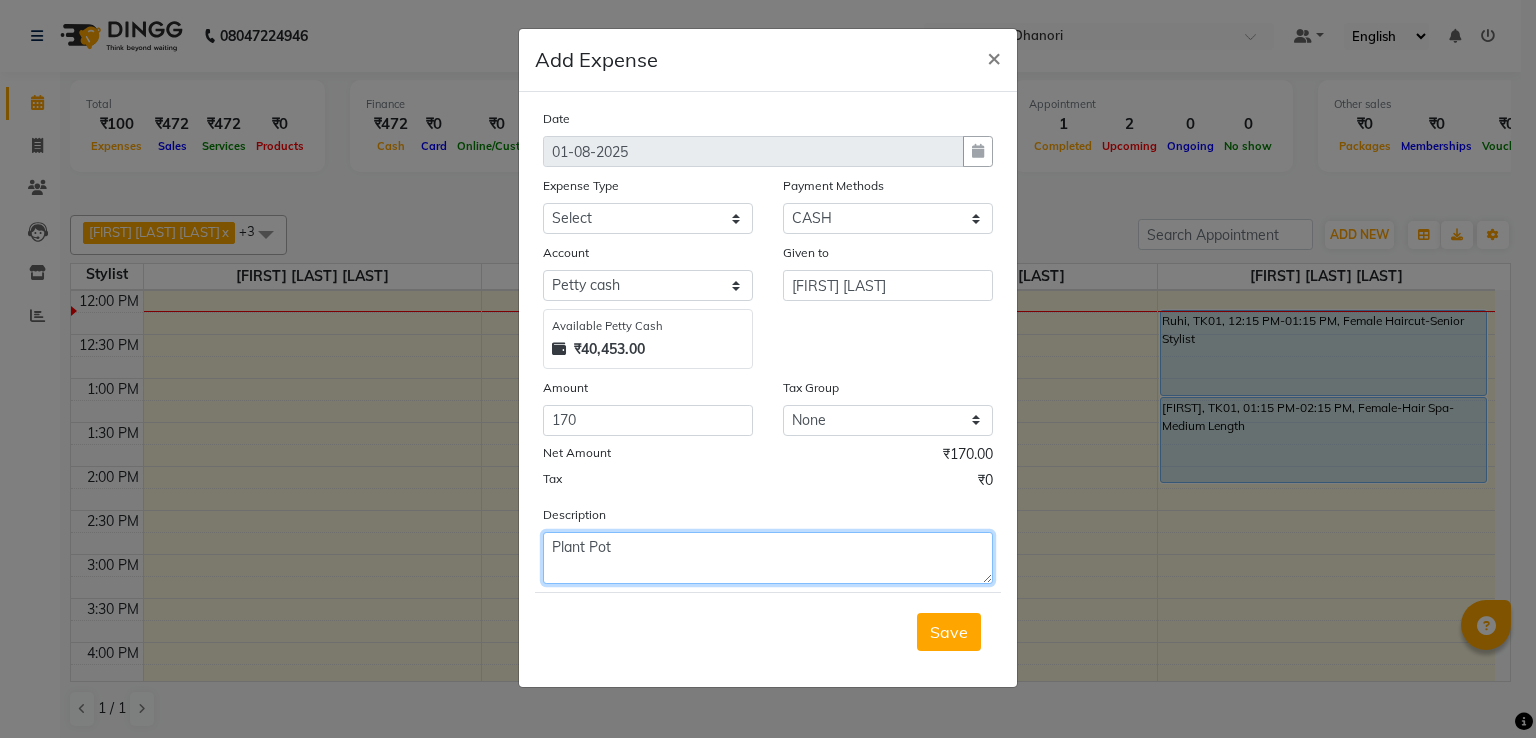 click on "Plant Pot" 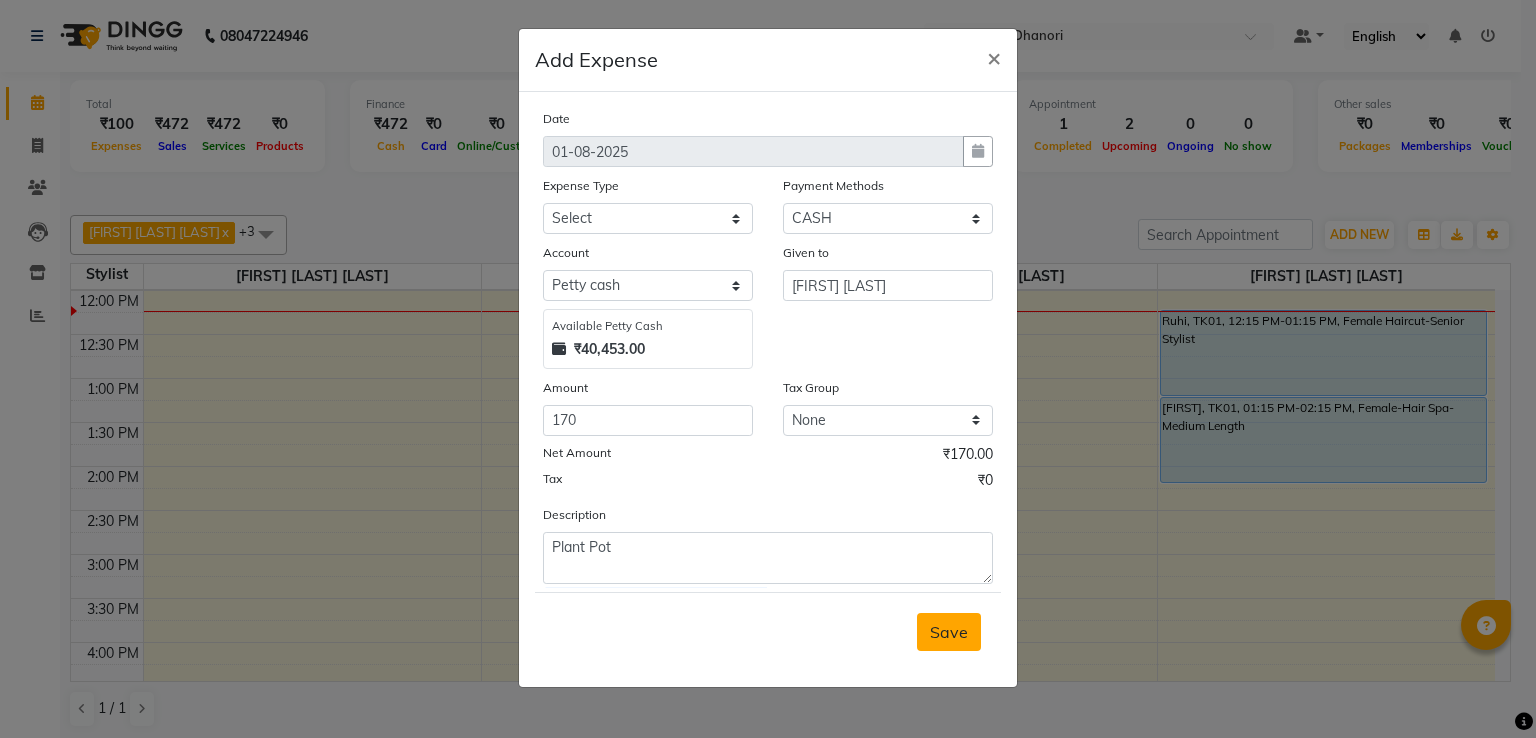 click on "Save" at bounding box center (949, 632) 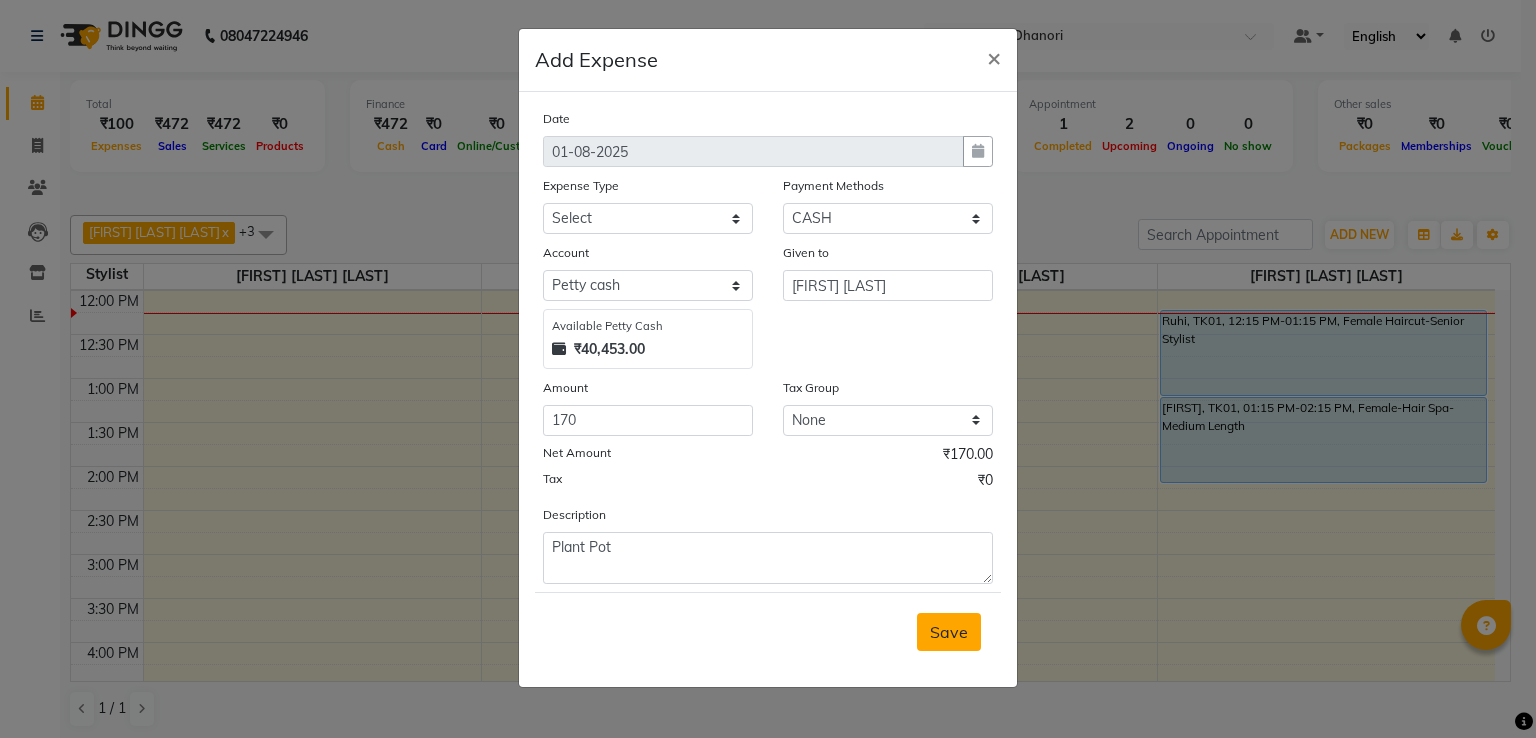 click on "Save" at bounding box center (949, 632) 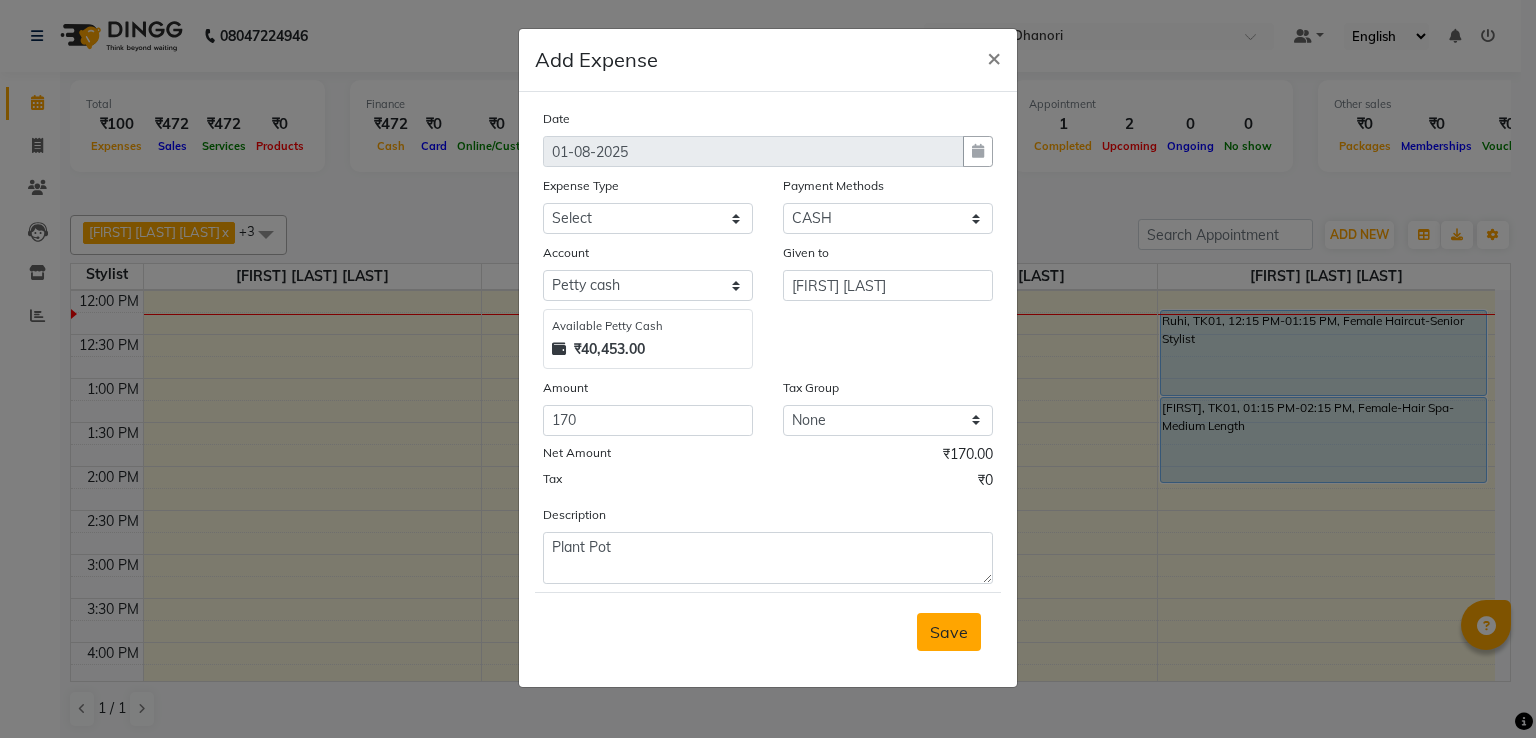 click on "Save" at bounding box center [949, 632] 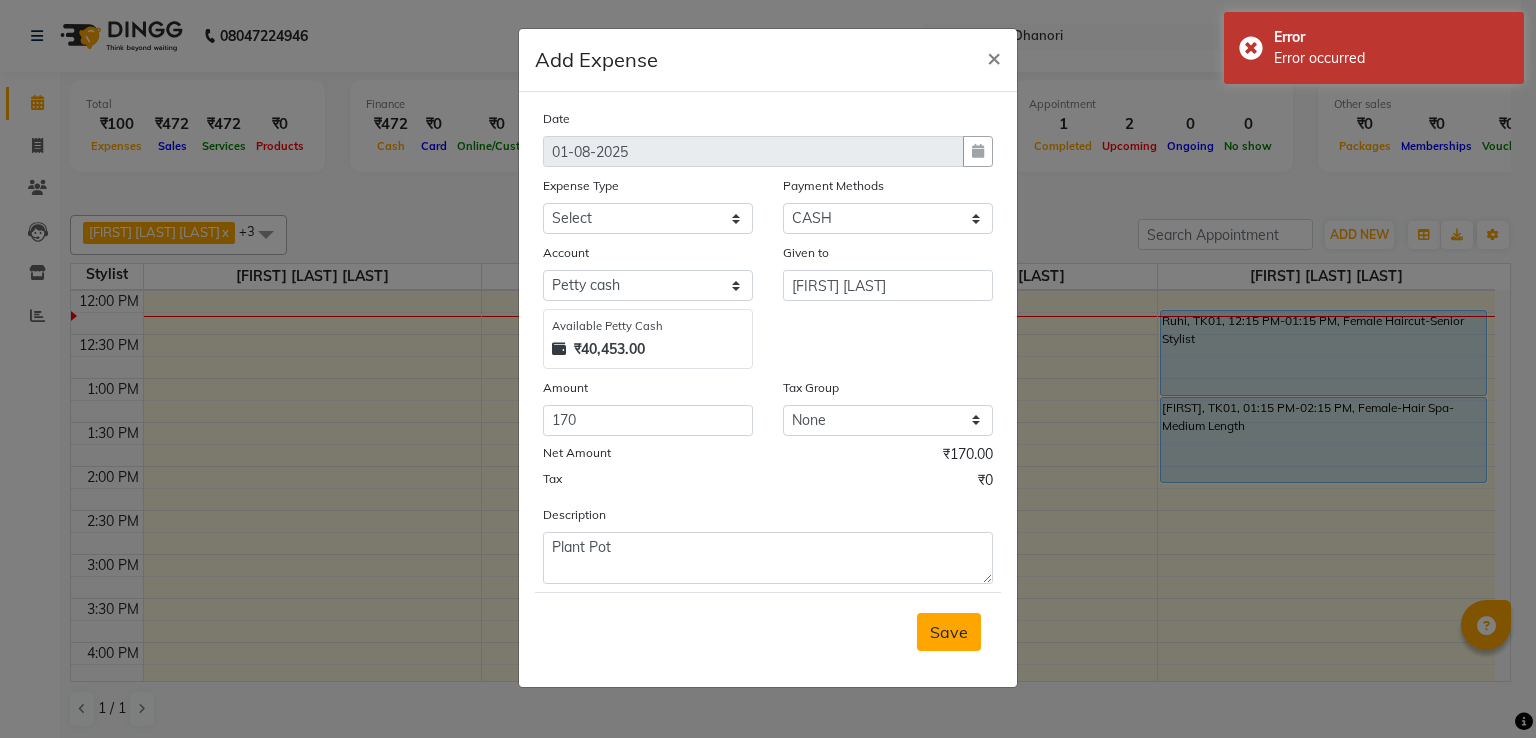 click on "Save" at bounding box center (949, 632) 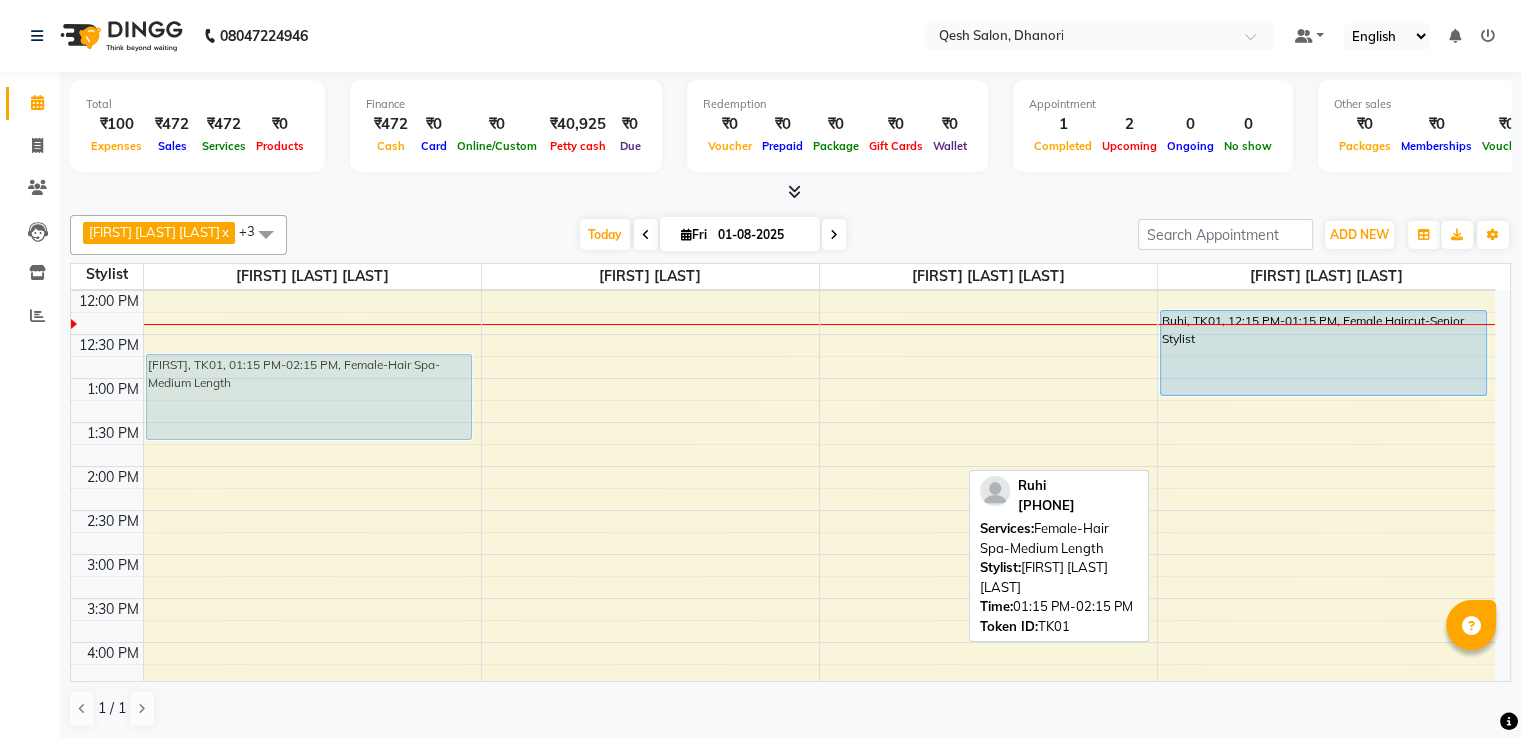 drag, startPoint x: 1280, startPoint y: 461, endPoint x: 217, endPoint y: 428, distance: 1063.5121 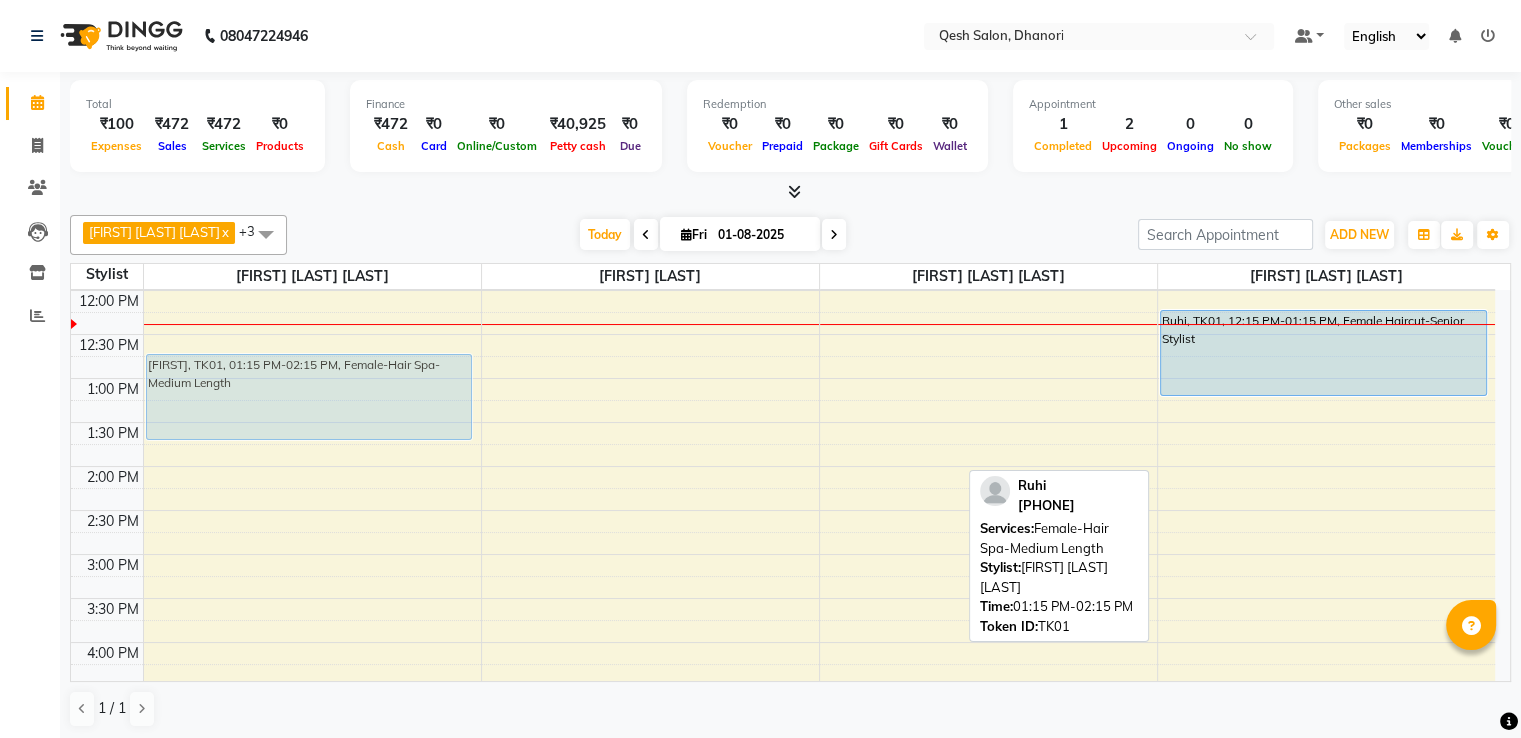 click on "[FIRST], TK01, 01:15 PM-02:15 PM, Female-Hair Spa-Medium Length [FIRST], TK01, 12:15 PM-01:15 PM, Female Haircut-Senior Stylist [FIRST], TK01, 01:15 PM-02:15 PM, Female-Hair Spa-Medium Length" at bounding box center (783, 642) 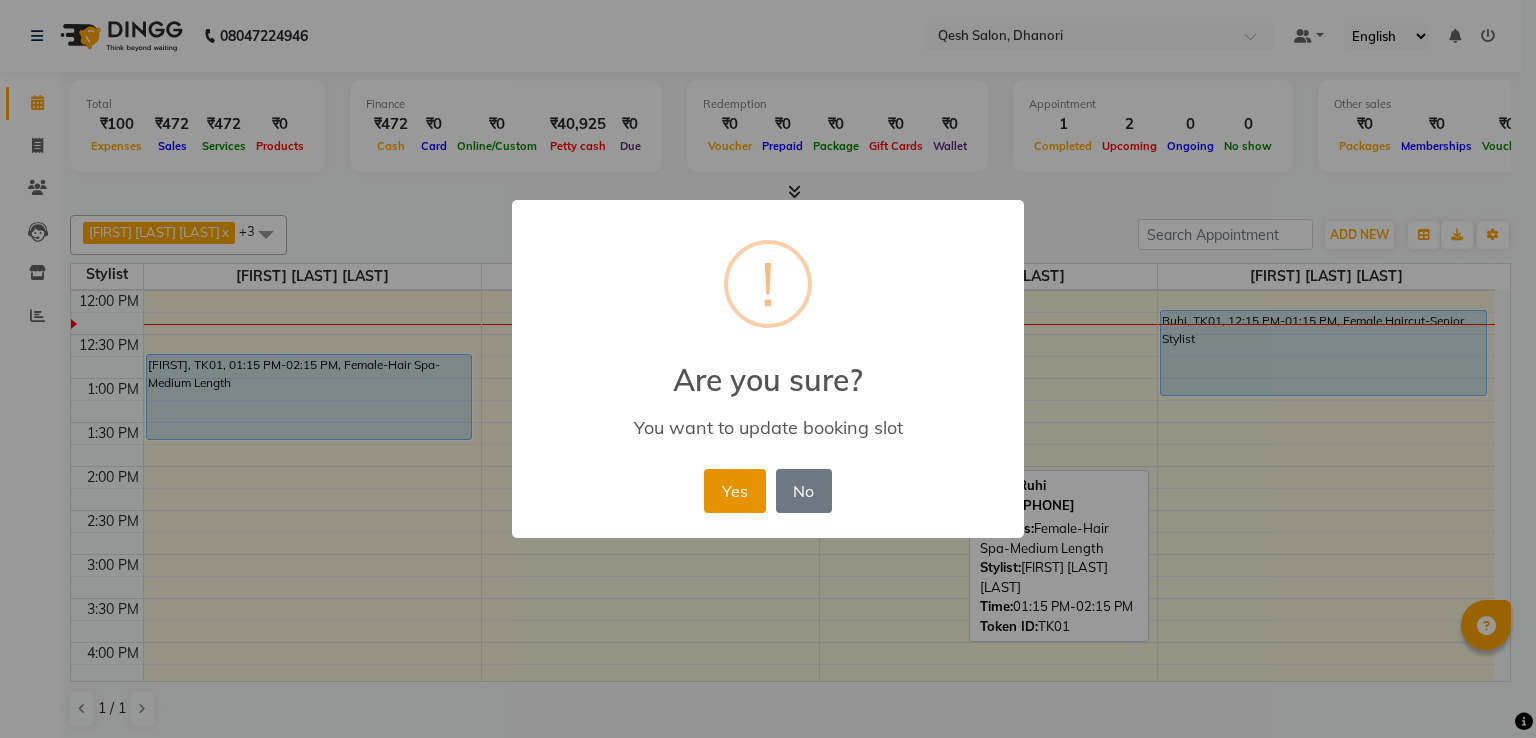 click on "Yes" at bounding box center [734, 491] 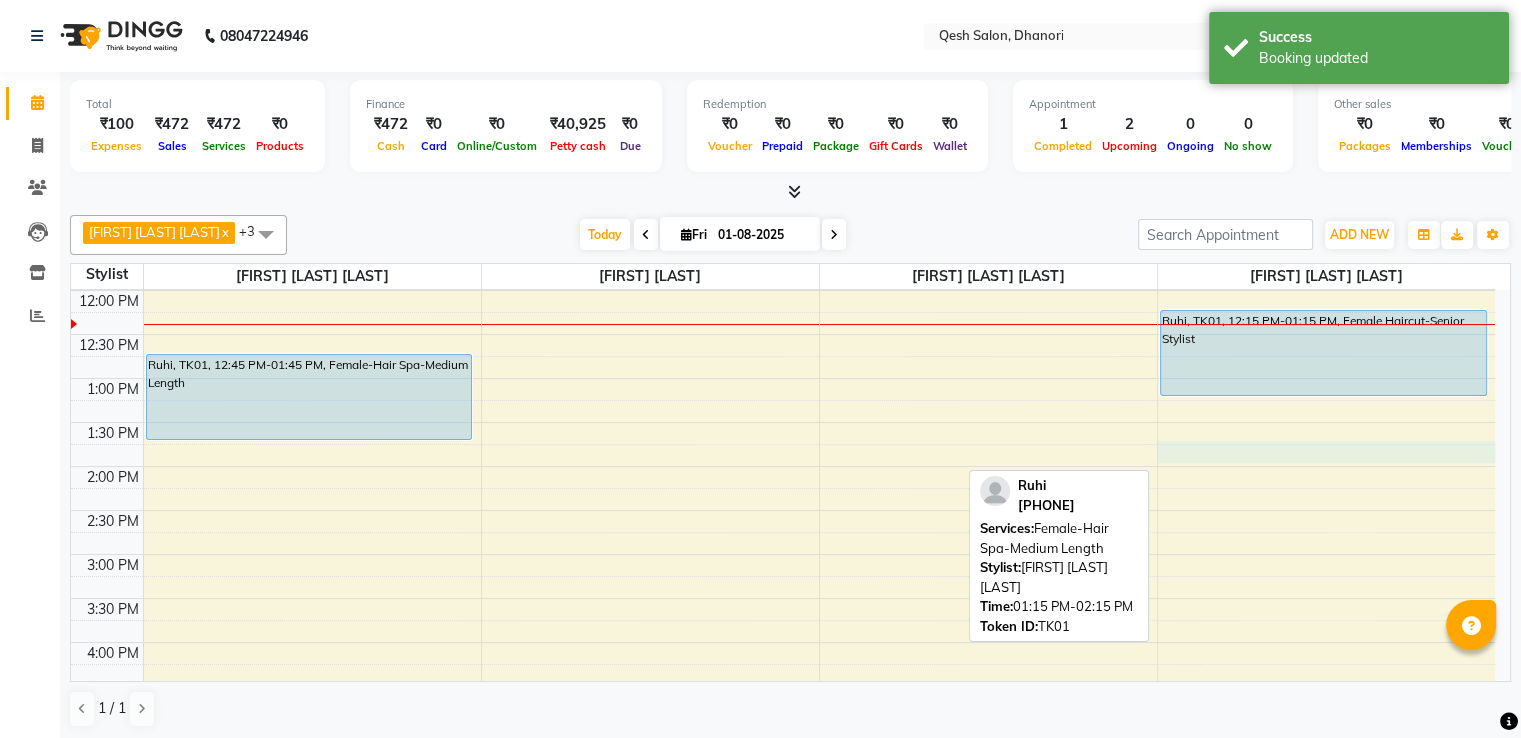 click on "9:00 AM 9:30 AM 10:00 AM 10:30 AM 11:00 AM 11:30 AM 12:00 PM 12:30 PM 1:00 PM 1:30 PM 2:00 PM 2:30 PM 3:00 PM 3:30 PM 4:00 PM 4:30 PM 5:00 PM 5:30 PM 6:00 PM 6:30 PM 7:00 PM 7:30 PM 8:00 PM 8:30 PM 9:00 PM 9:30 PM 10:00 PM 10:30 PM [FIRST], TK01, 12:45 PM-01:45 PM, Female-Hair Spa-Medium Length [FIRST], TK01, 12:15 PM-01:15 PM, Female Haircut-Senior Stylist" at bounding box center (783, 642) 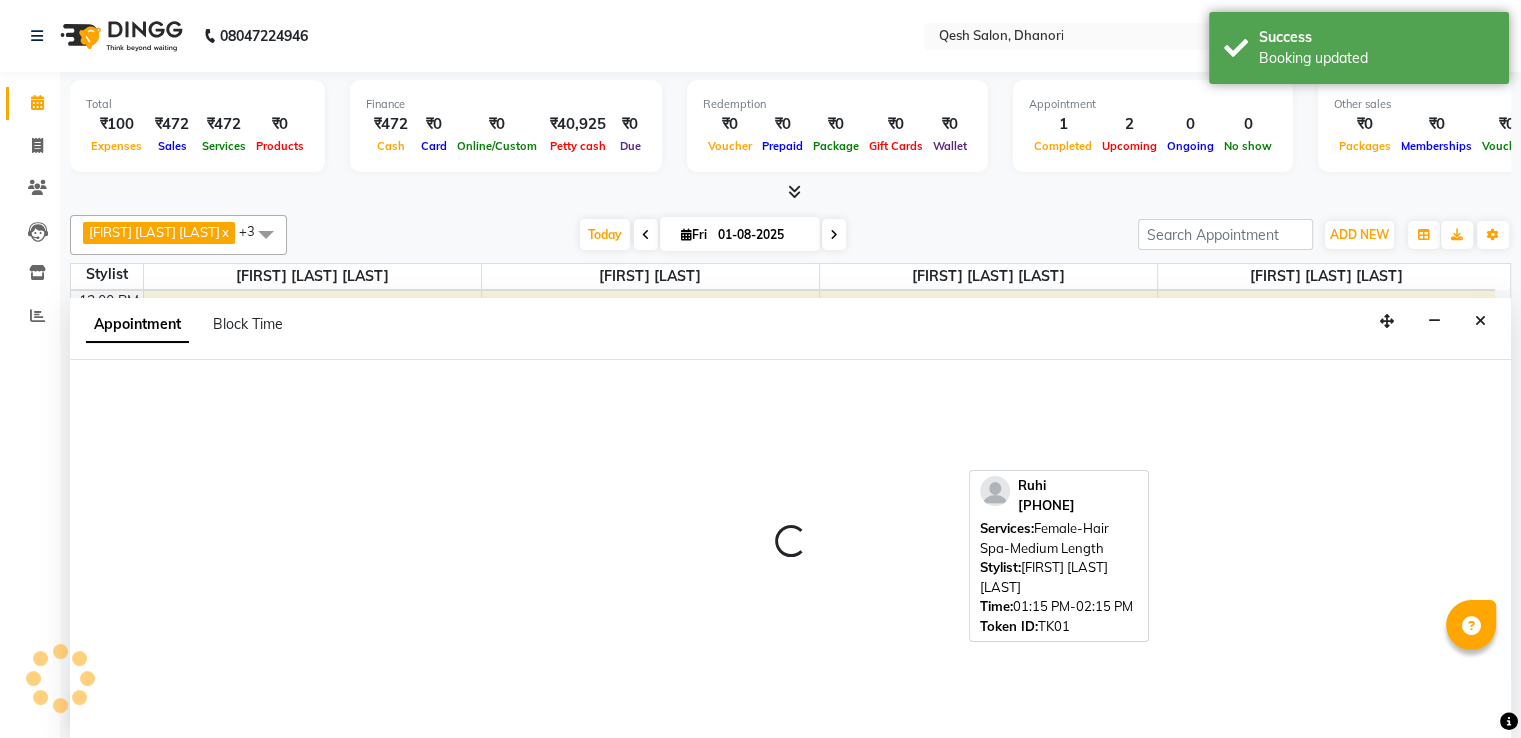 scroll, scrollTop: 1, scrollLeft: 0, axis: vertical 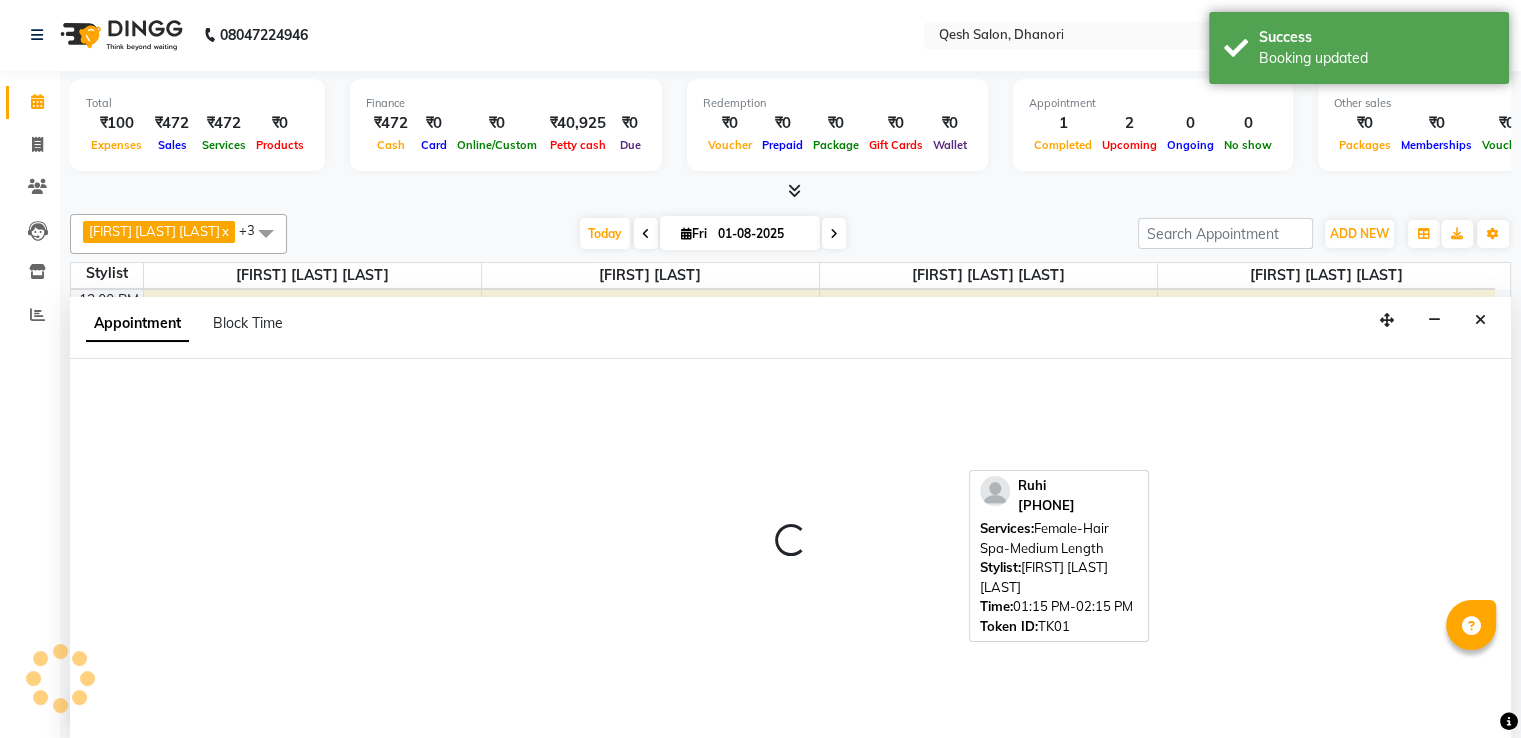 select on "85050" 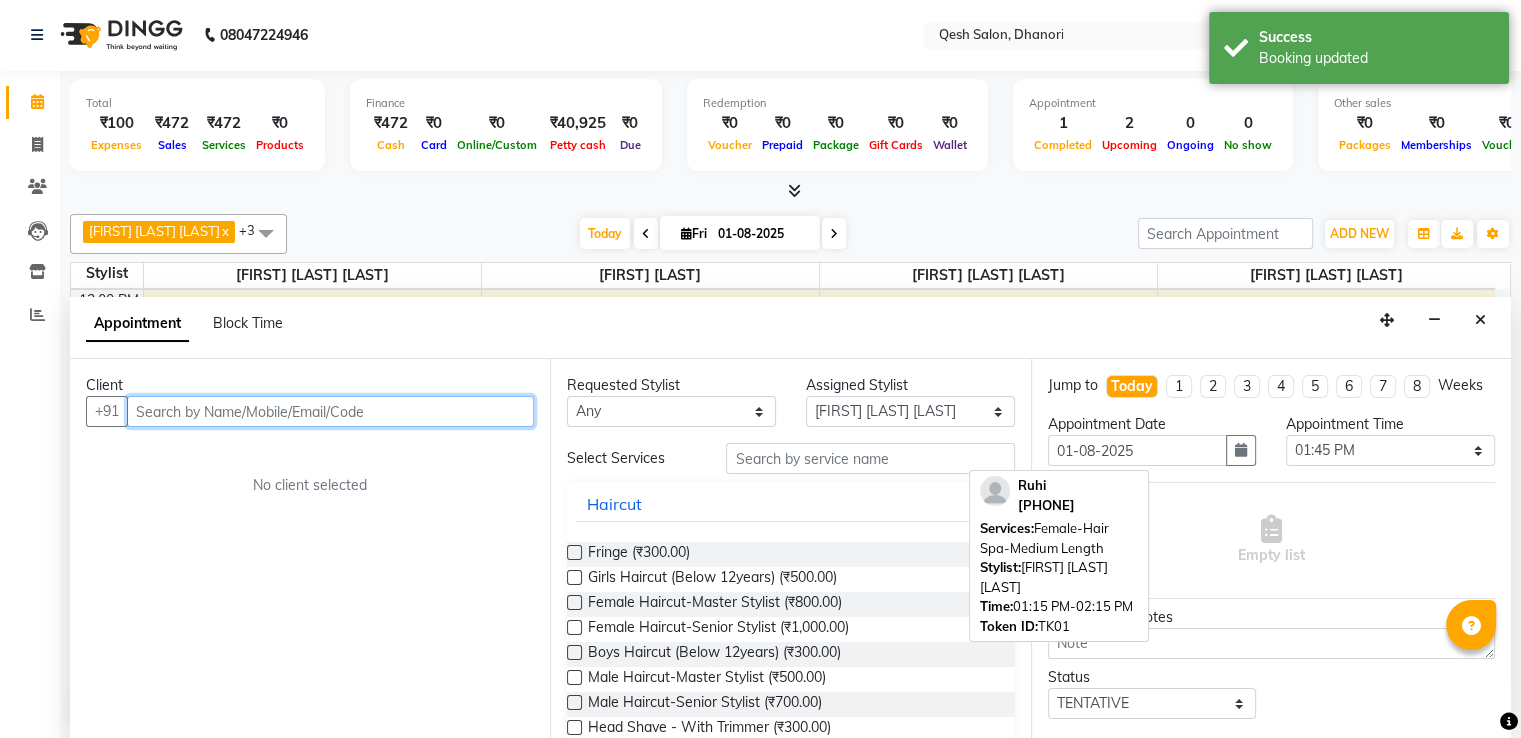 click at bounding box center [330, 411] 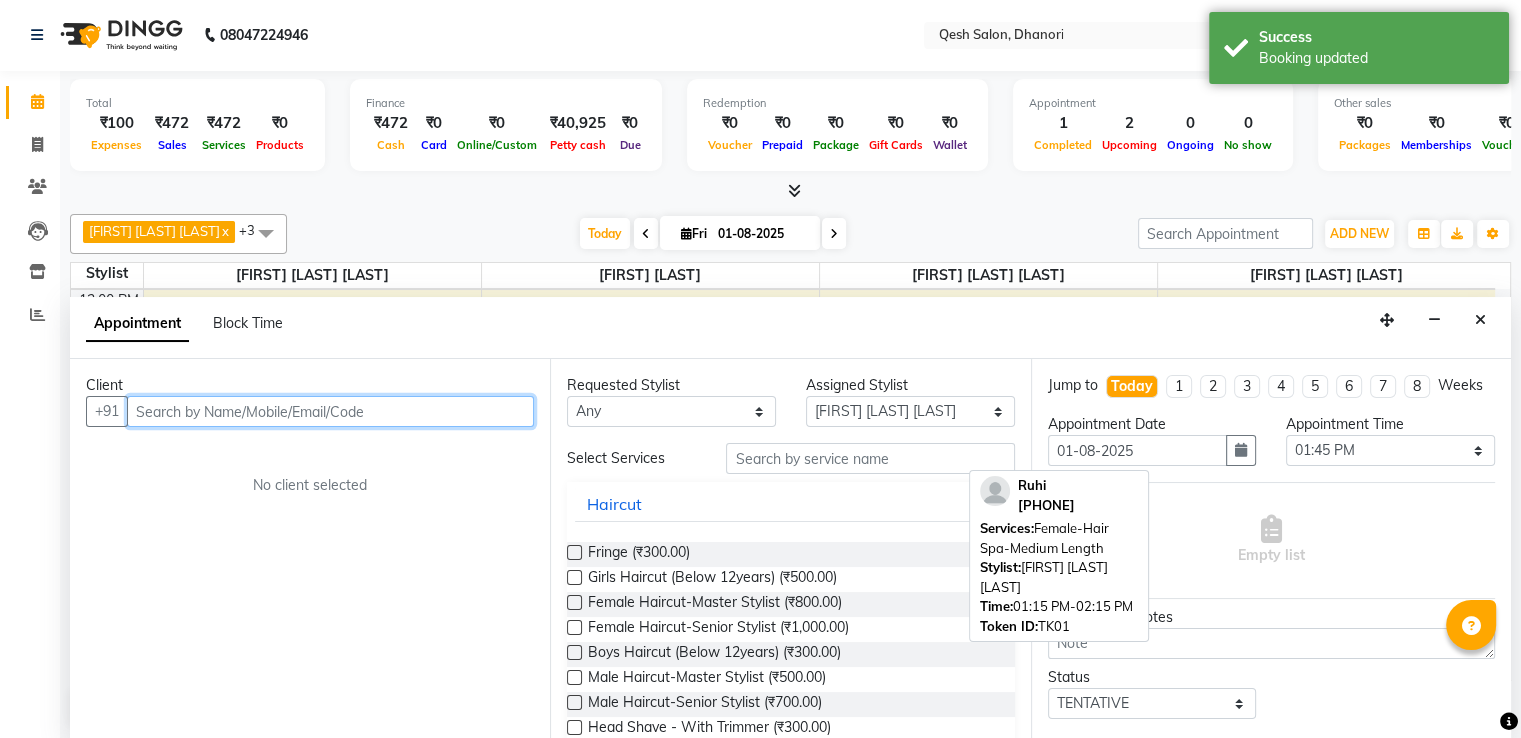 type on "8" 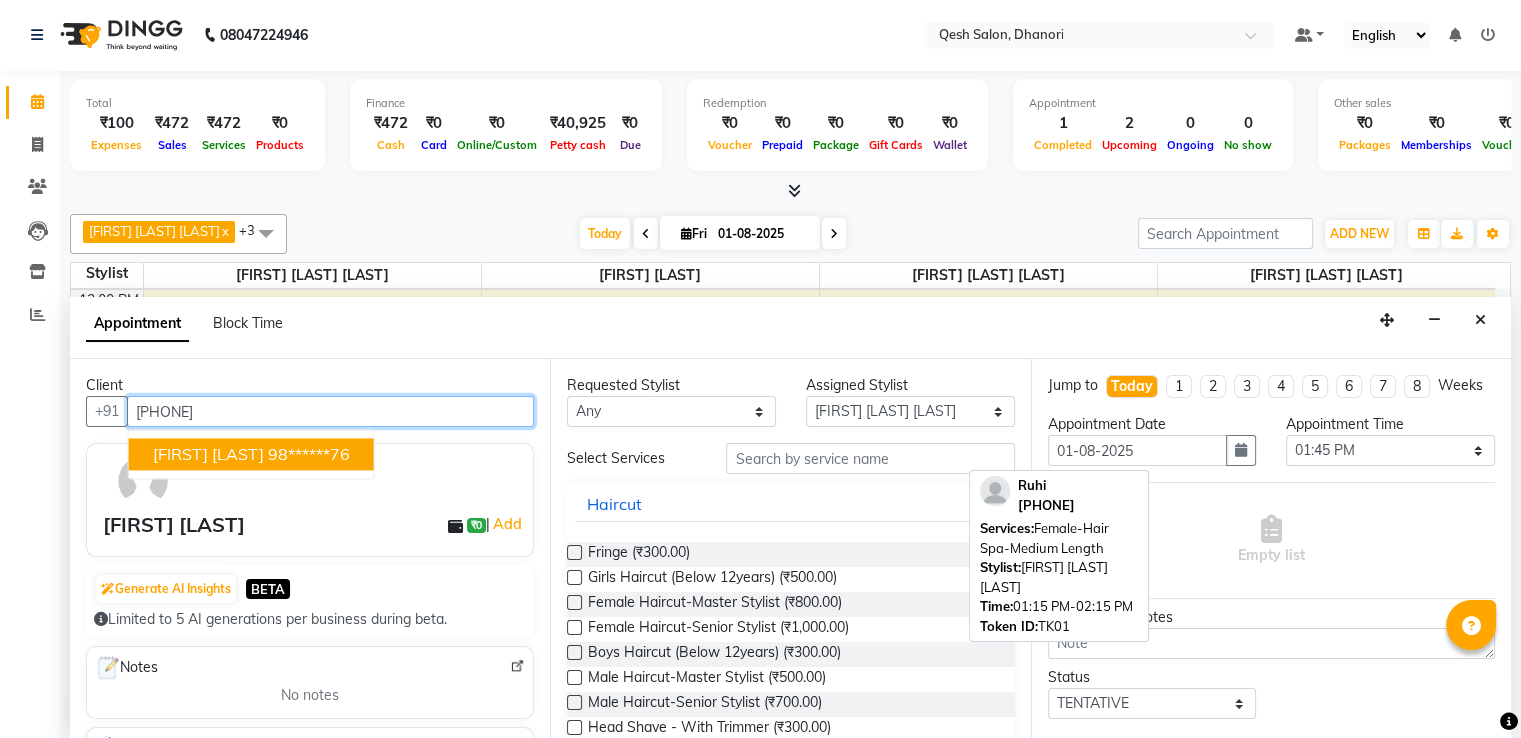 click on "98******76" at bounding box center (309, 454) 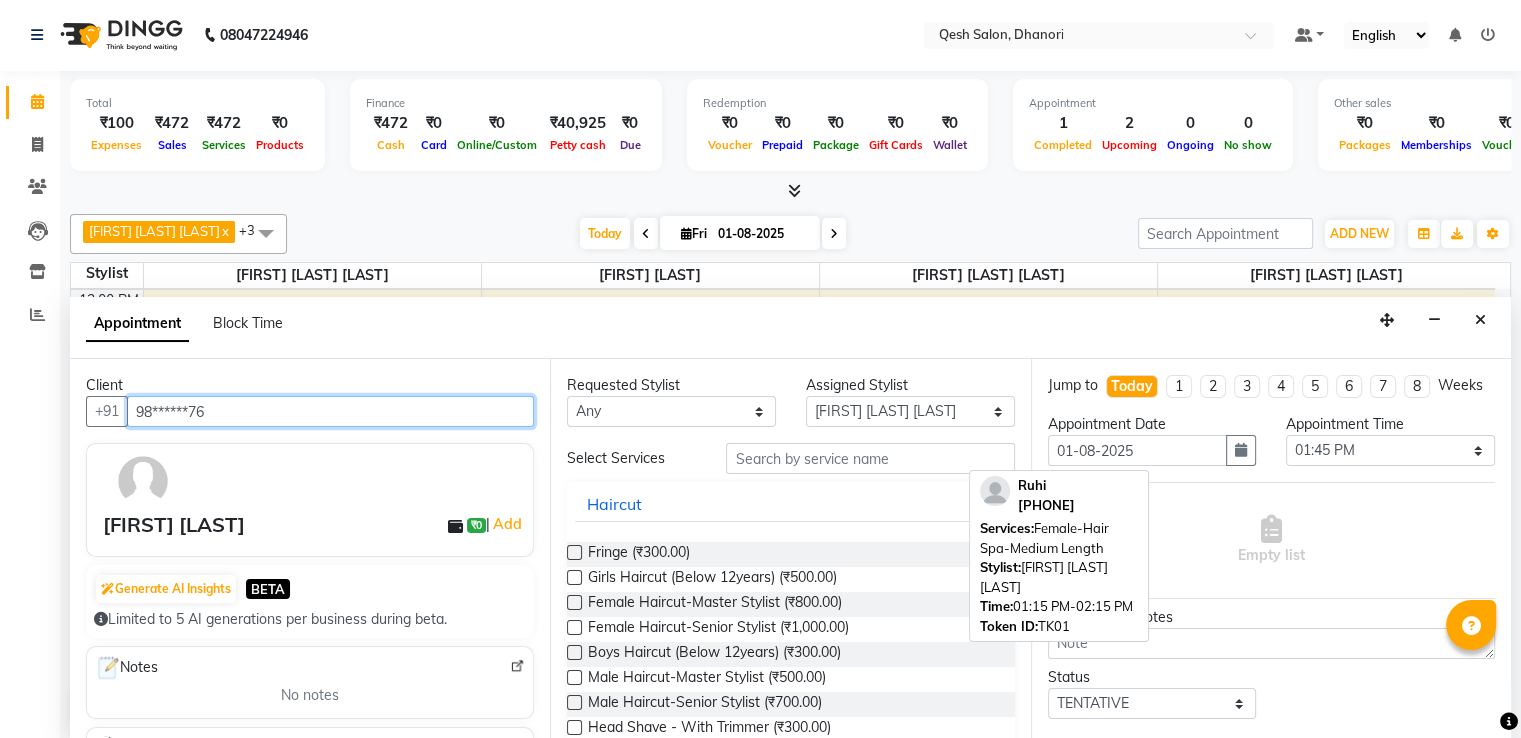 type on "98******76" 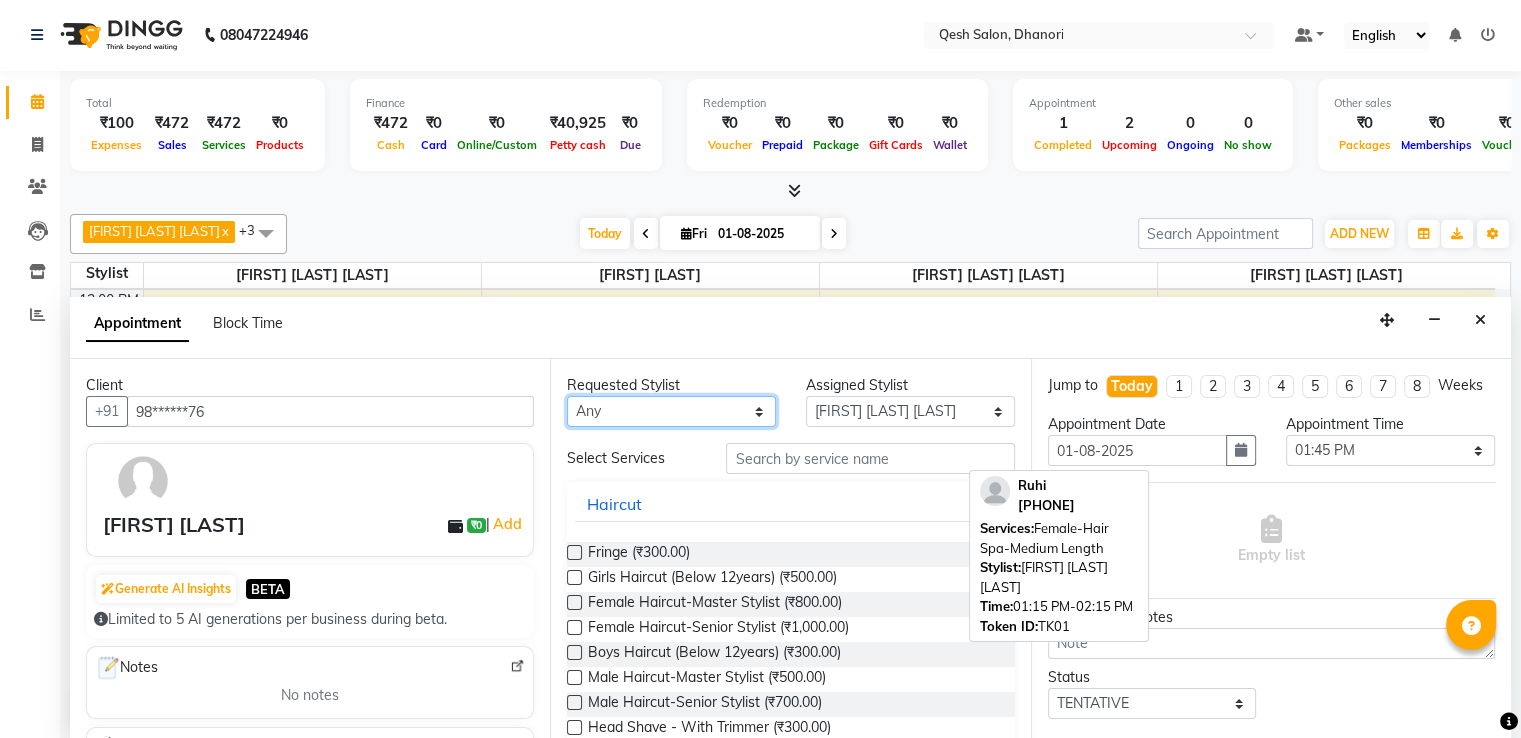 click on "Any [FIRST] [LAST] [FIRST] [LAST] Salon [FIRST] [LAST] [FIRST] [LAST] [FIRST] [LAST]" at bounding box center [671, 411] 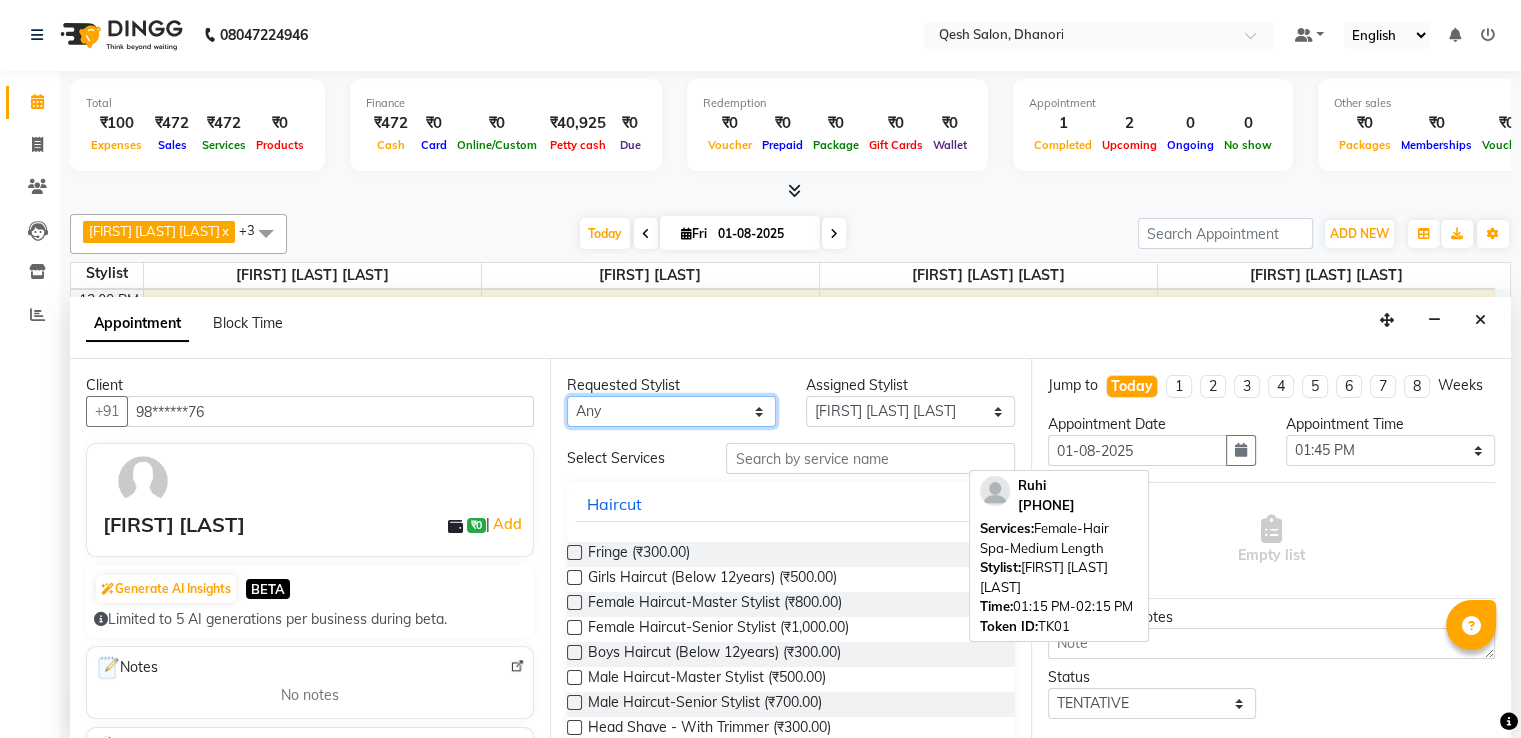 select on "85050" 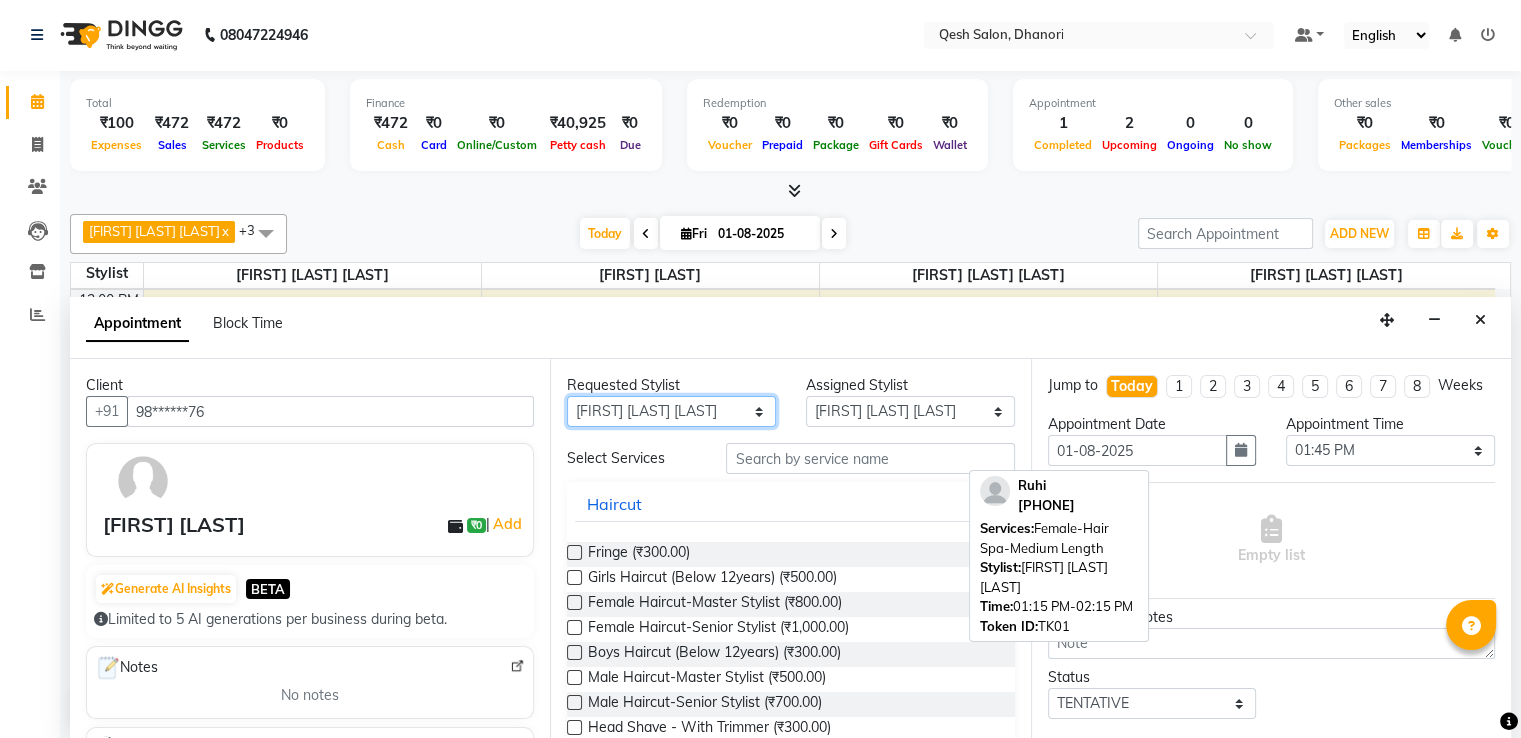 click on "Any [FIRST] [LAST] [FIRST] [LAST] Salon [FIRST] [LAST] [FIRST] [LAST] [FIRST] [LAST]" at bounding box center (671, 411) 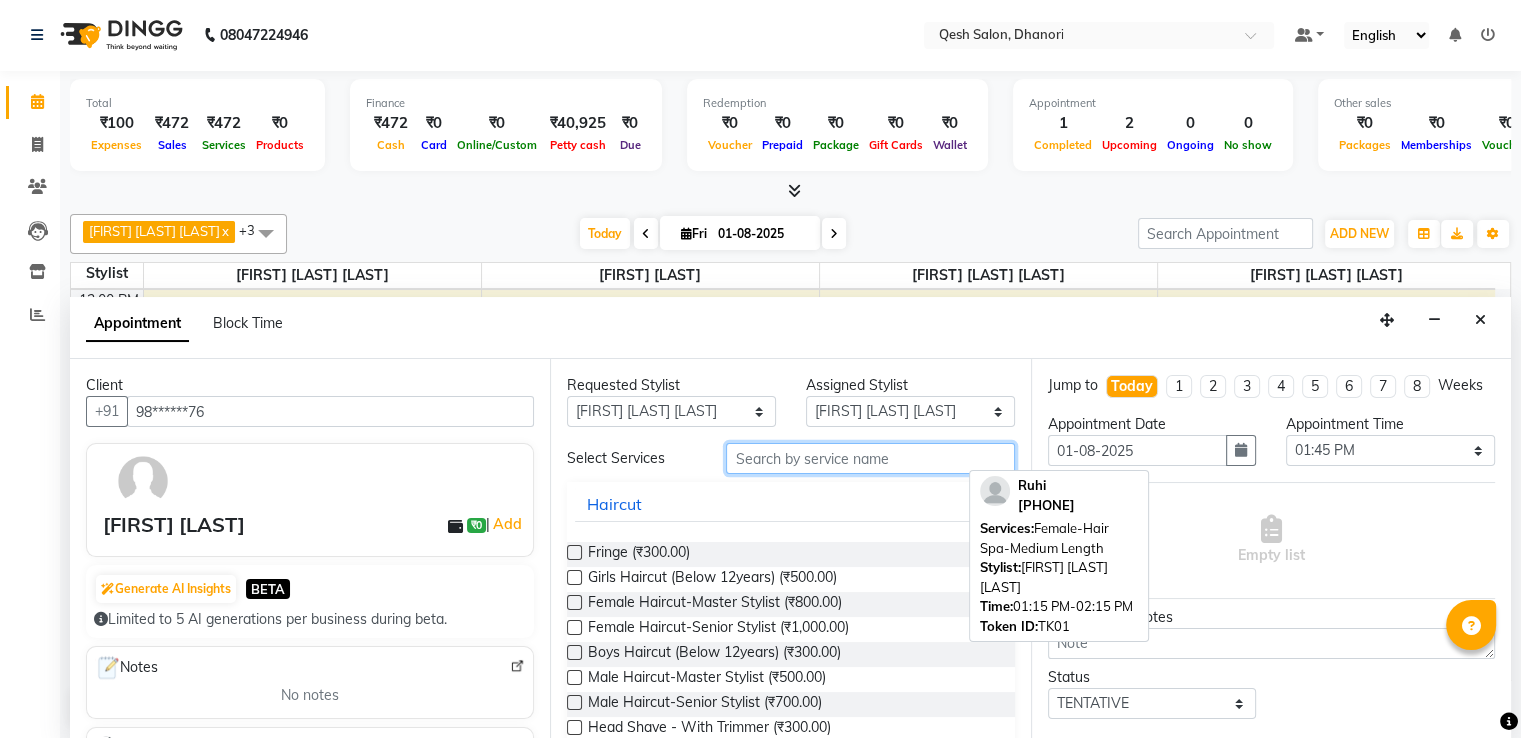 click at bounding box center (870, 458) 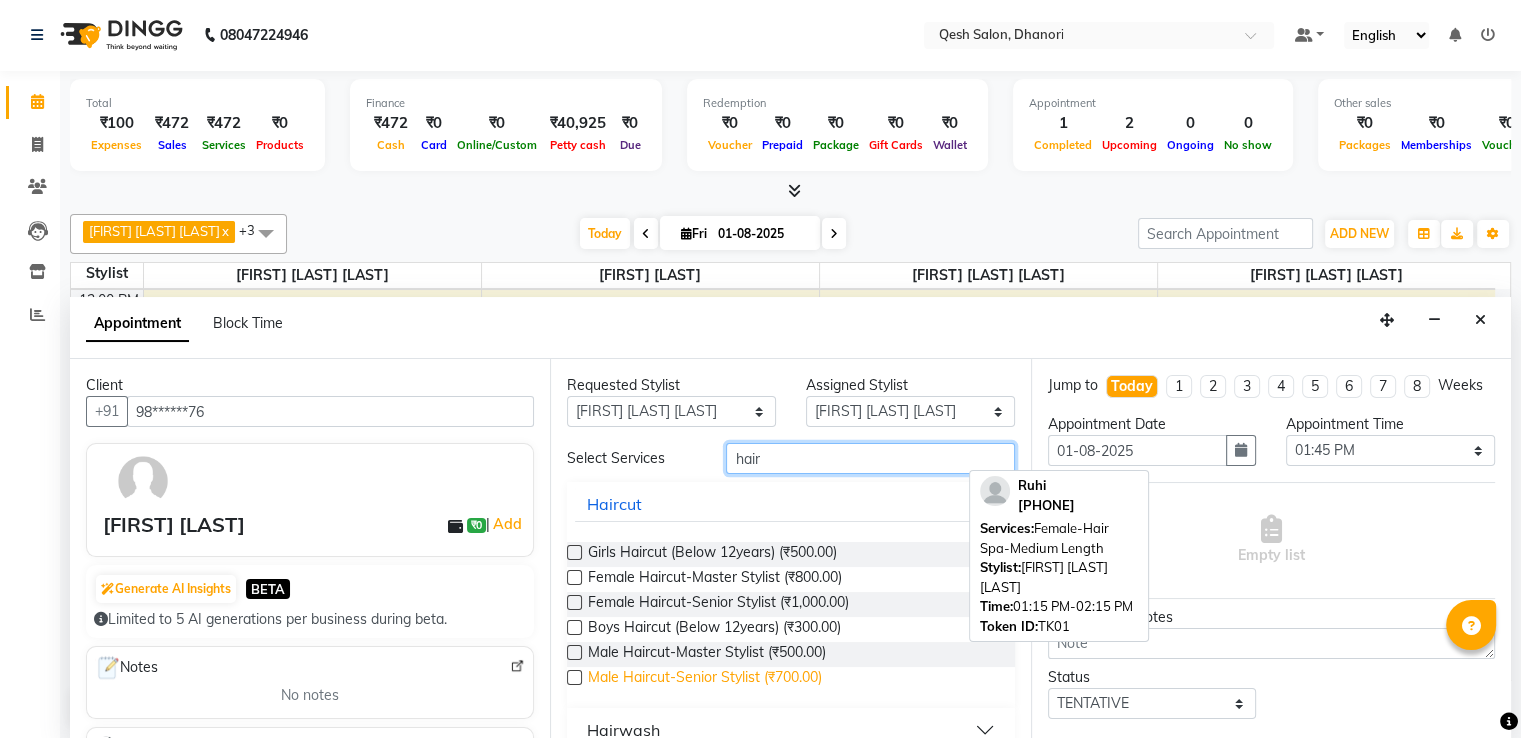 type on "hair" 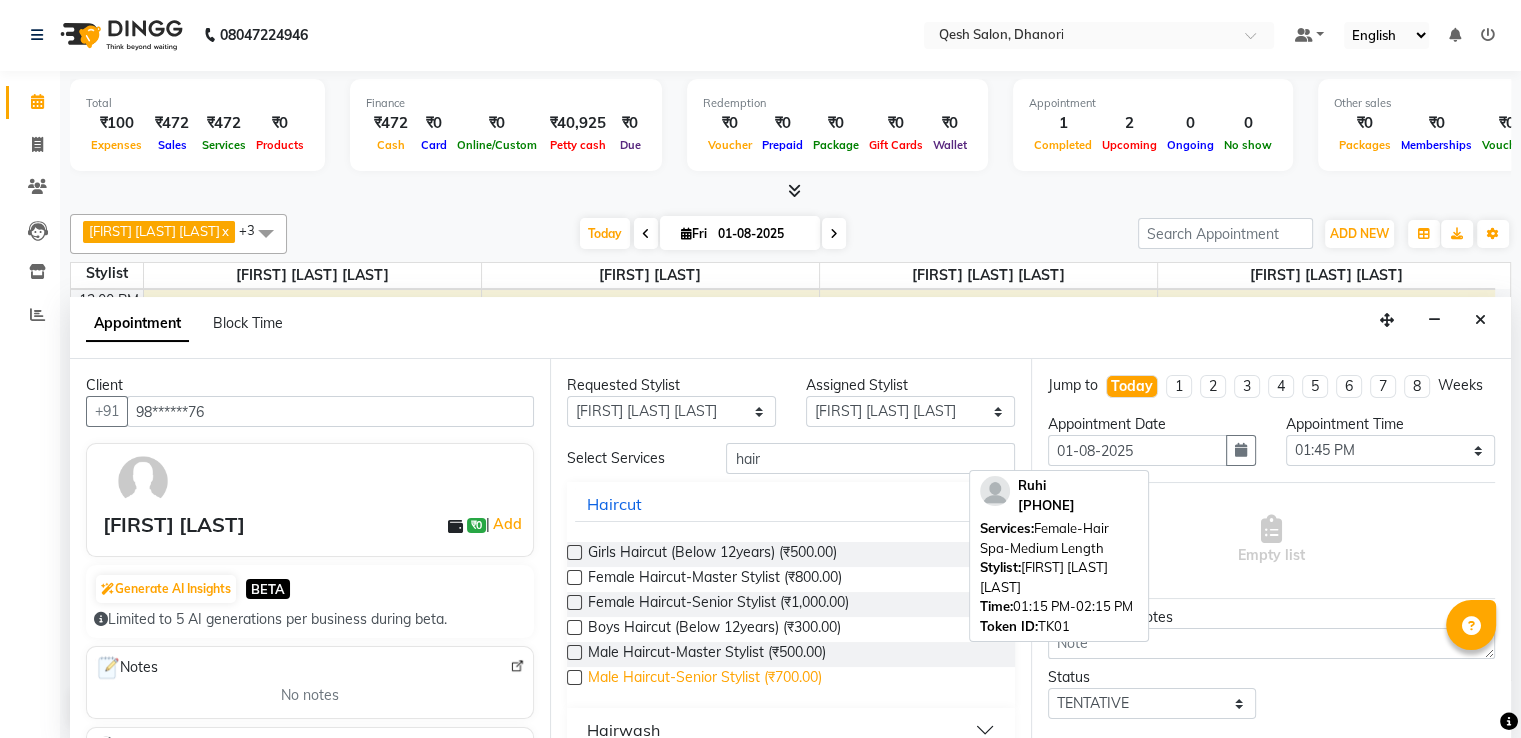 click on "Male Haircut-Senior Stylist (₹700.00)" at bounding box center [705, 679] 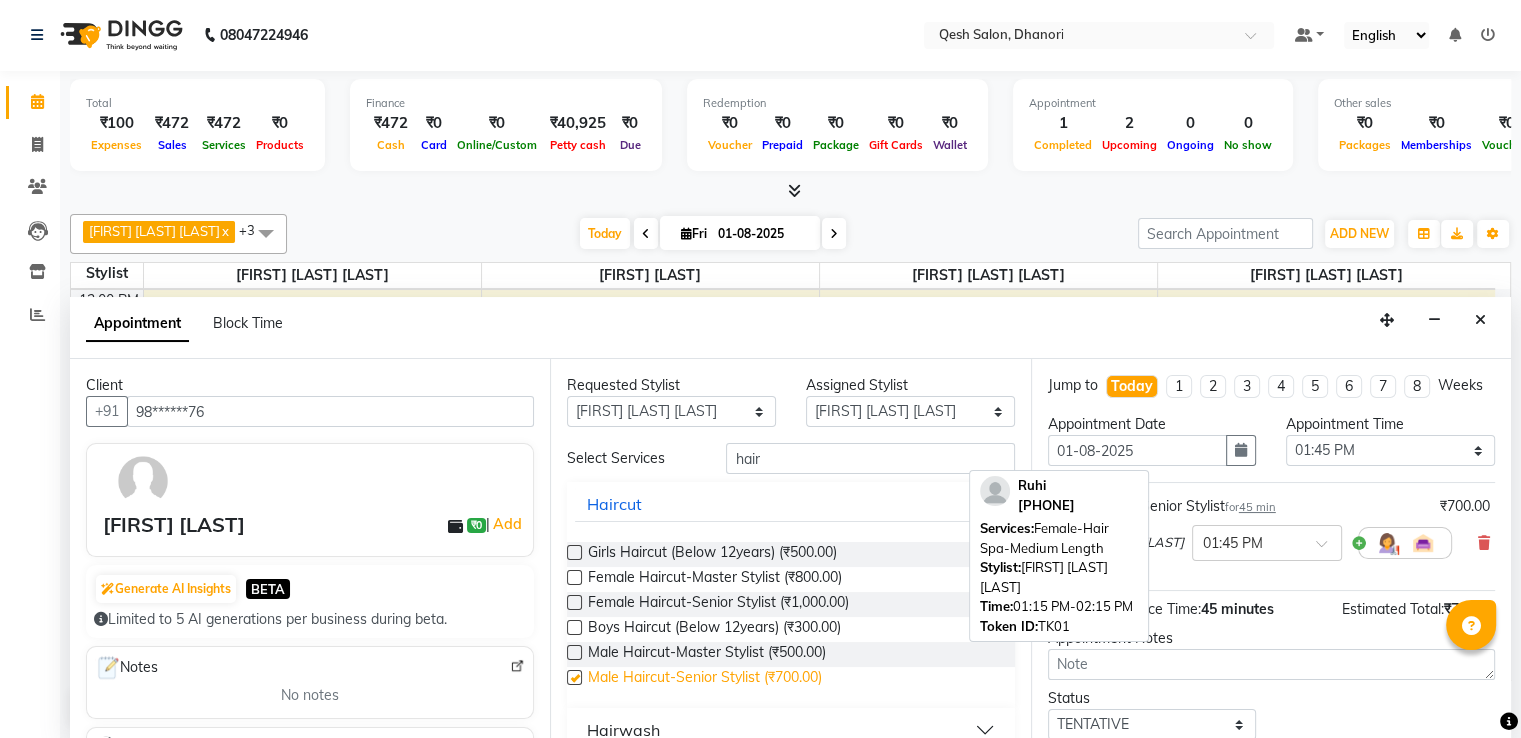 checkbox on "false" 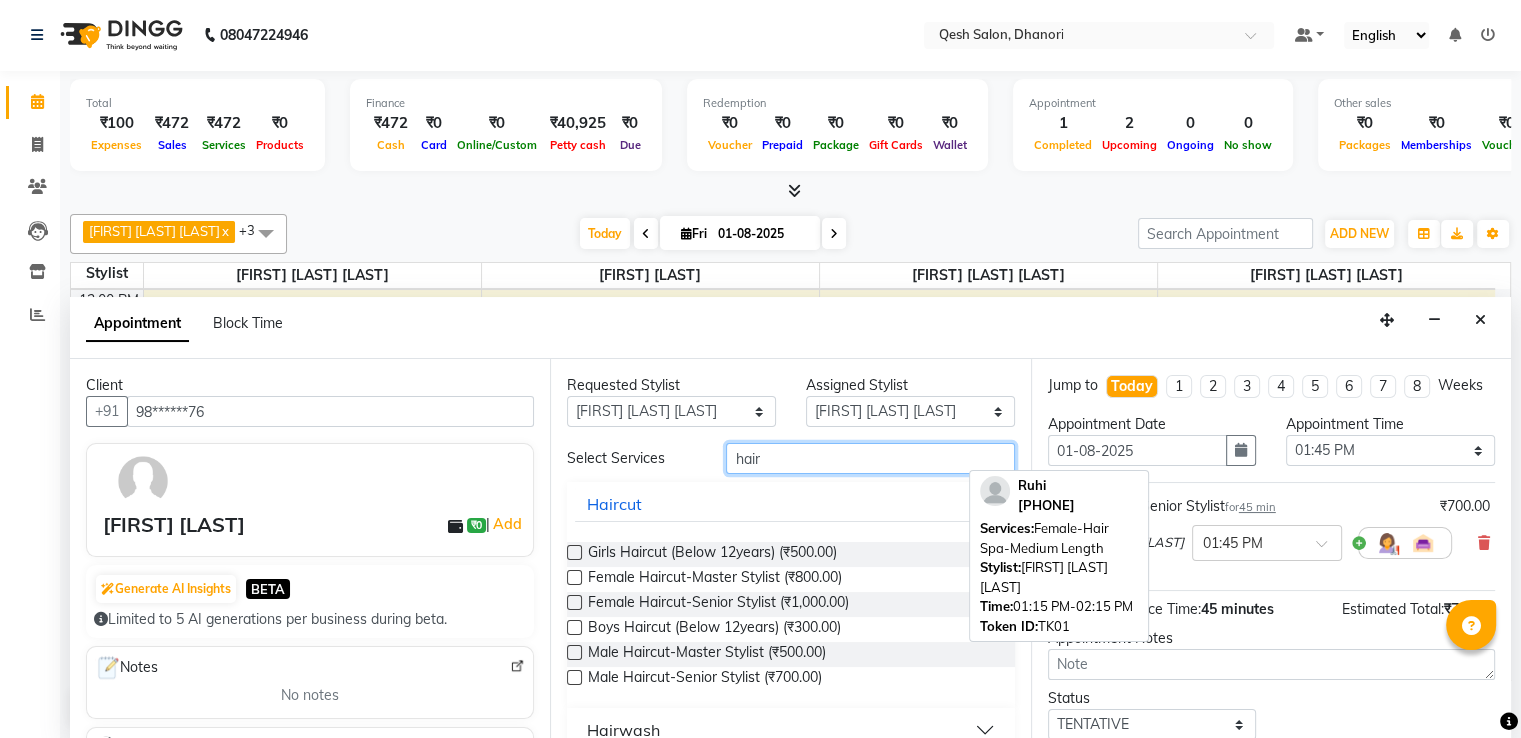 click on "hair" at bounding box center (870, 458) 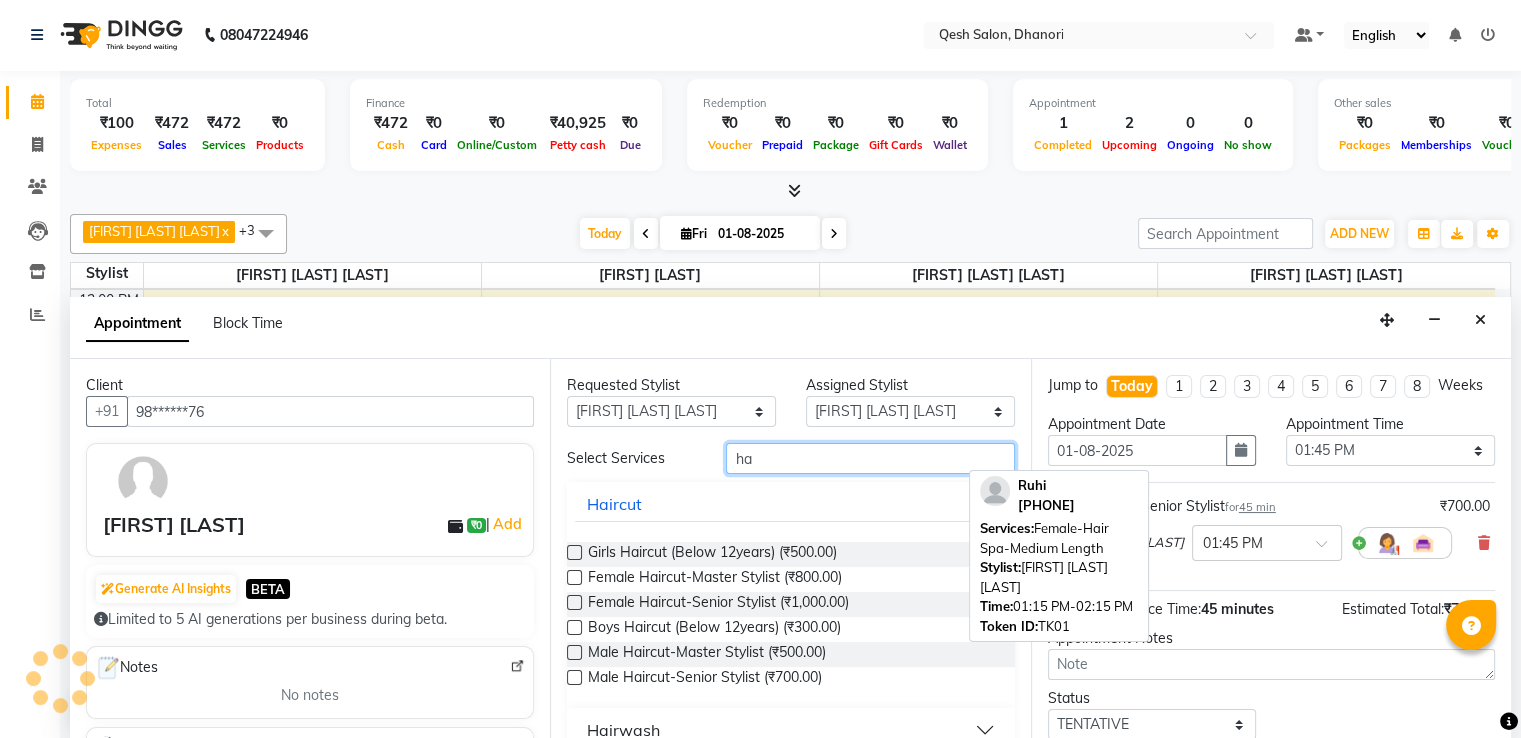 type on "h" 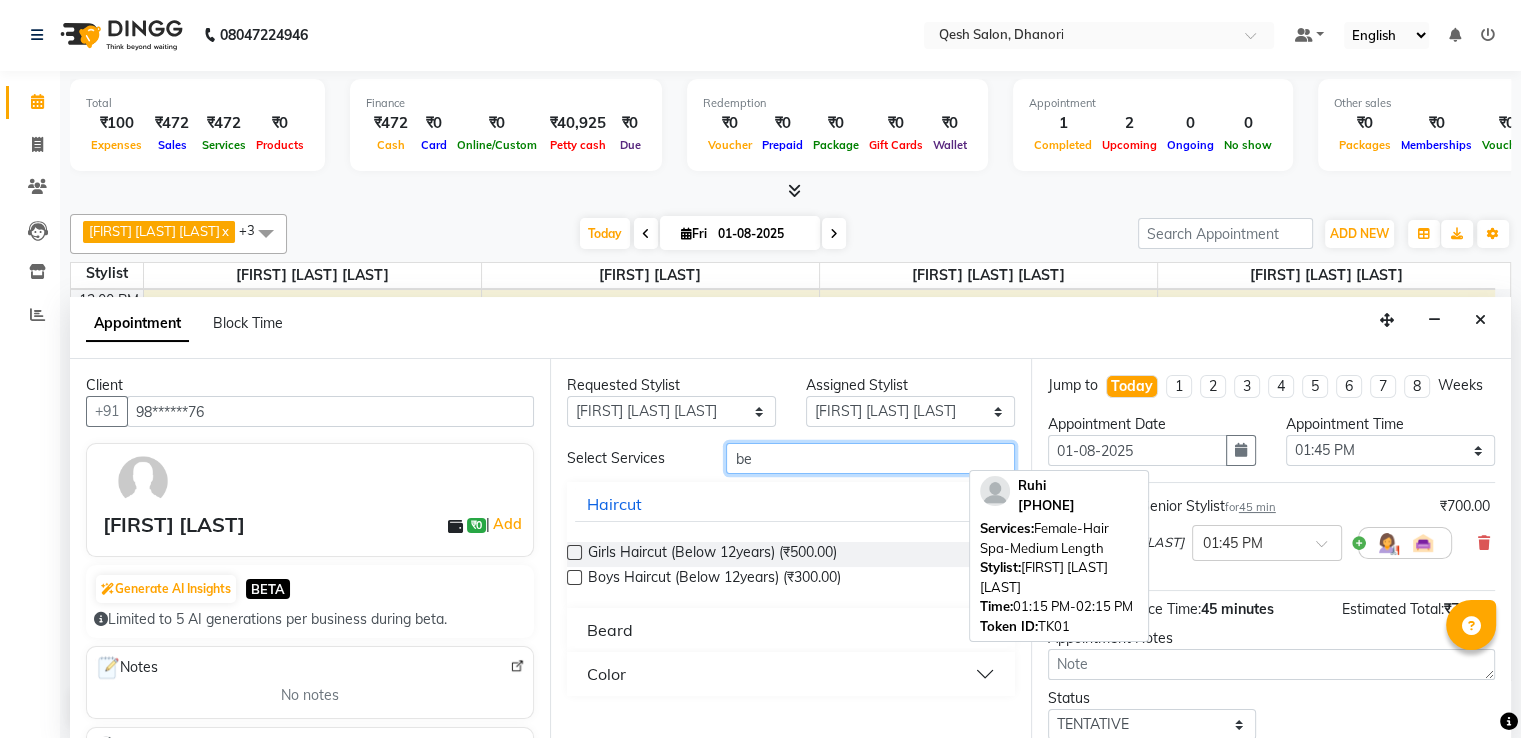 type on "be" 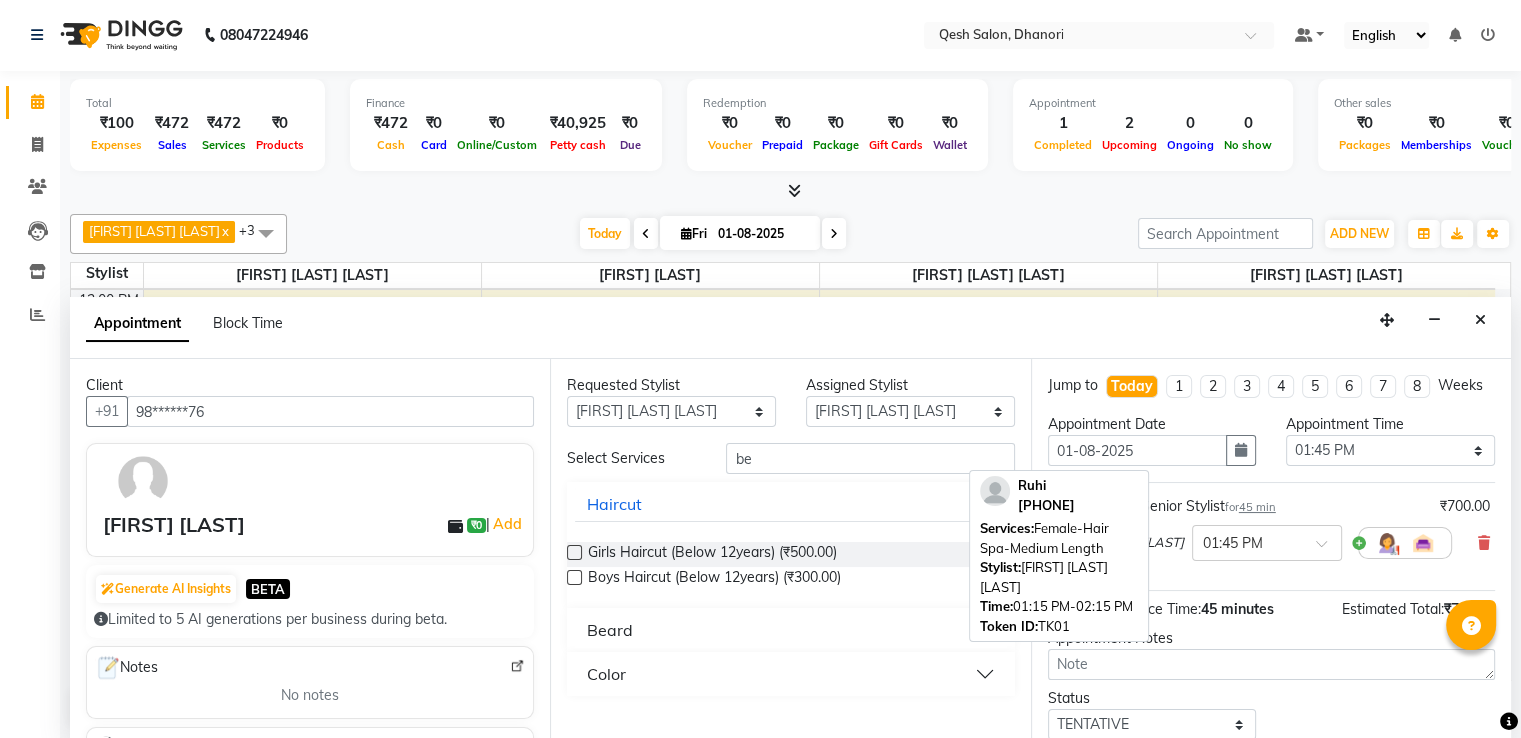 click on "Beard" at bounding box center [790, 630] 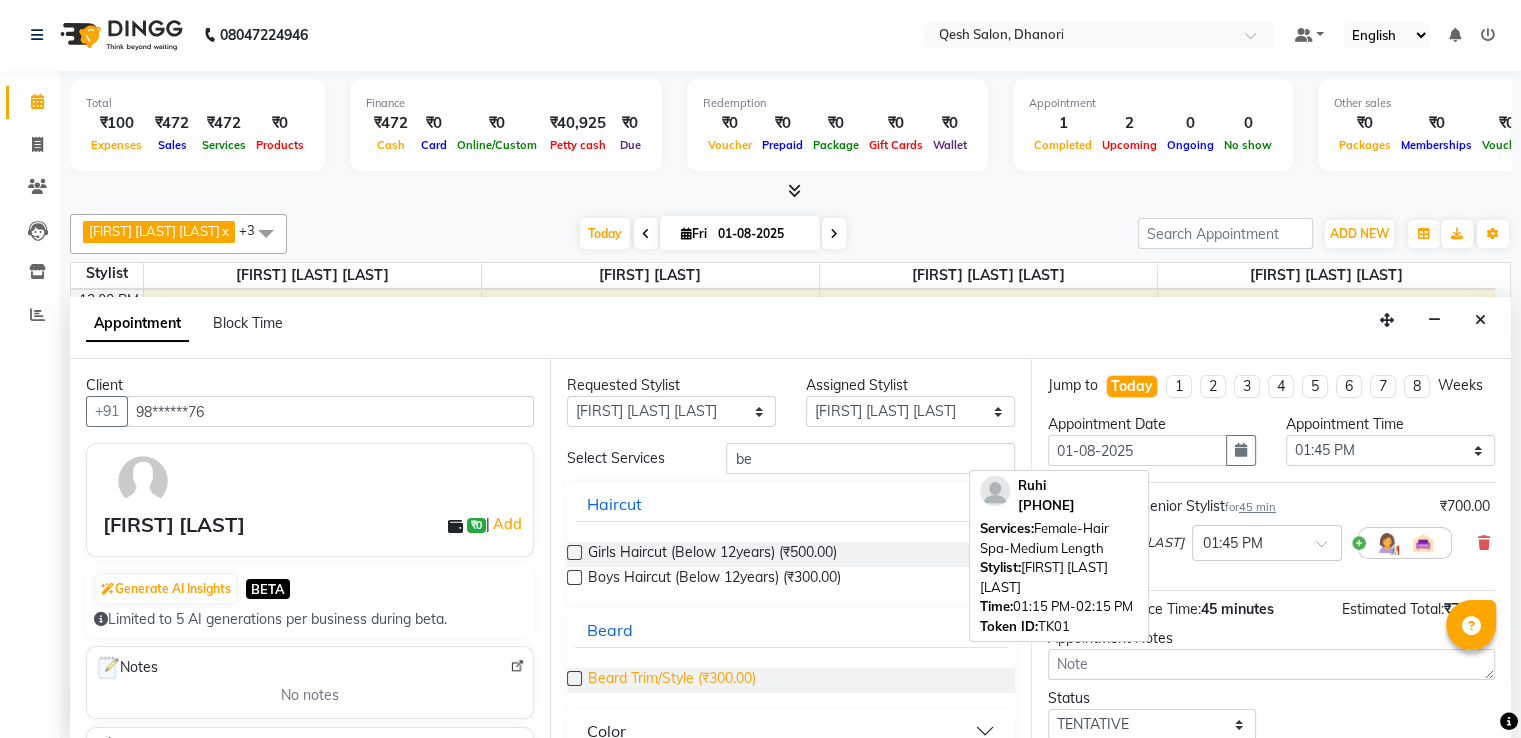click on "Beard Trim/Style (₹300.00)" at bounding box center [672, 680] 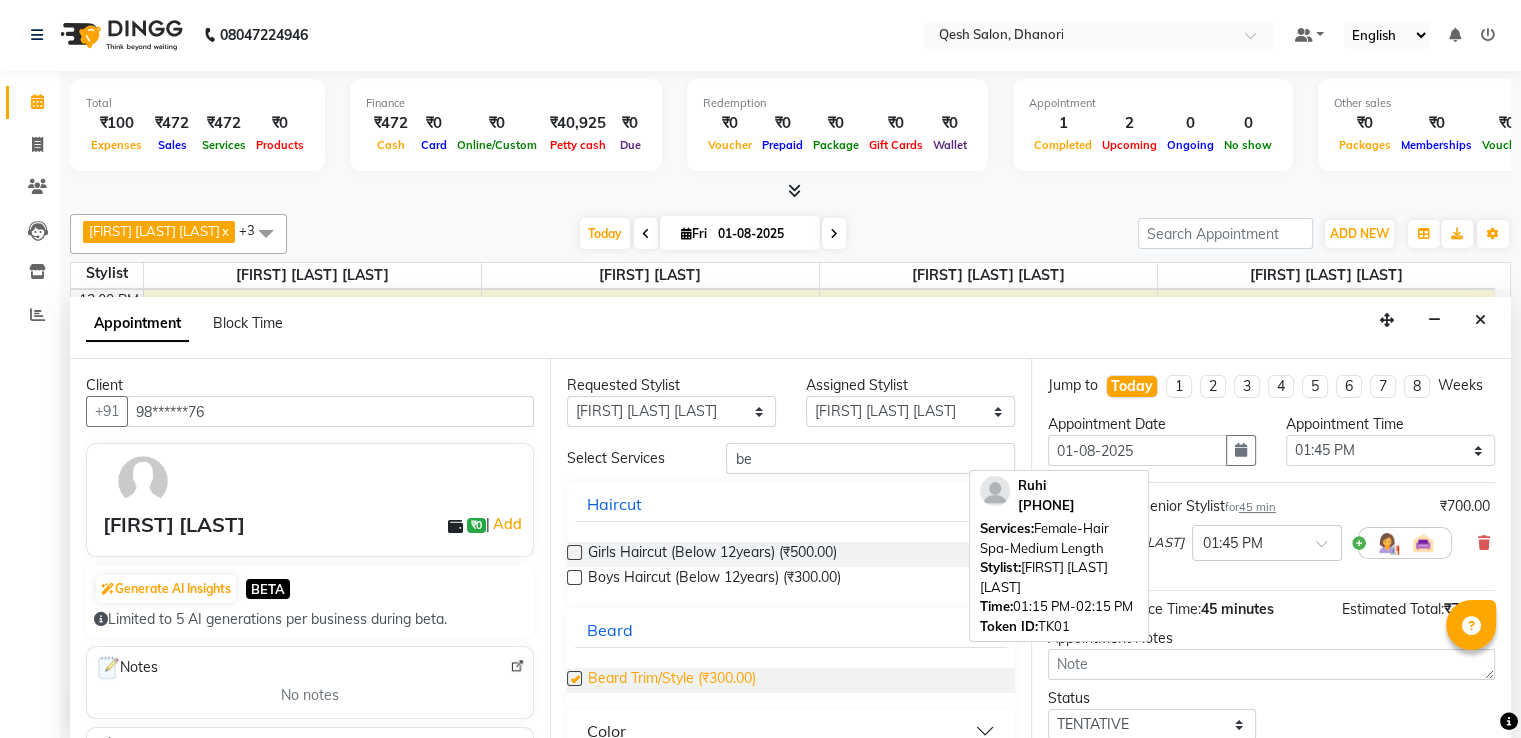 checkbox on "false" 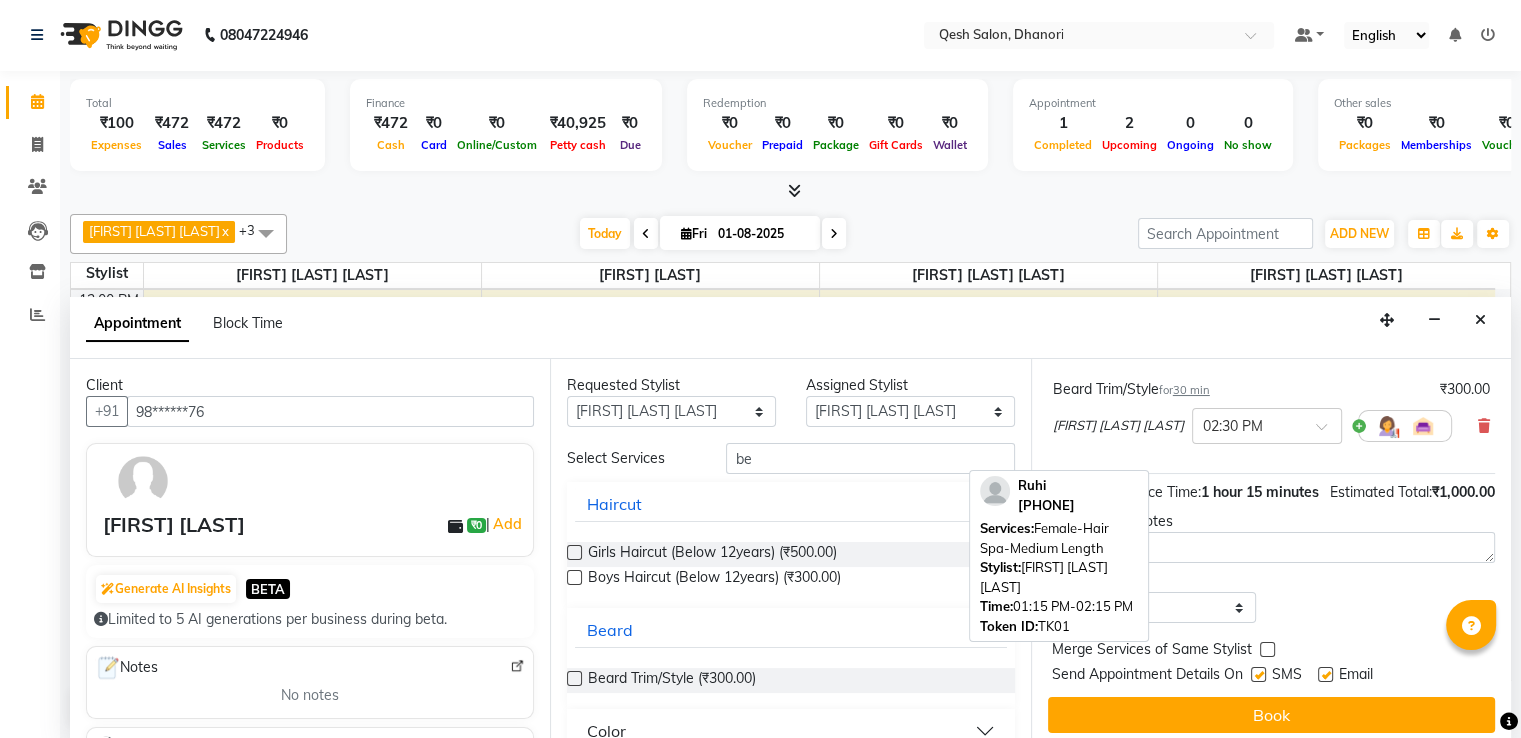 scroll, scrollTop: 256, scrollLeft: 0, axis: vertical 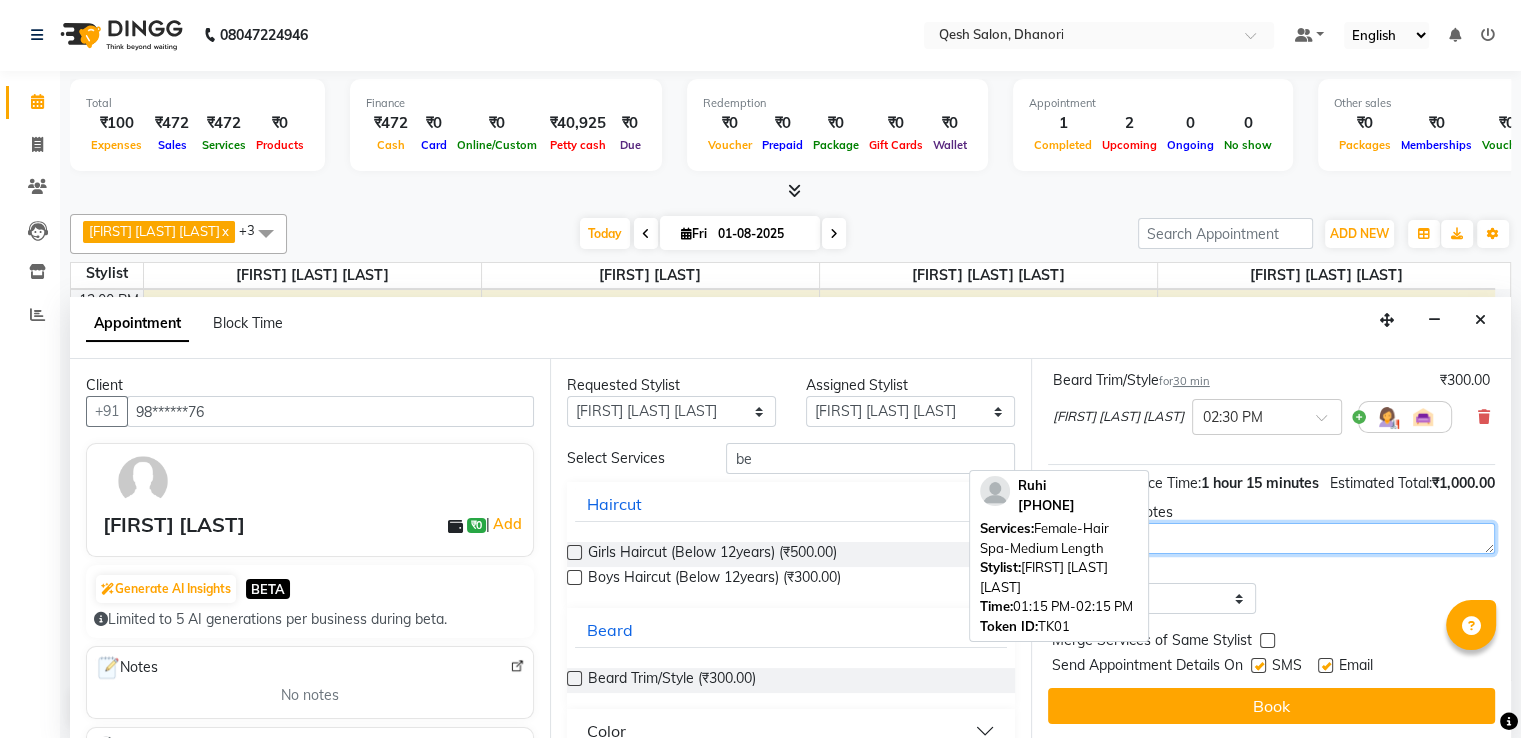 click at bounding box center [1271, 538] 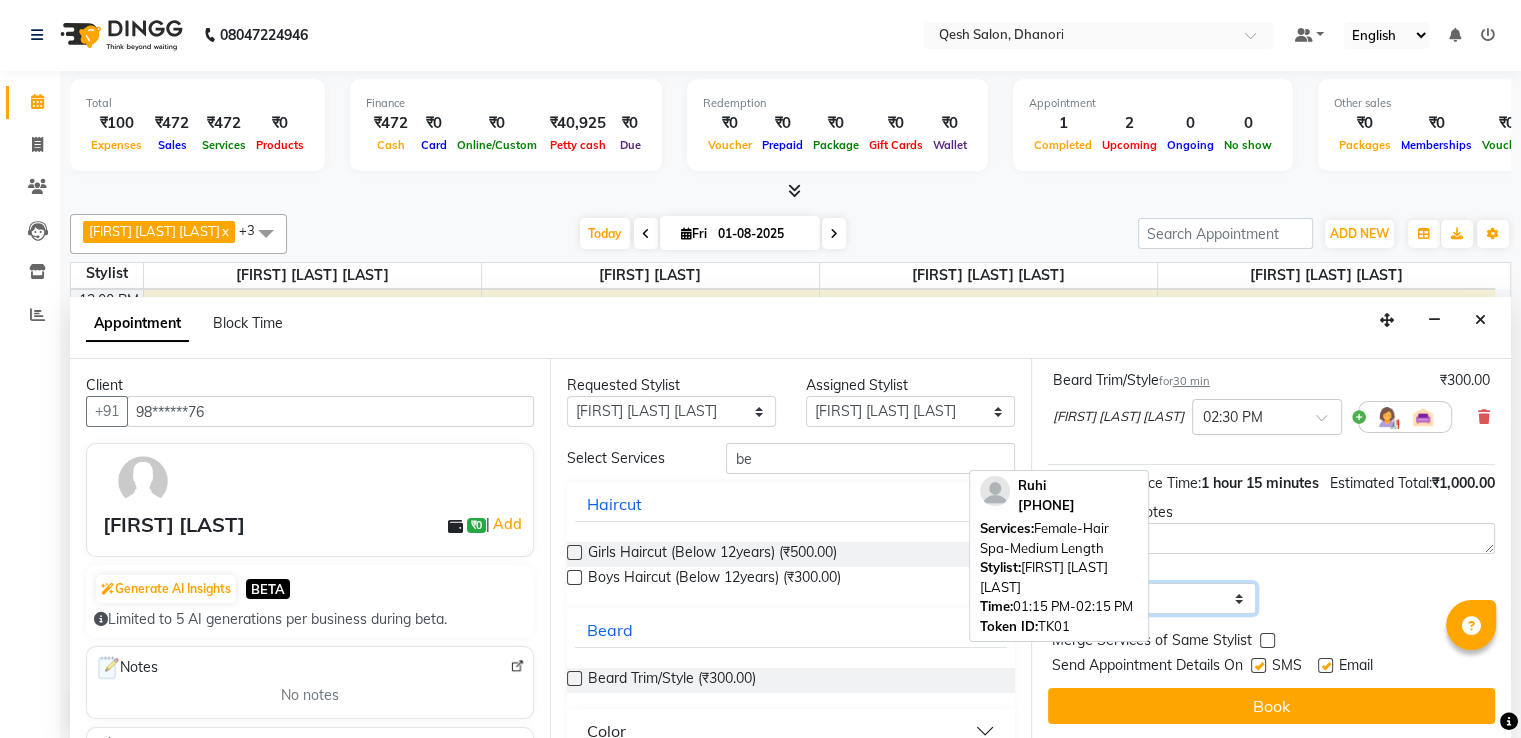 click on "Select TENTATIVE CONFIRM CHECK-IN UPCOMING" at bounding box center (1152, 598) 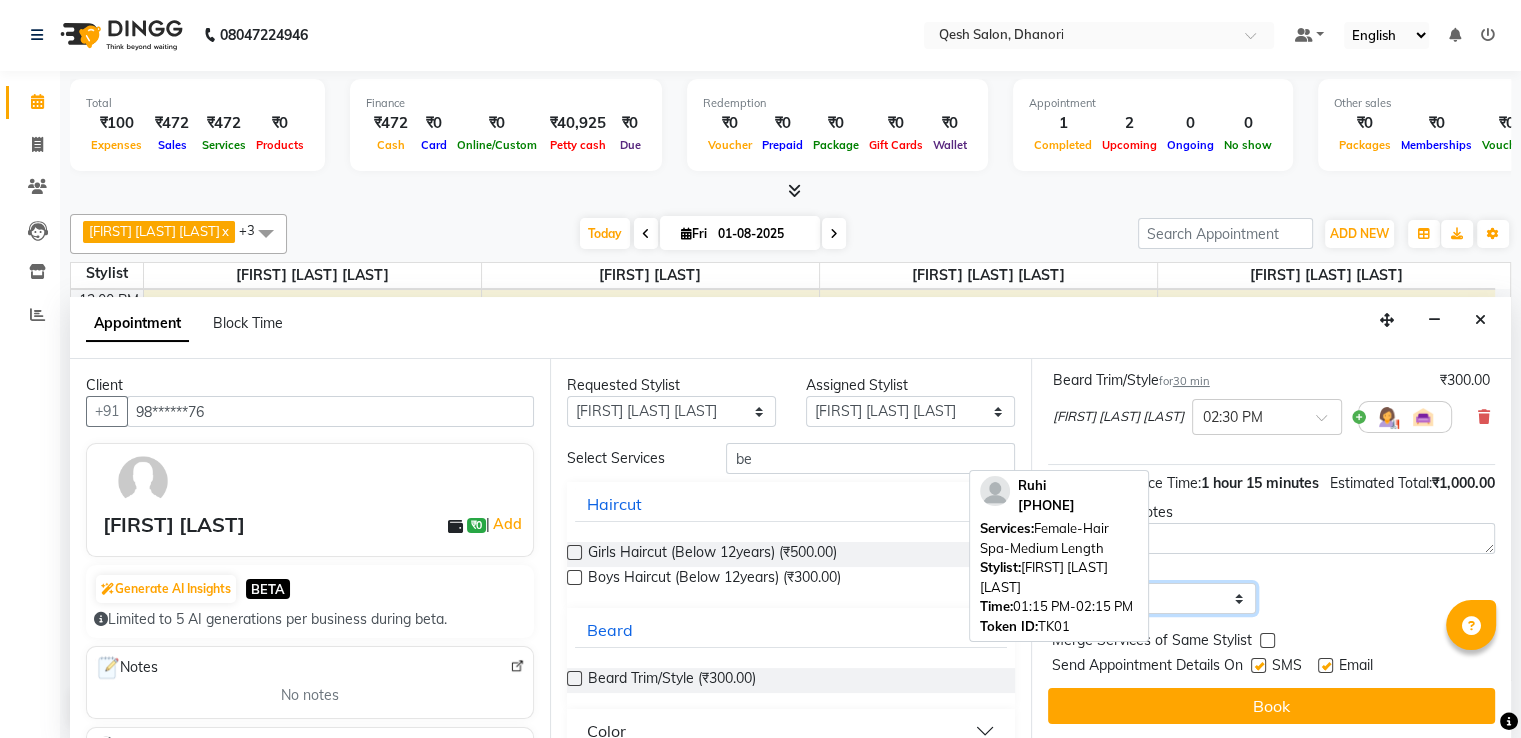 select on "confirm booking" 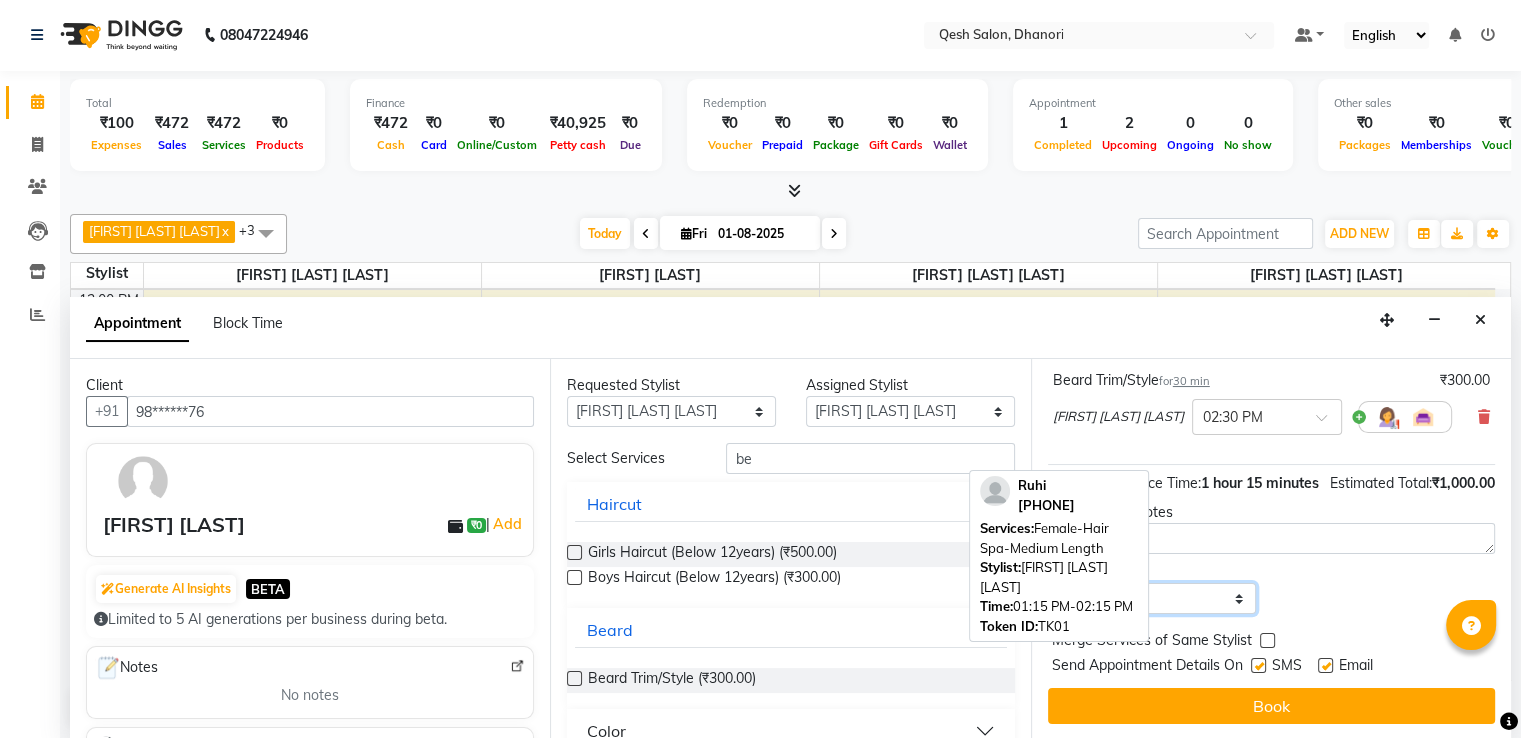 click on "Select TENTATIVE CONFIRM CHECK-IN UPCOMING" at bounding box center [1152, 598] 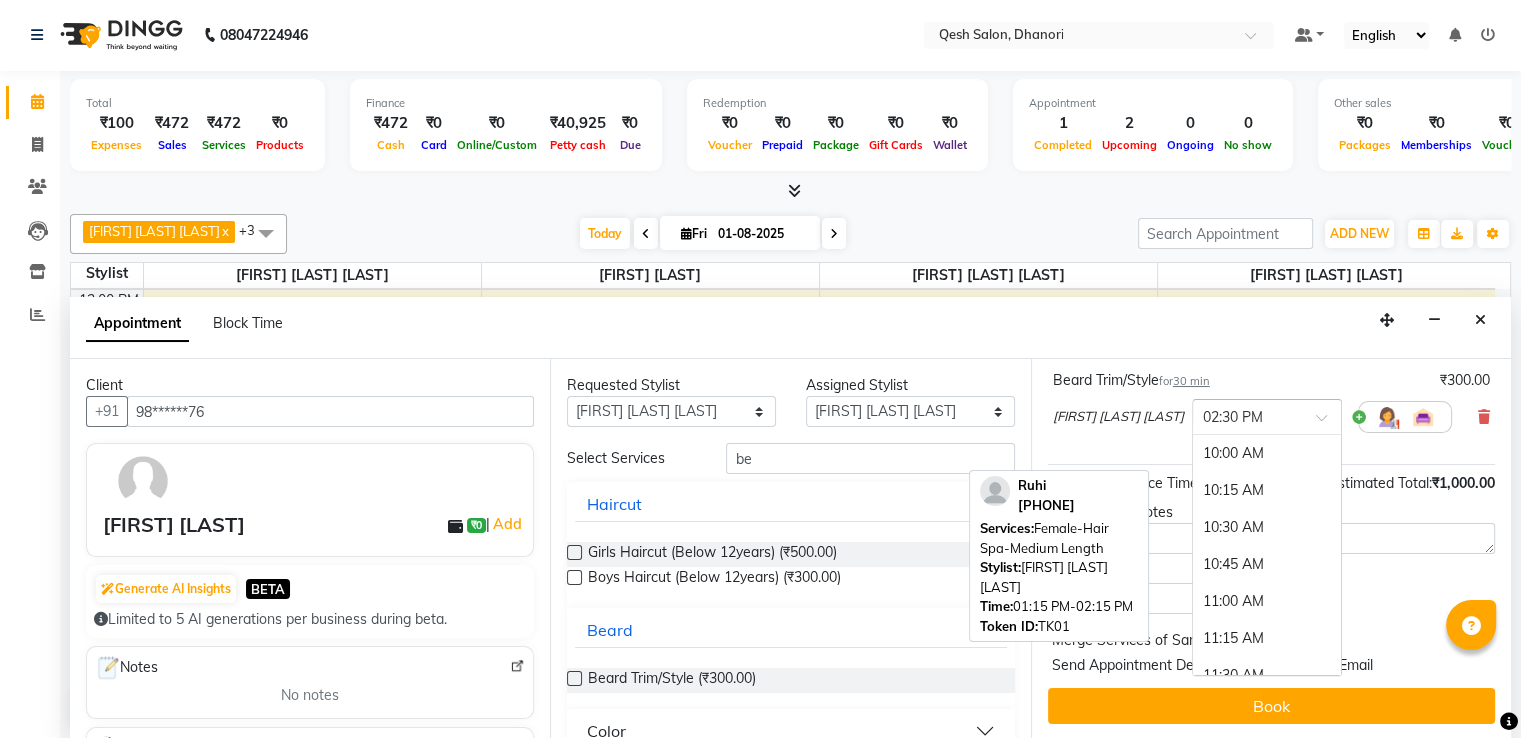 click at bounding box center (1328, 423) 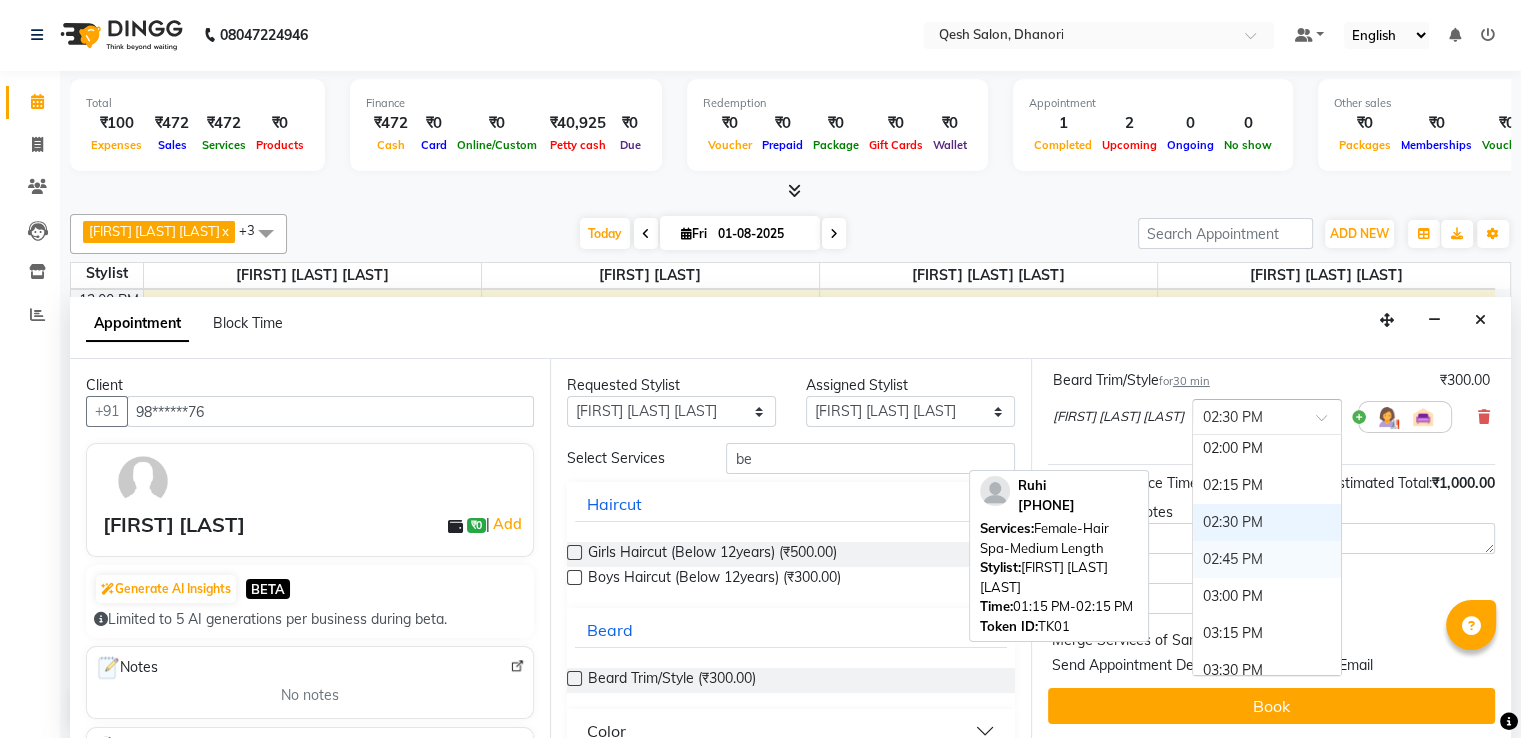 scroll, scrollTop: 572, scrollLeft: 0, axis: vertical 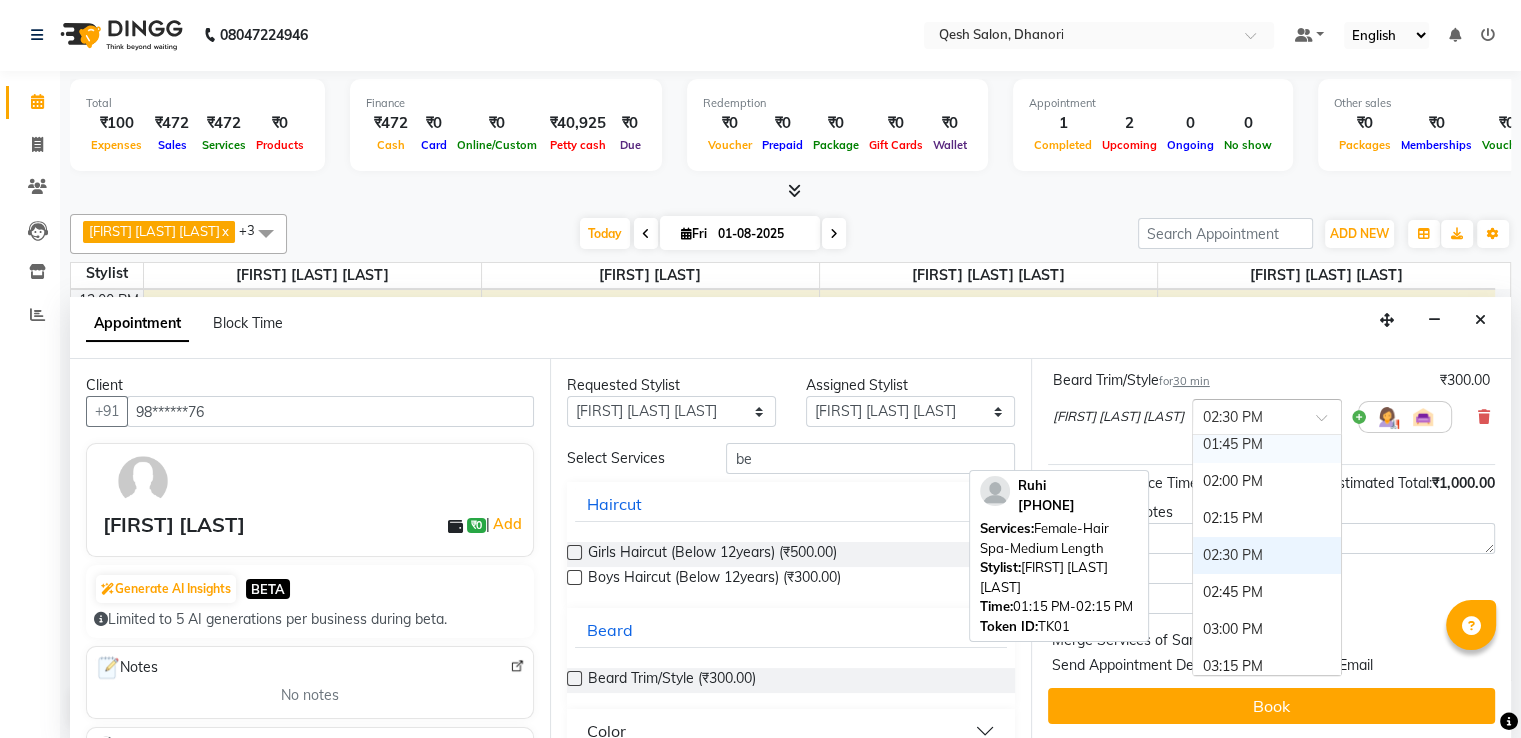 click on "01:45 PM" at bounding box center (1267, 444) 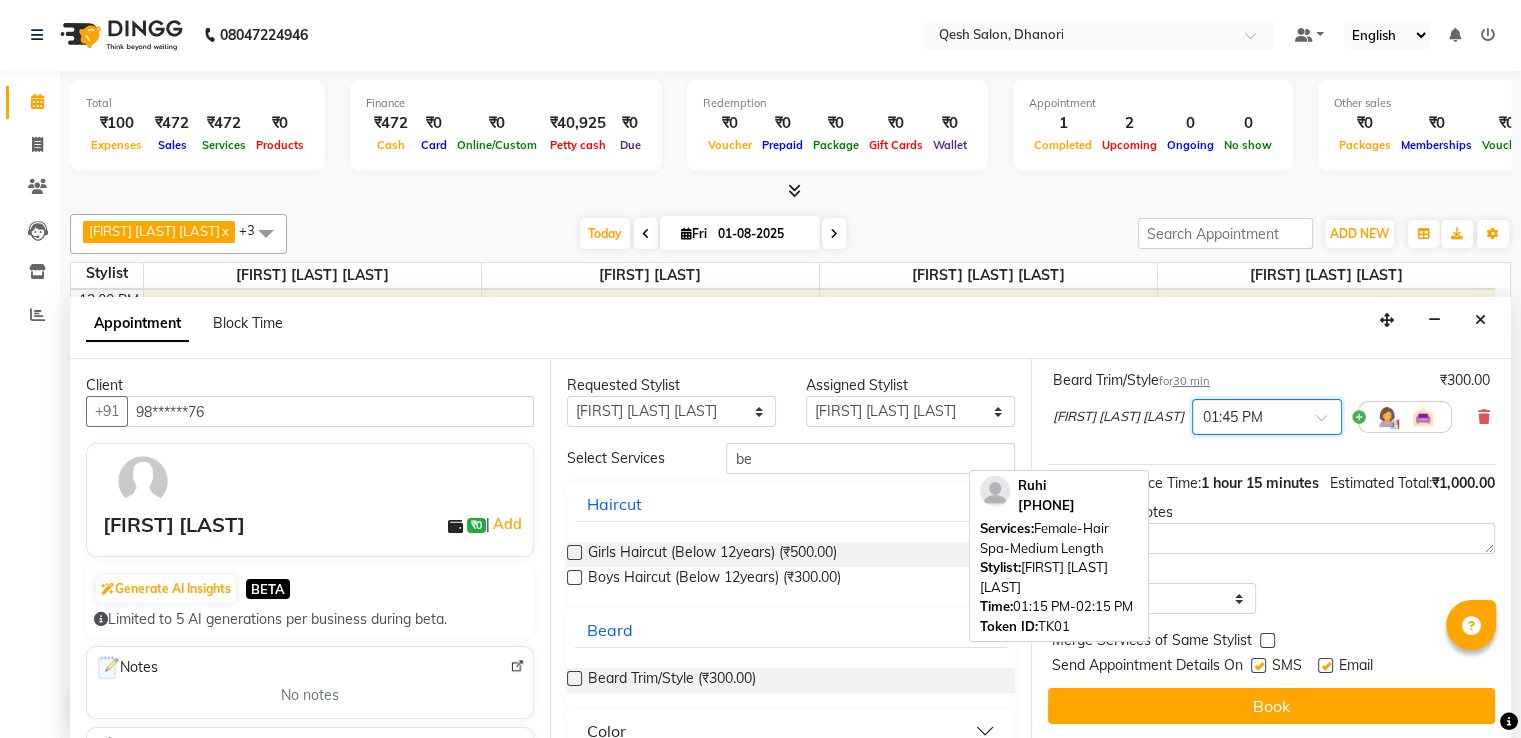 scroll, scrollTop: 277, scrollLeft: 0, axis: vertical 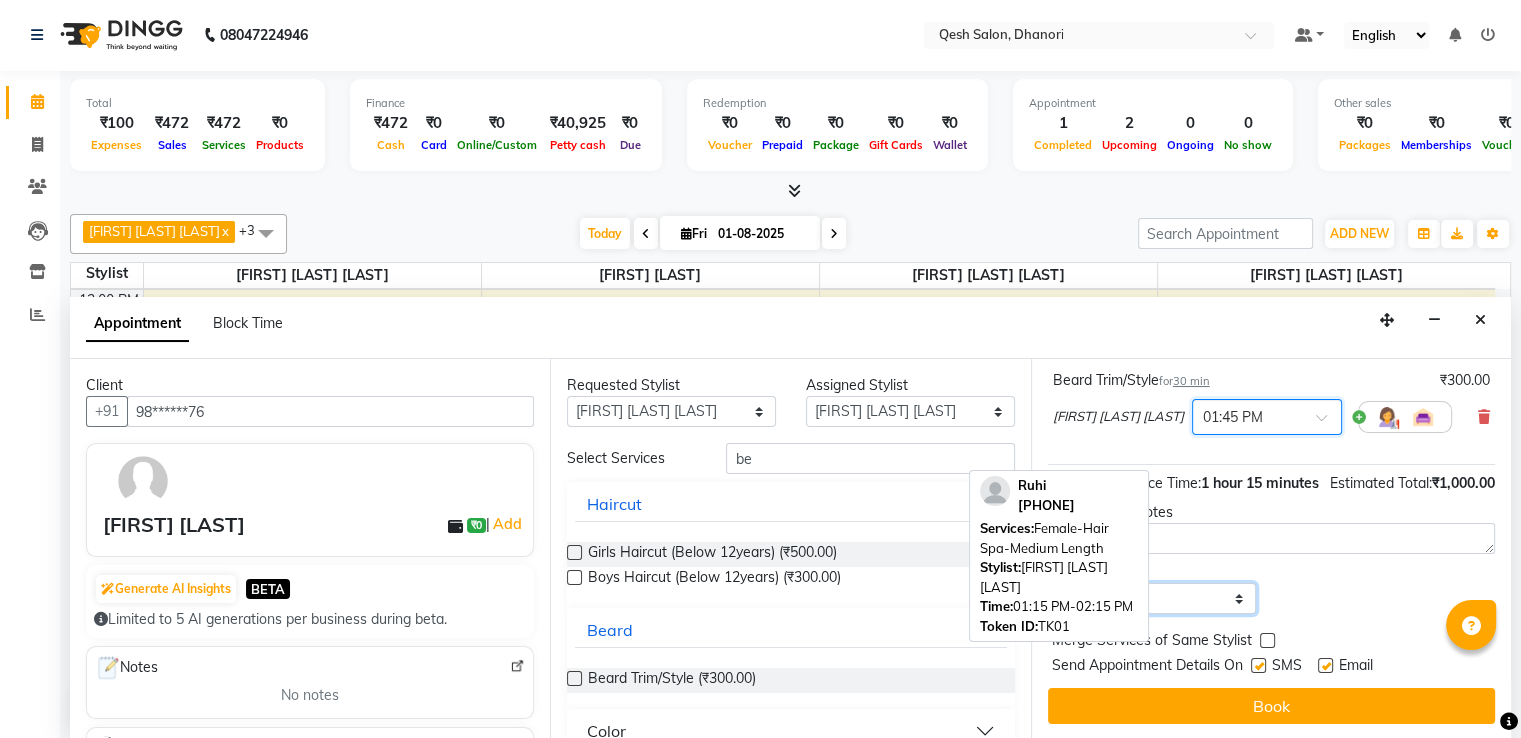 click on "Select TENTATIVE CONFIRM CHECK-IN UPCOMING" at bounding box center (1152, 598) 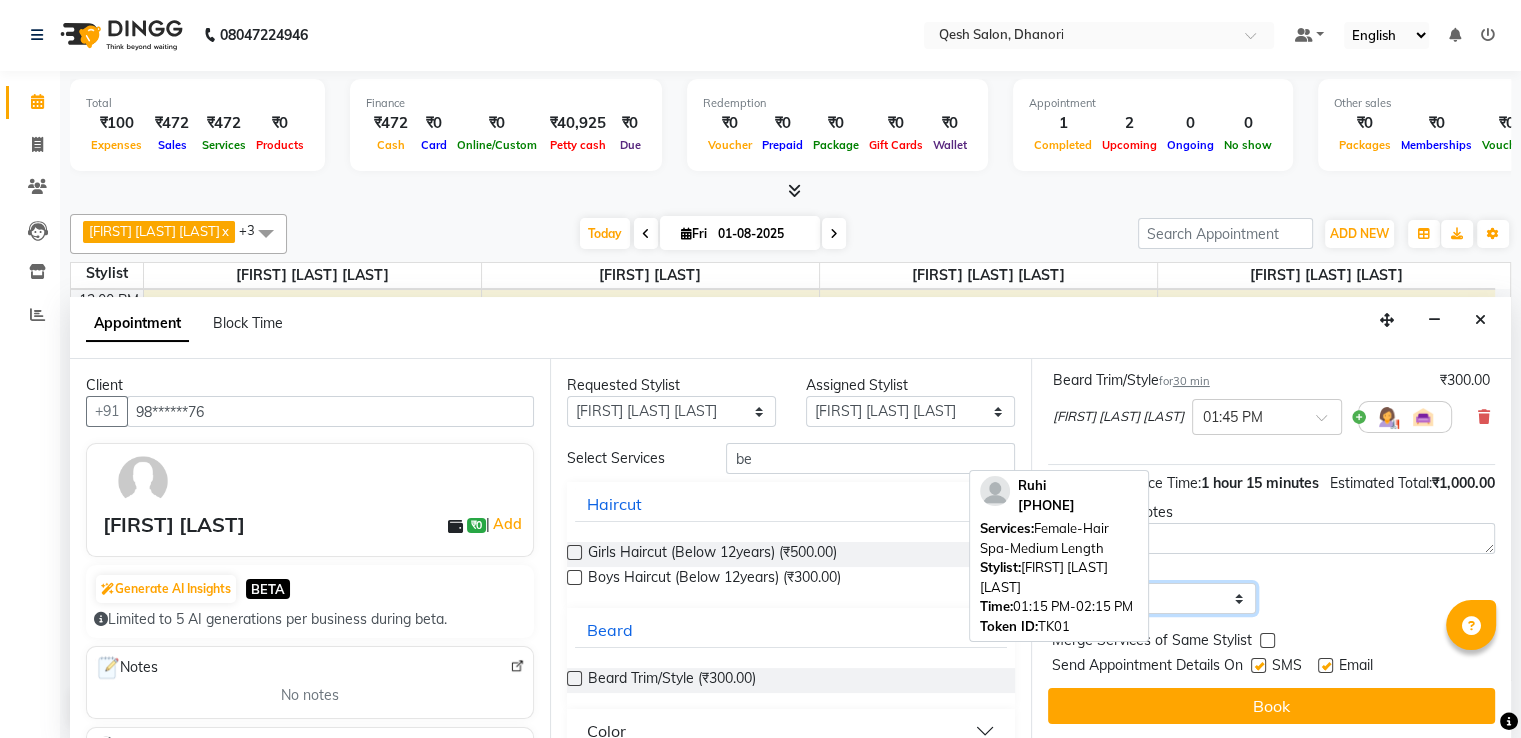click on "Select TENTATIVE CONFIRM CHECK-IN UPCOMING" at bounding box center (1152, 598) 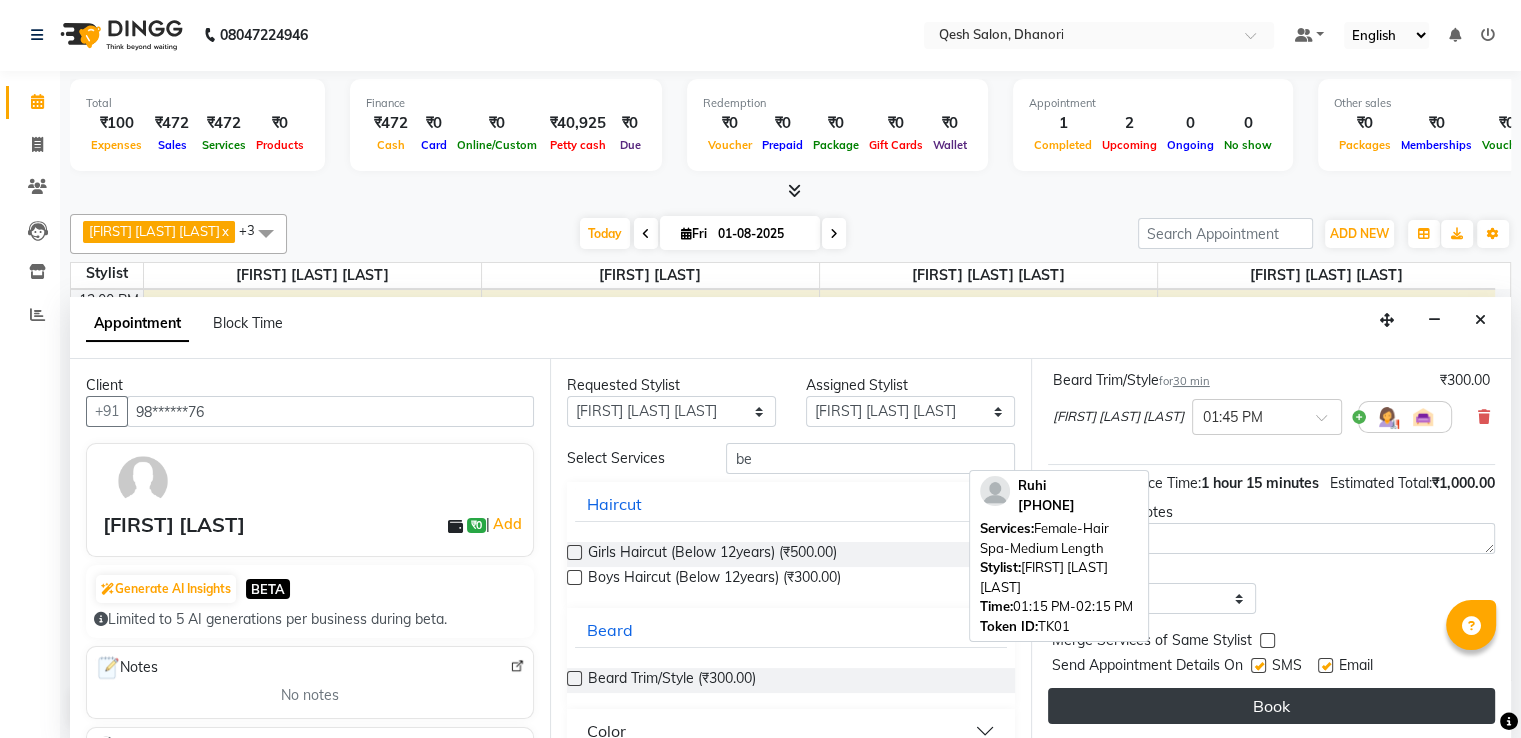 click on "Book" at bounding box center (1271, 706) 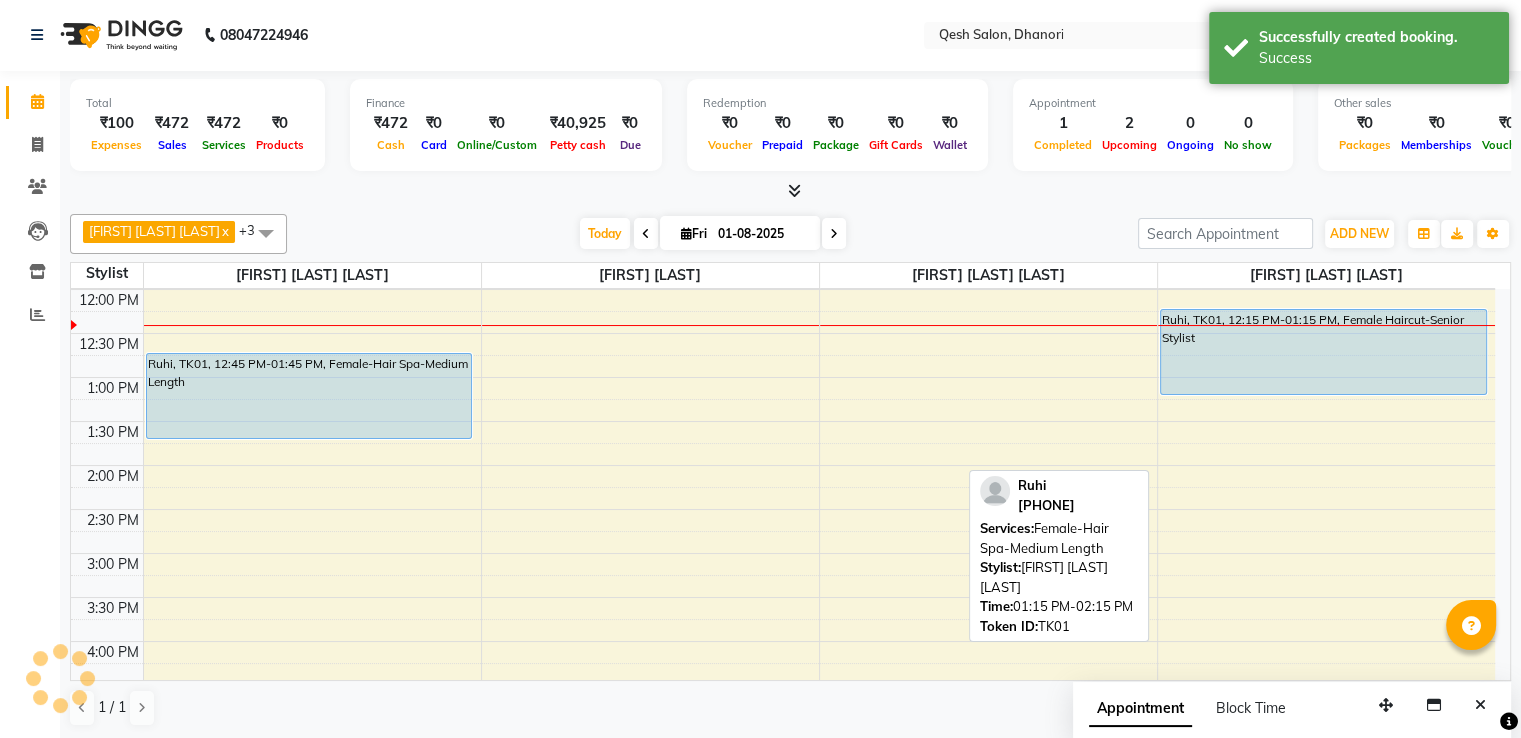 scroll, scrollTop: 0, scrollLeft: 0, axis: both 